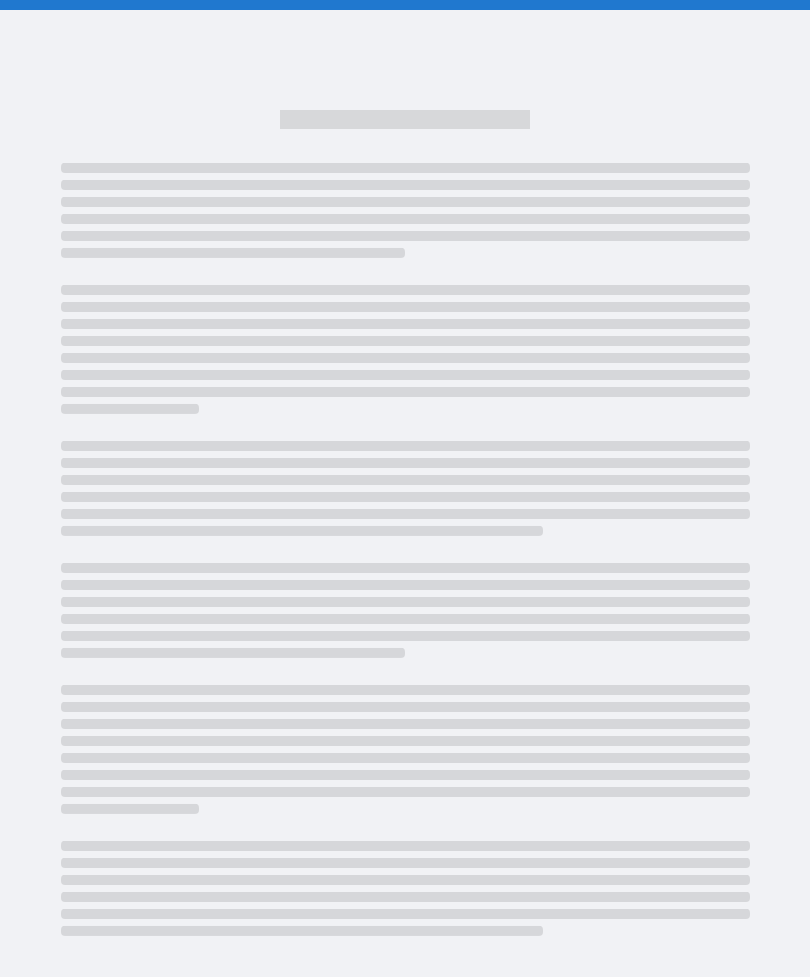 scroll, scrollTop: 64, scrollLeft: 0, axis: vertical 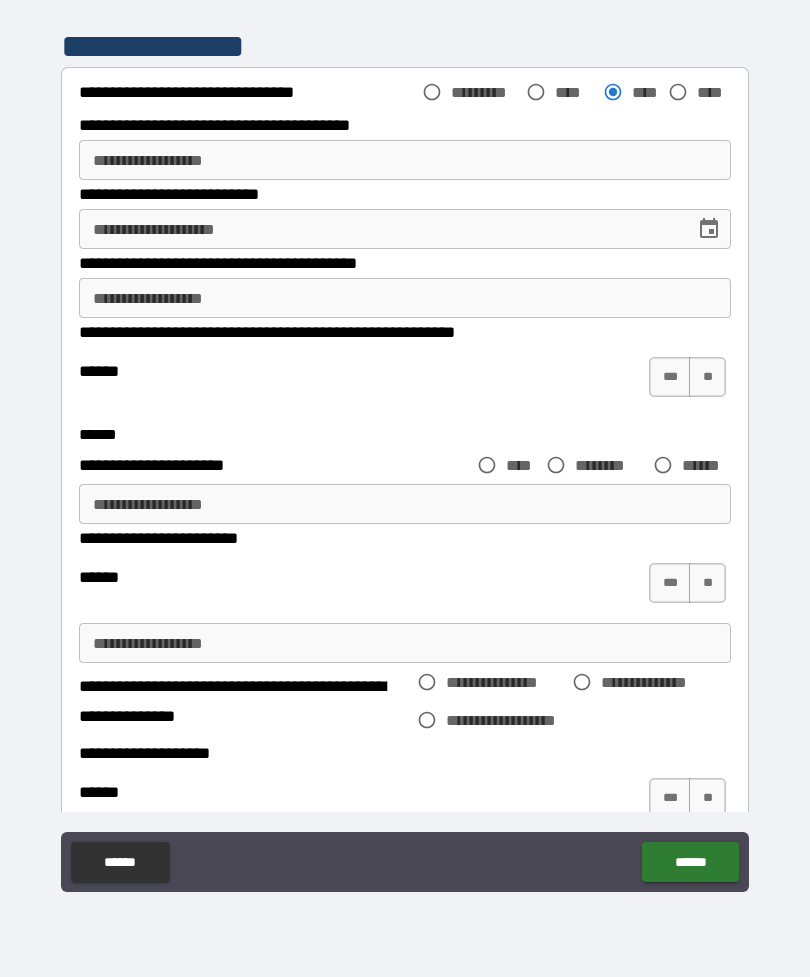 click on "**********" at bounding box center [405, 160] 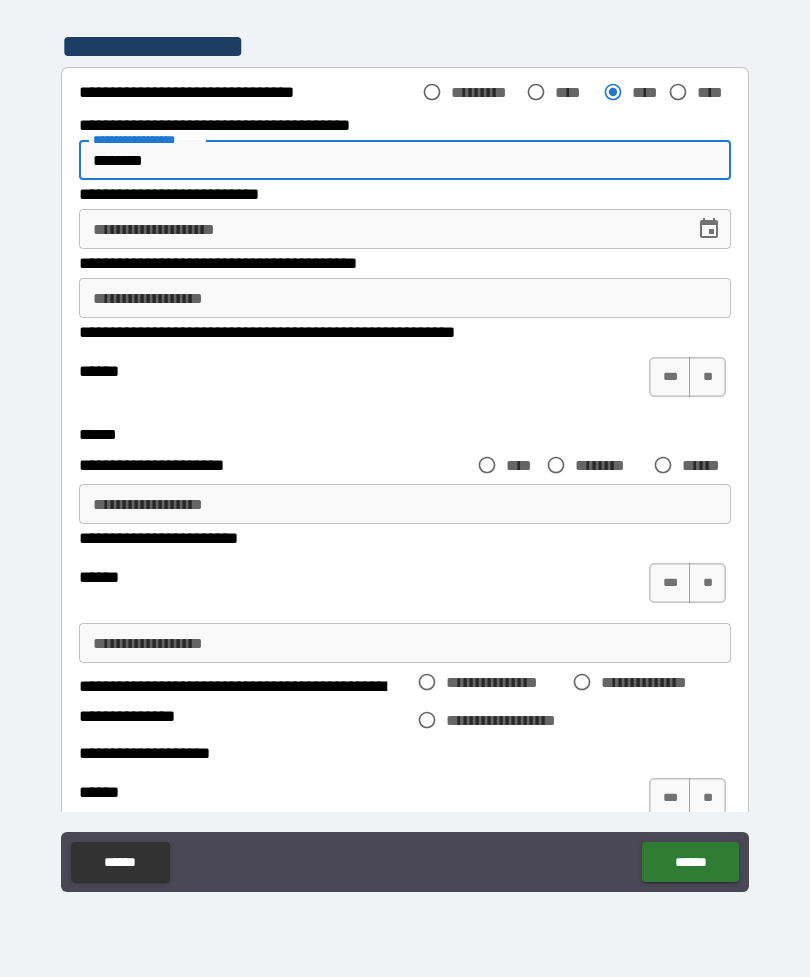 type on "********" 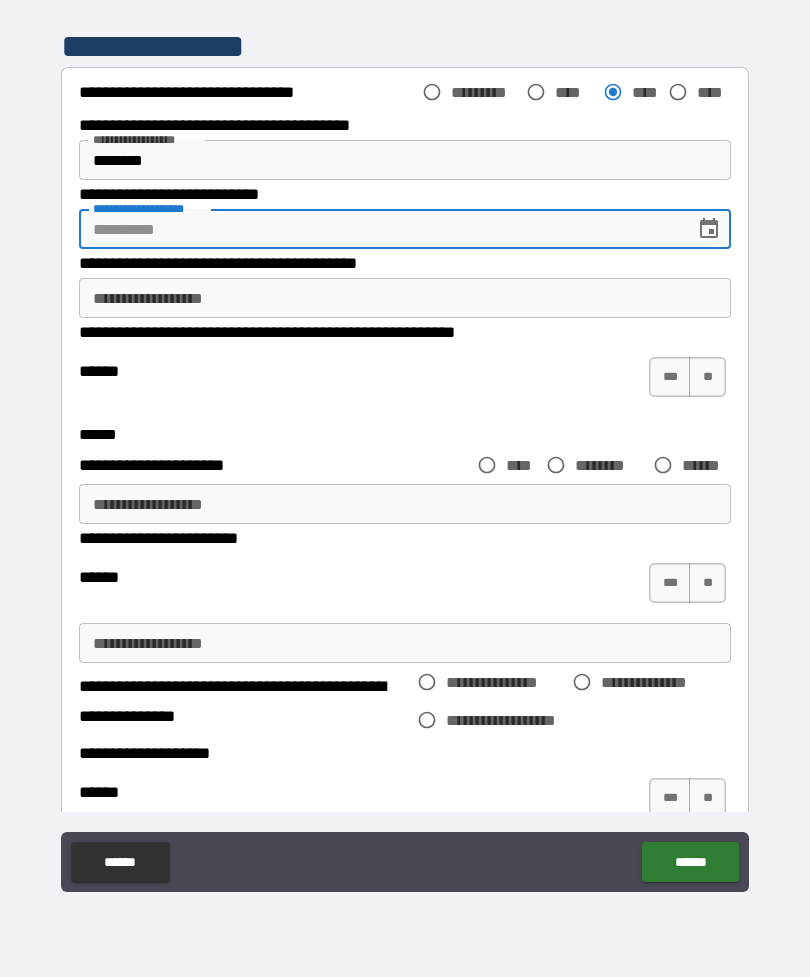 click 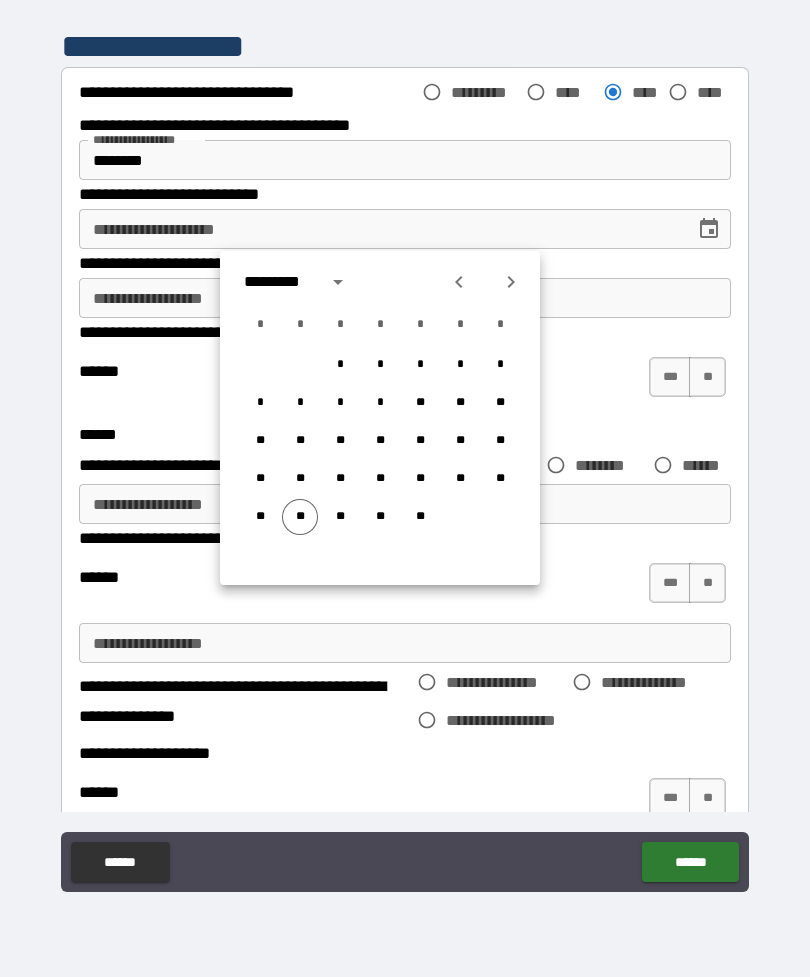 click on "*********" at bounding box center (279, 282) 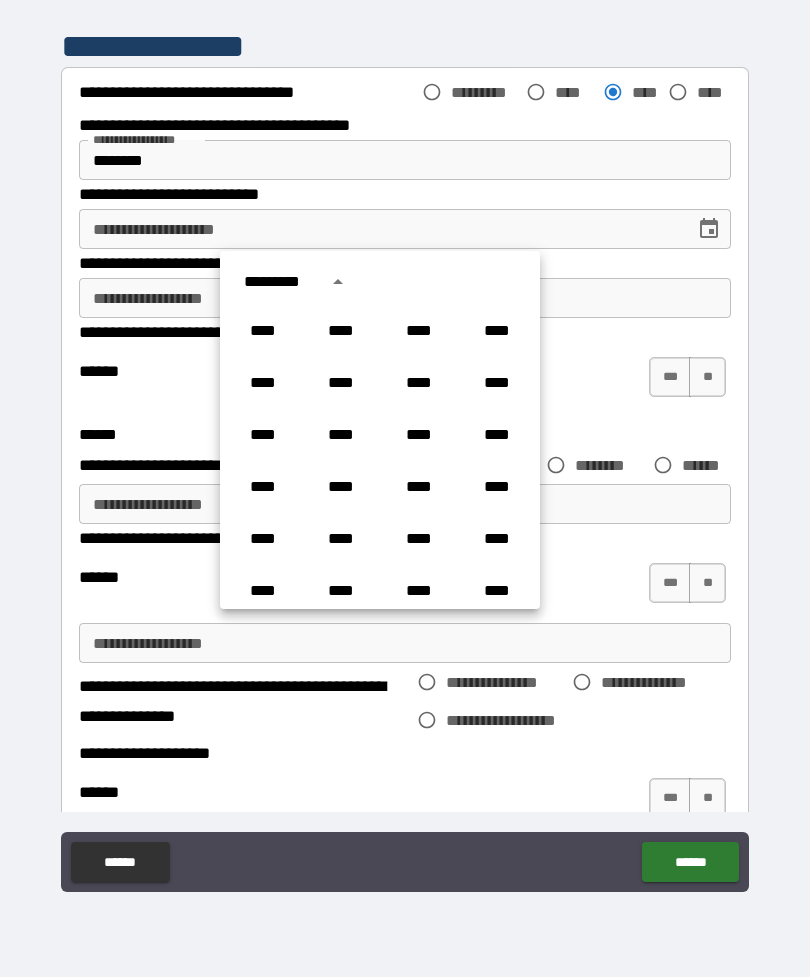 scroll, scrollTop: 1486, scrollLeft: 0, axis: vertical 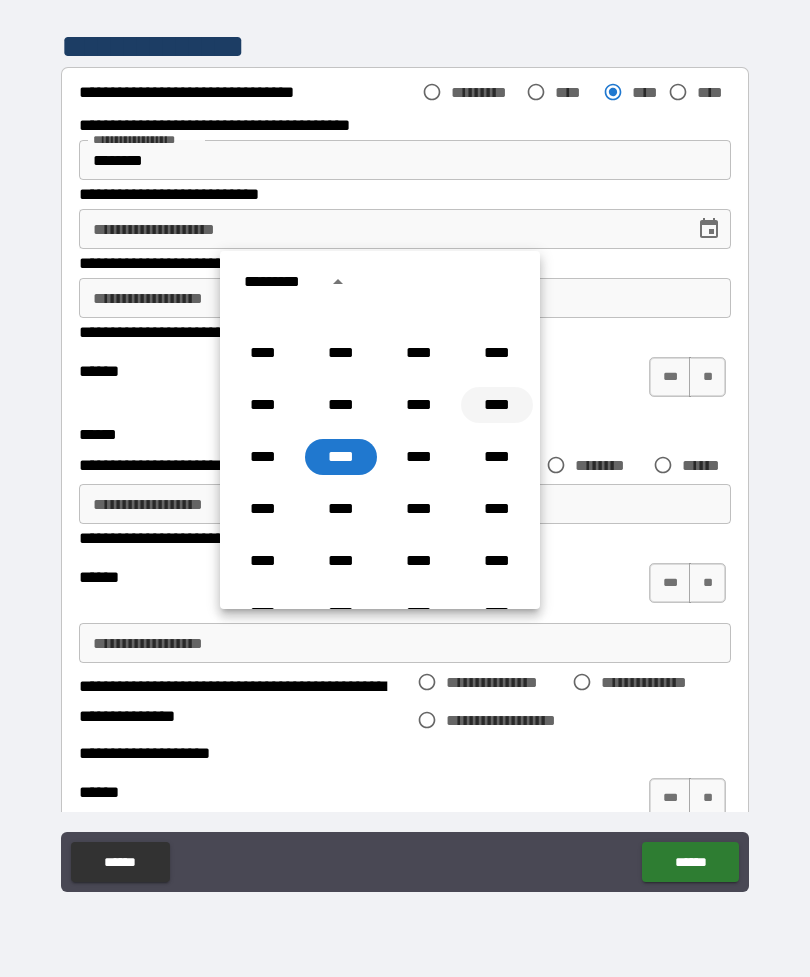 click on "****" at bounding box center [497, 405] 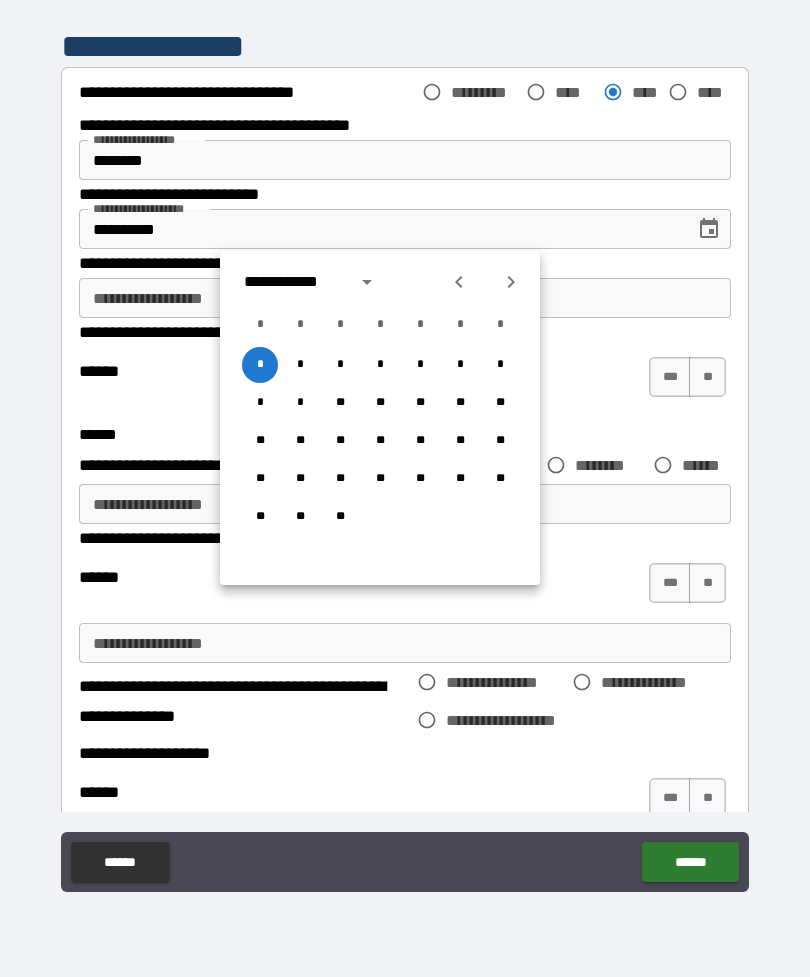 click 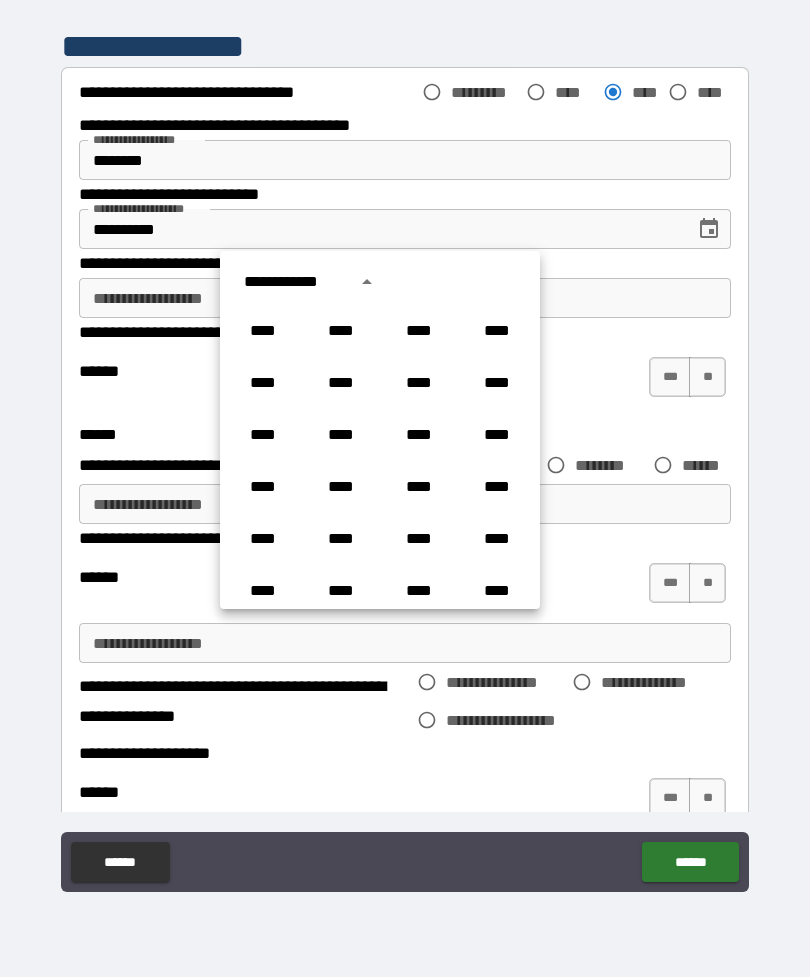 scroll, scrollTop: 1434, scrollLeft: 0, axis: vertical 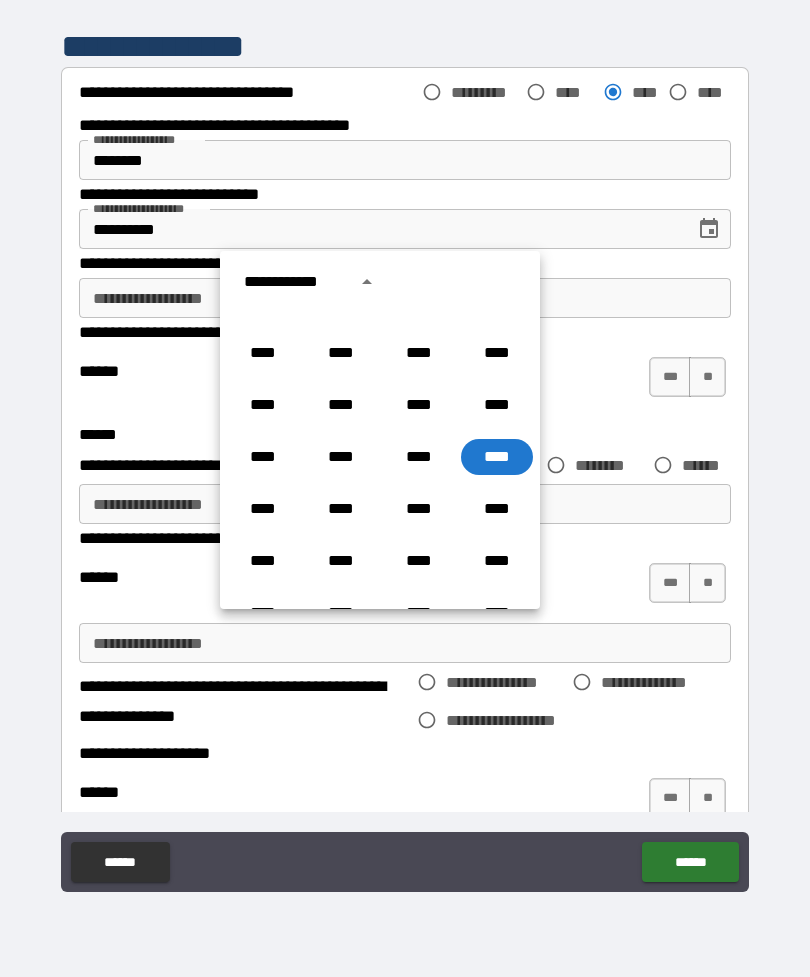 click on "**********" at bounding box center [297, 282] 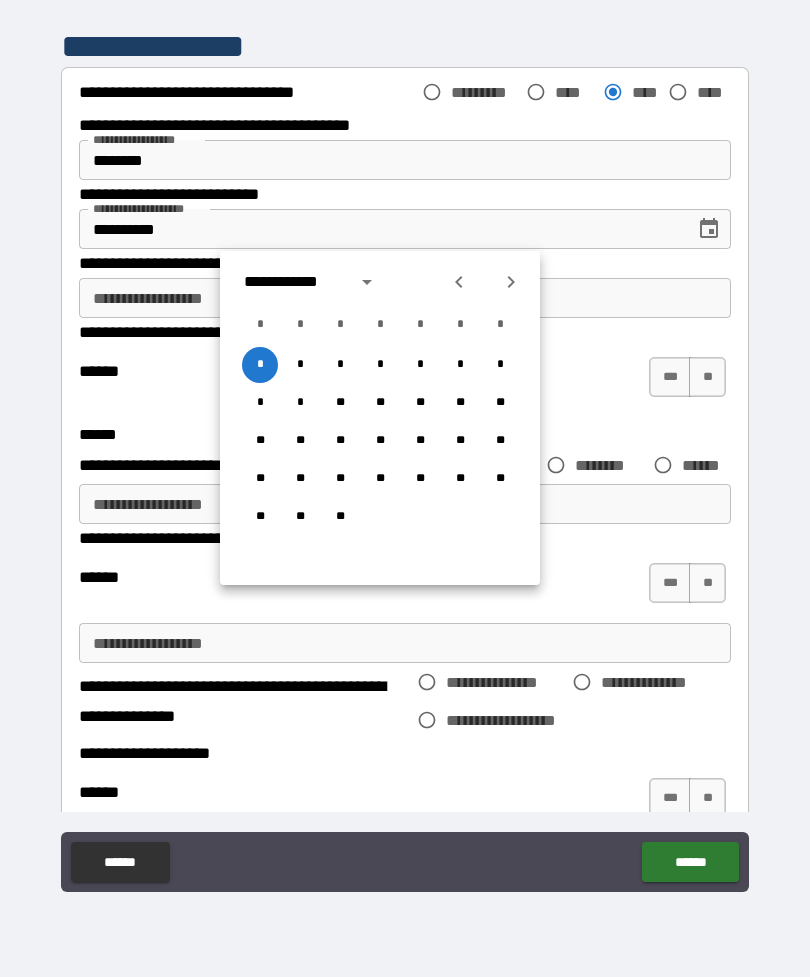 click on "**********" at bounding box center [294, 282] 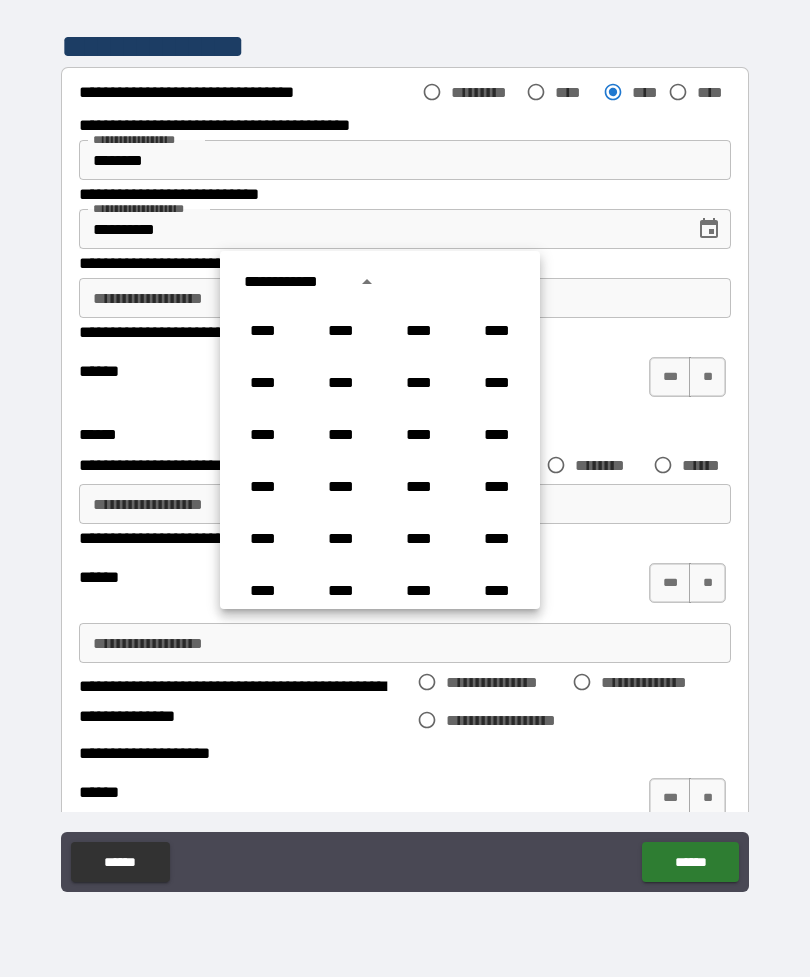 scroll, scrollTop: 1434, scrollLeft: 0, axis: vertical 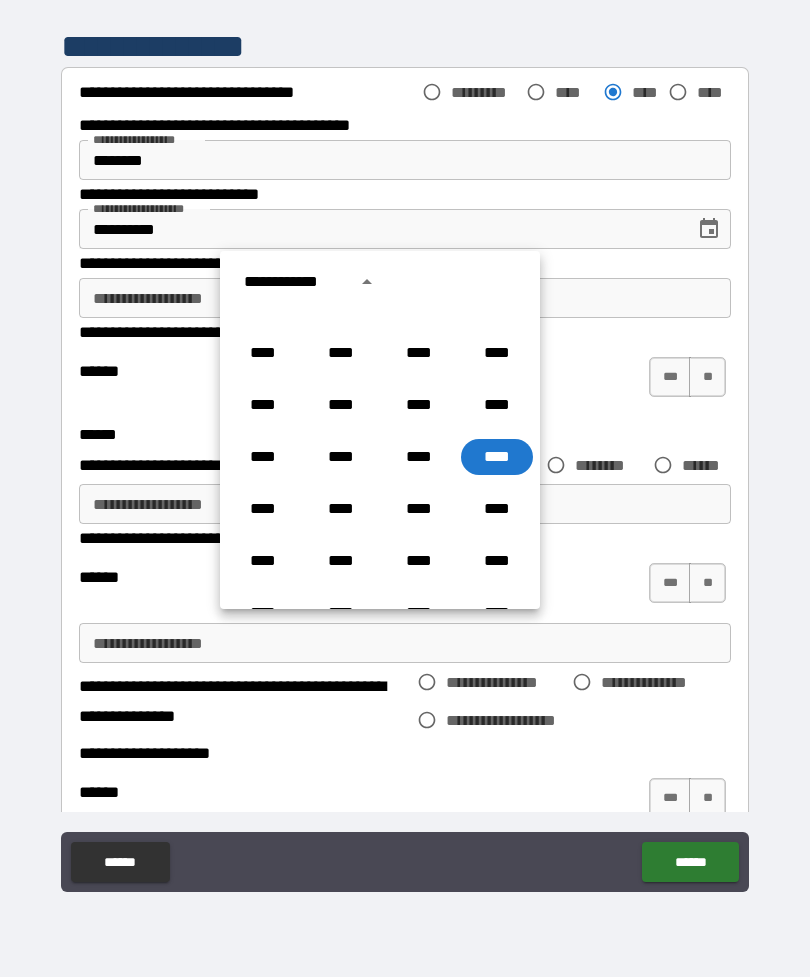 click on "**********" at bounding box center (294, 282) 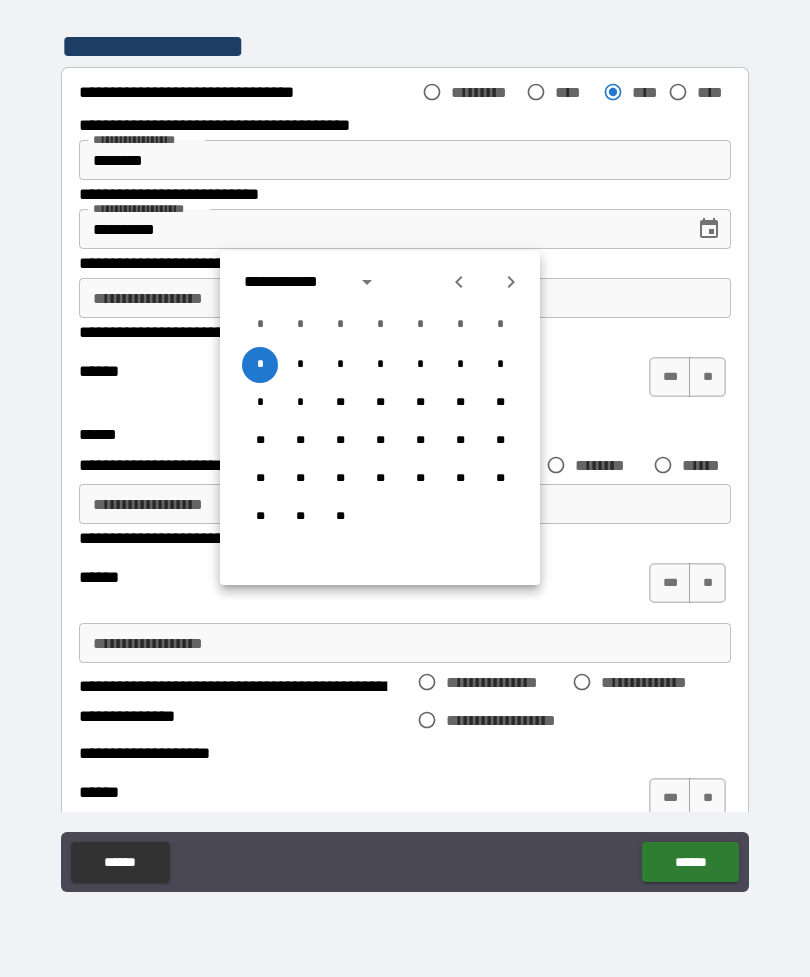 click 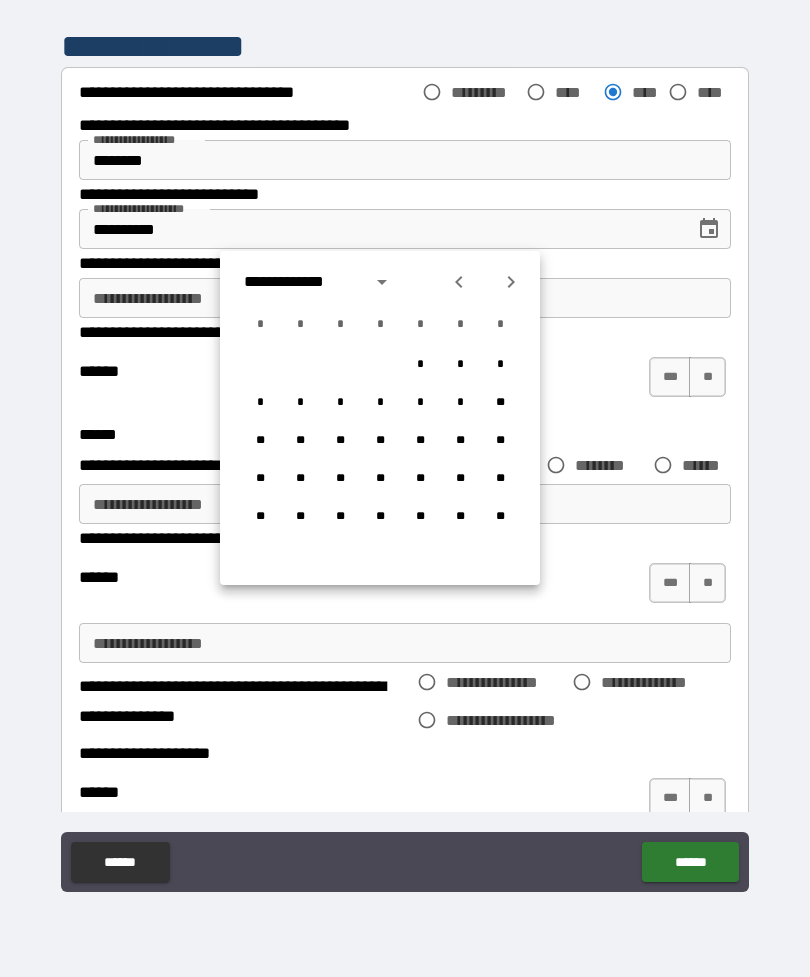 click 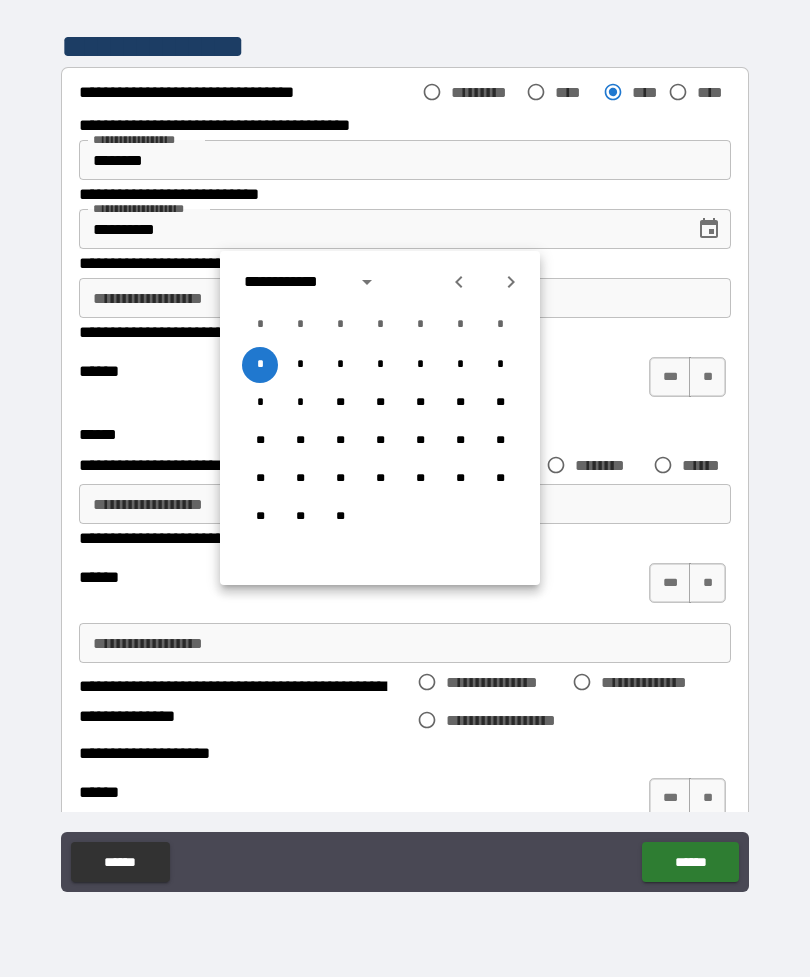 click 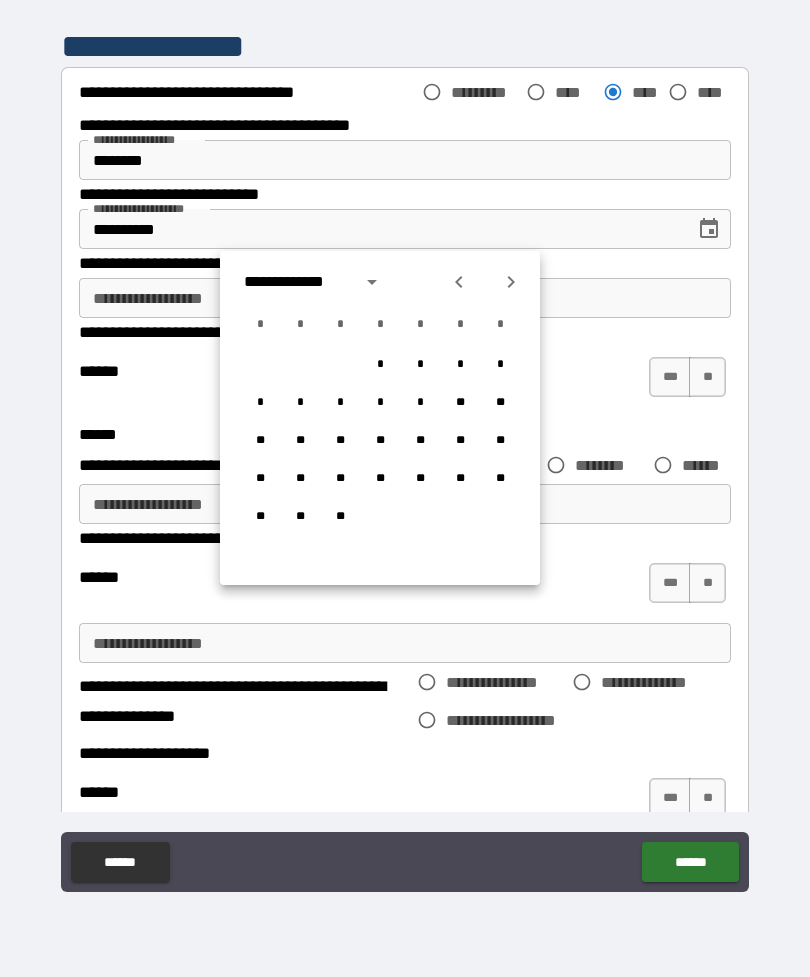 click 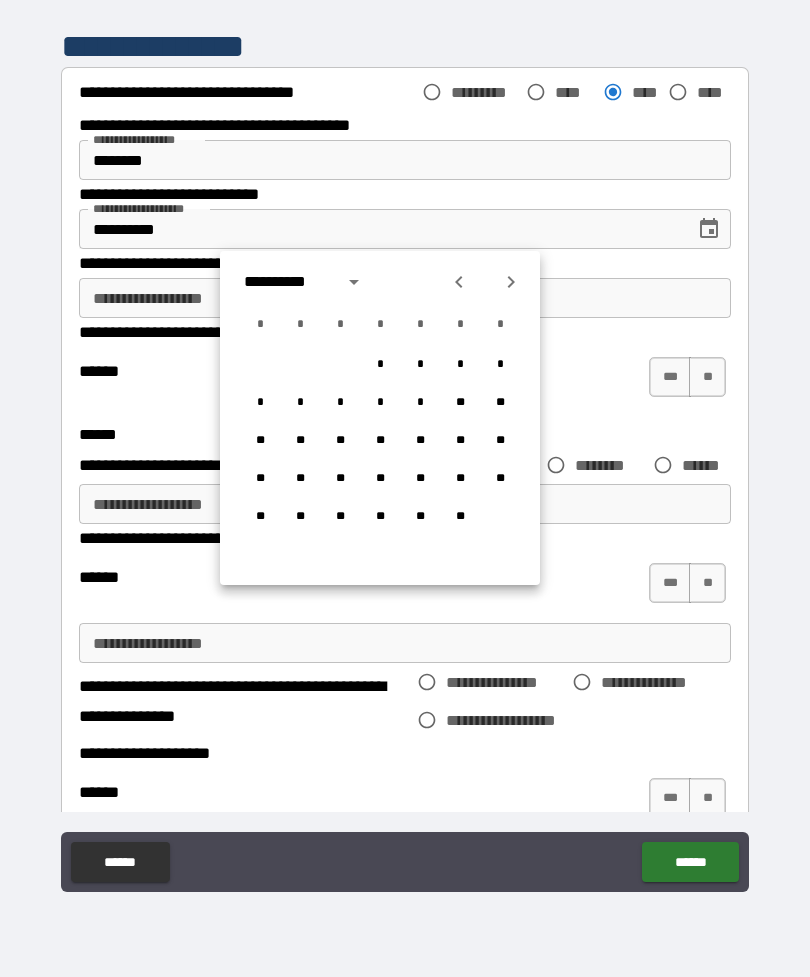 click 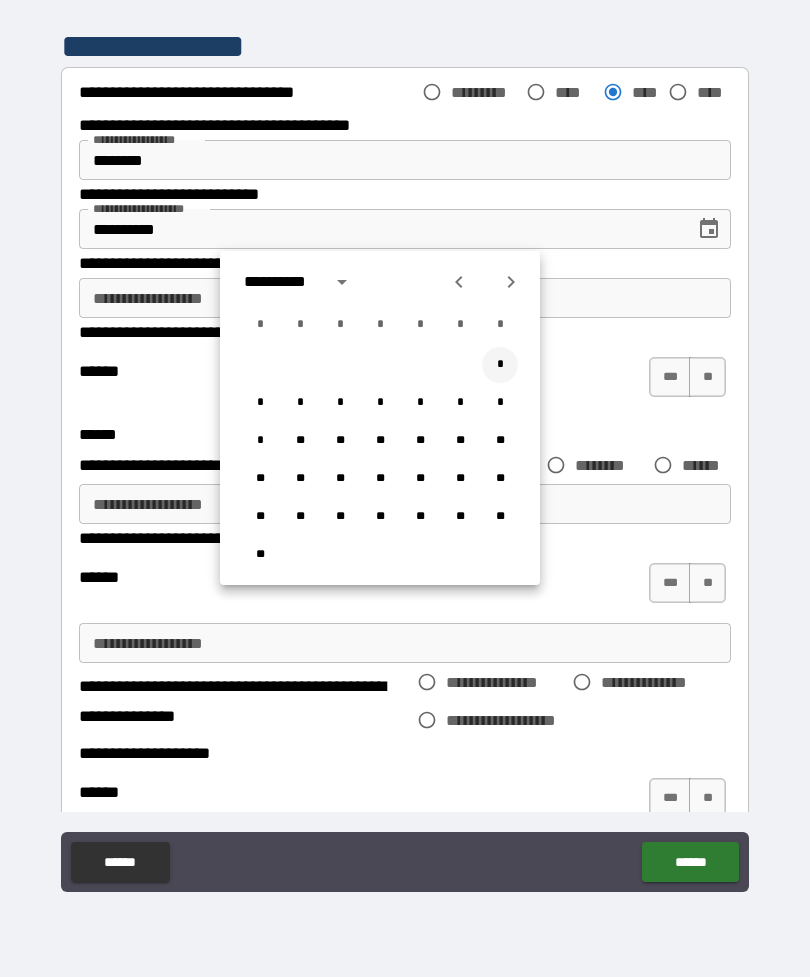 click on "*" at bounding box center (500, 365) 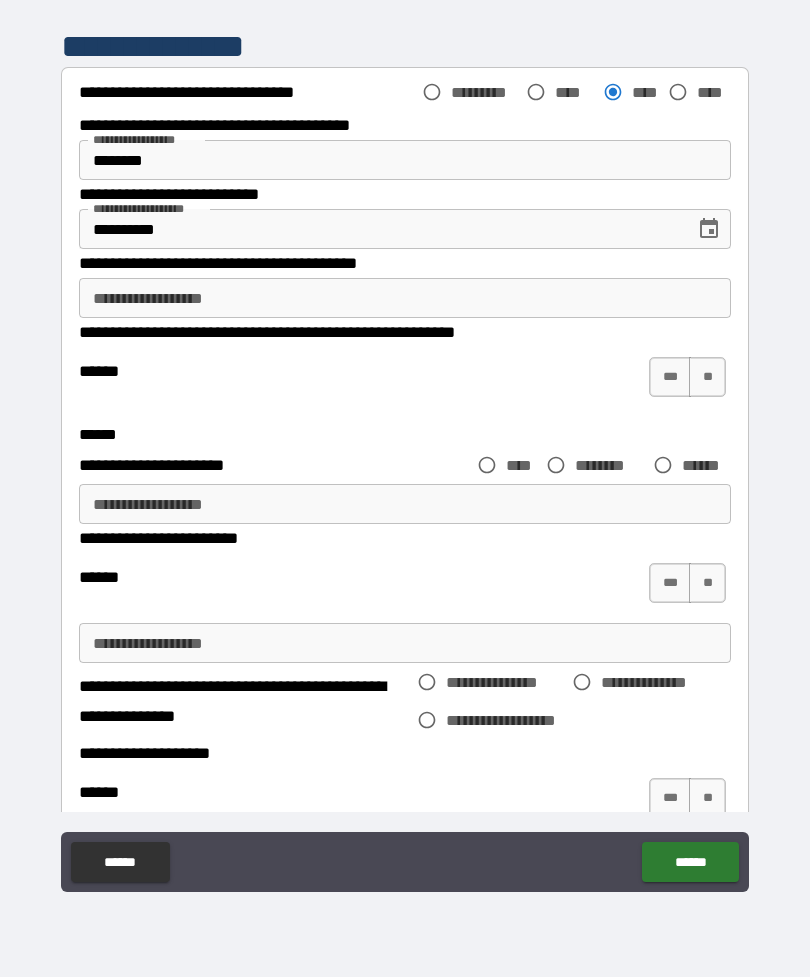 type on "**********" 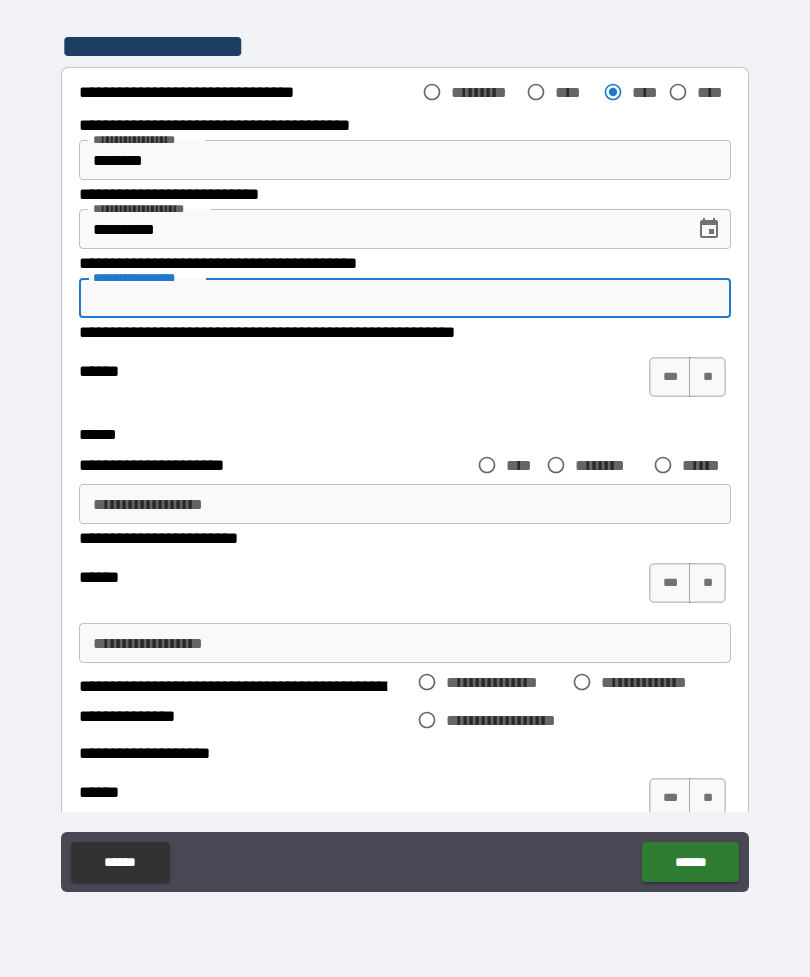 type on "*" 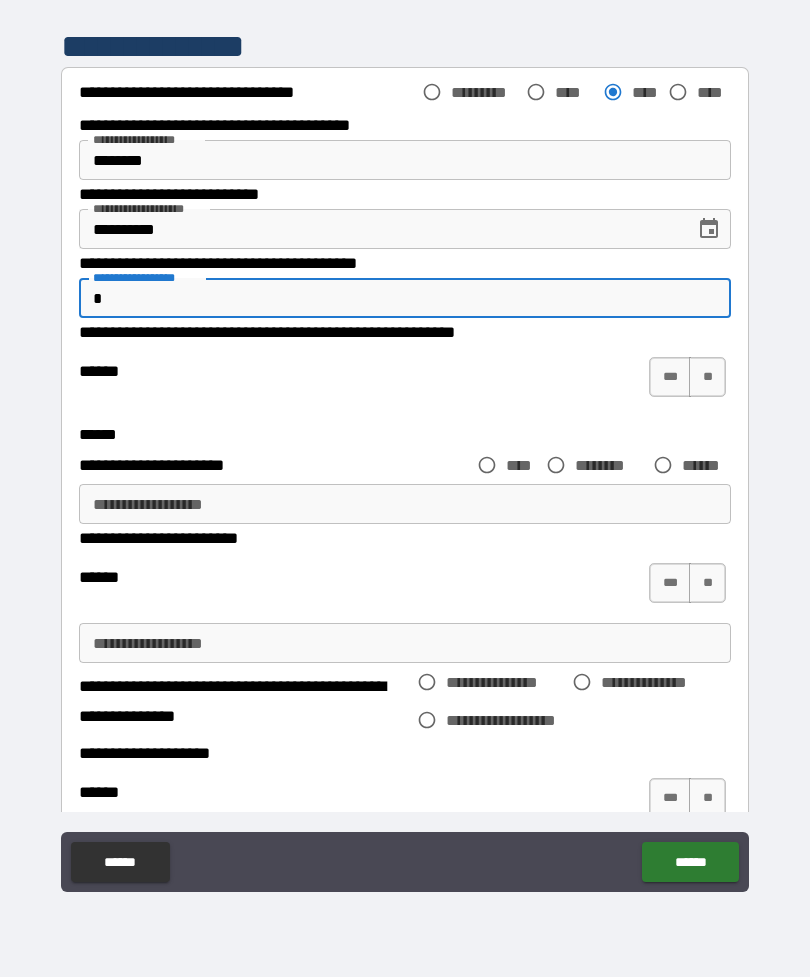 type 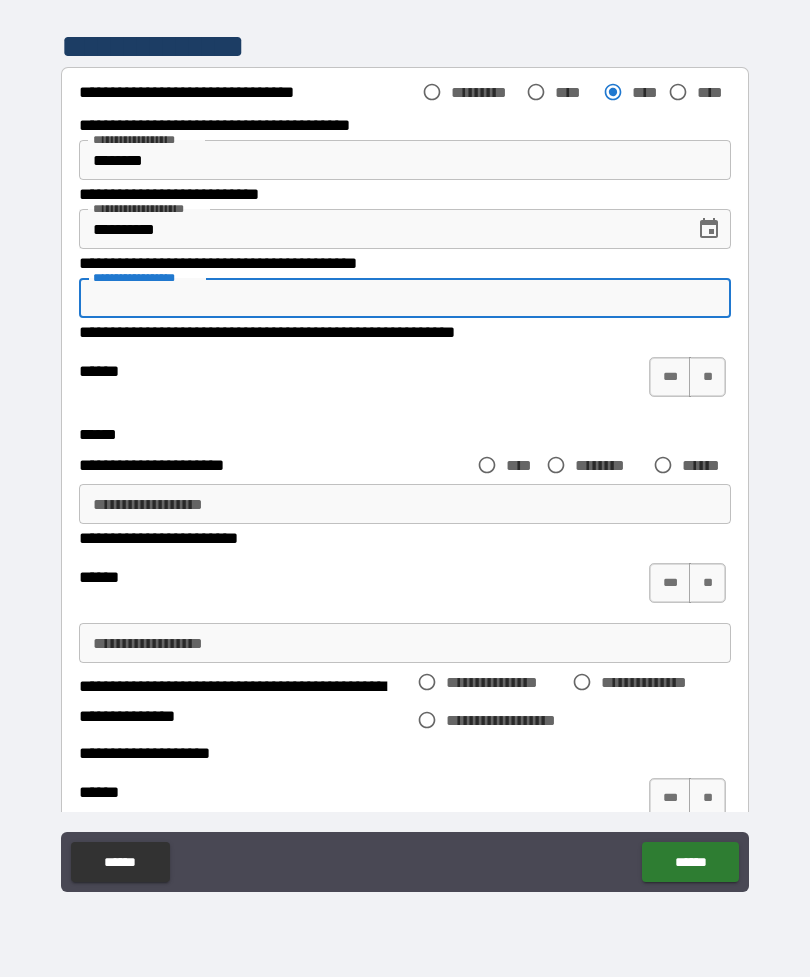 click on "****** *** **" at bounding box center [402, 583] 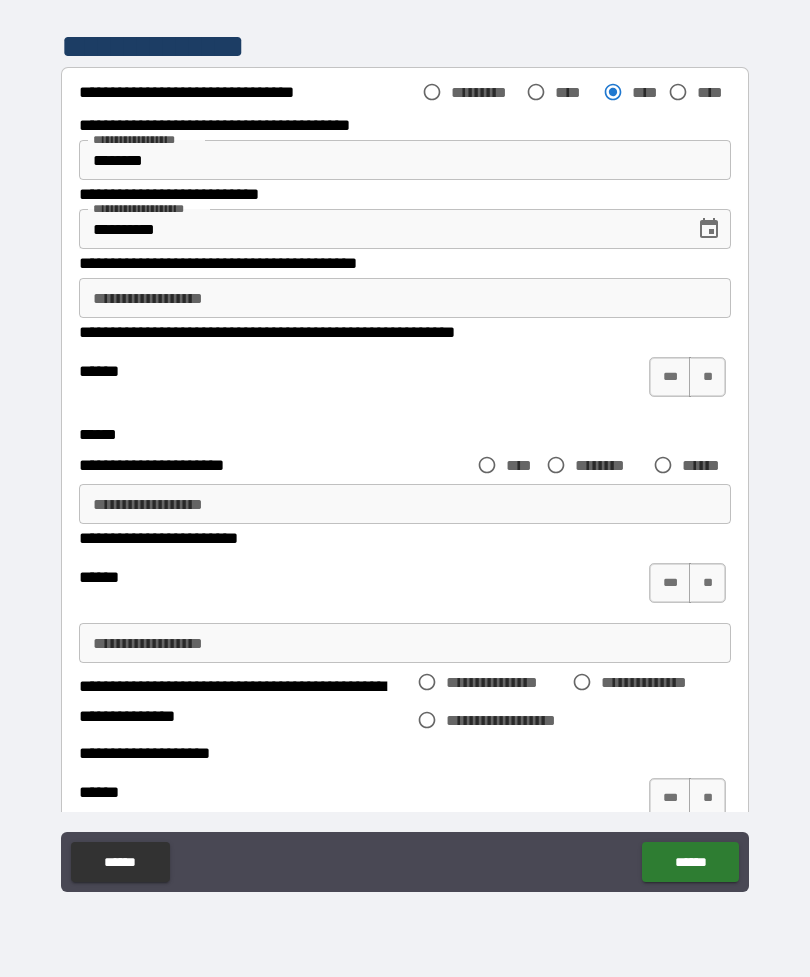 click on "**" at bounding box center (707, 377) 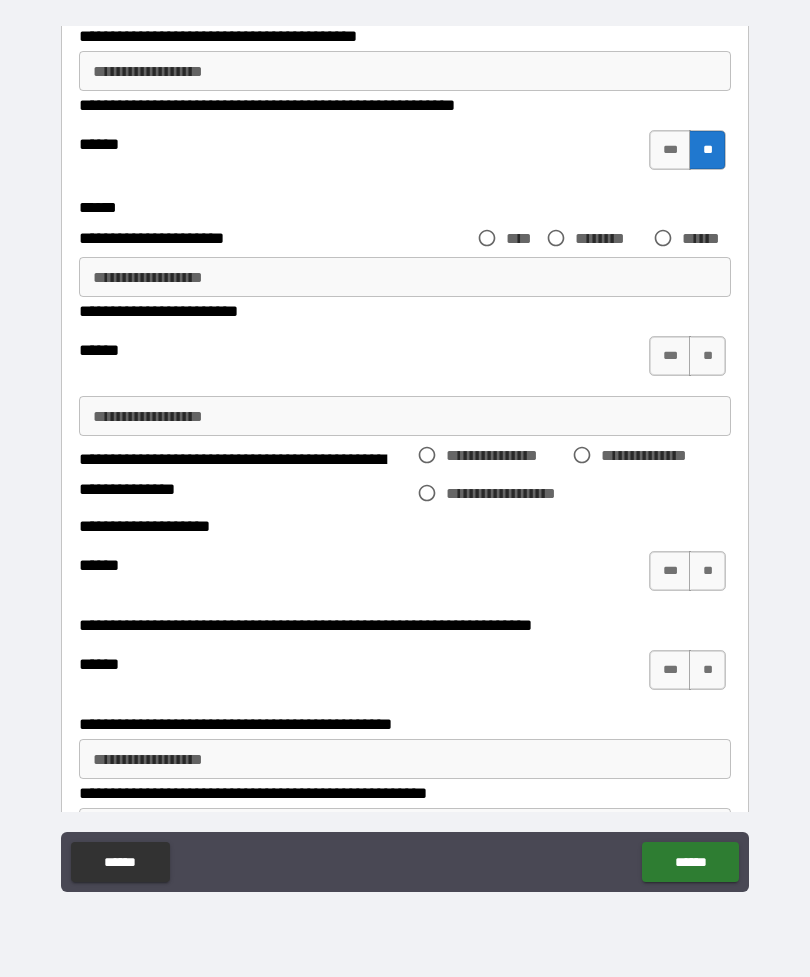 scroll, scrollTop: 228, scrollLeft: 0, axis: vertical 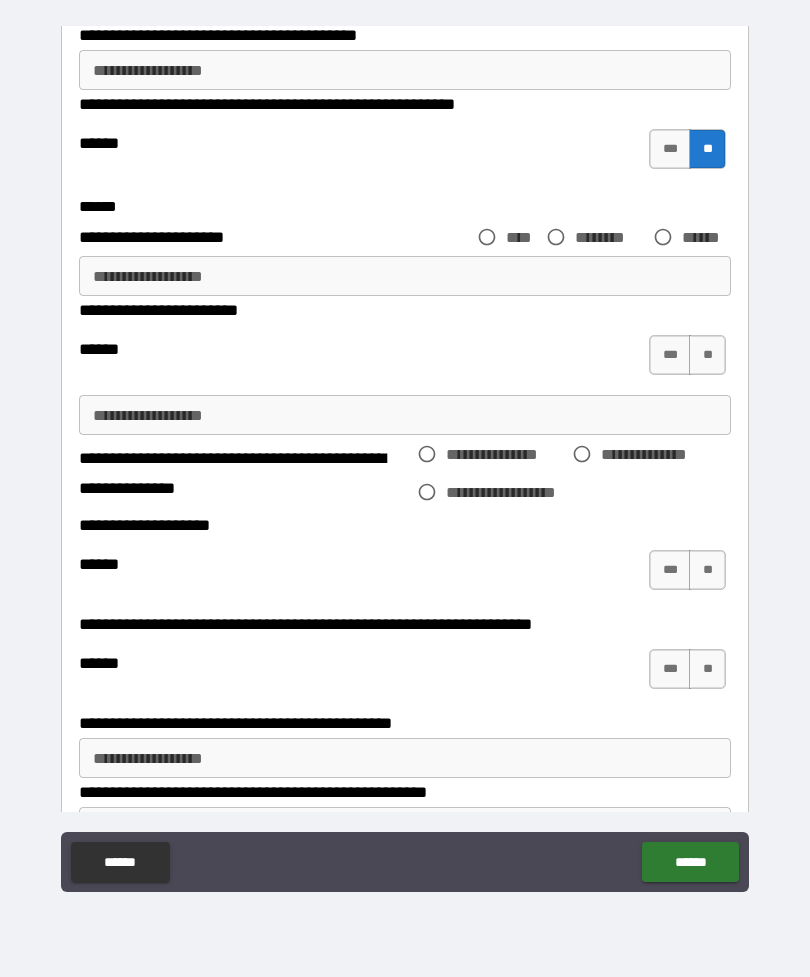 click on "***" at bounding box center (670, 355) 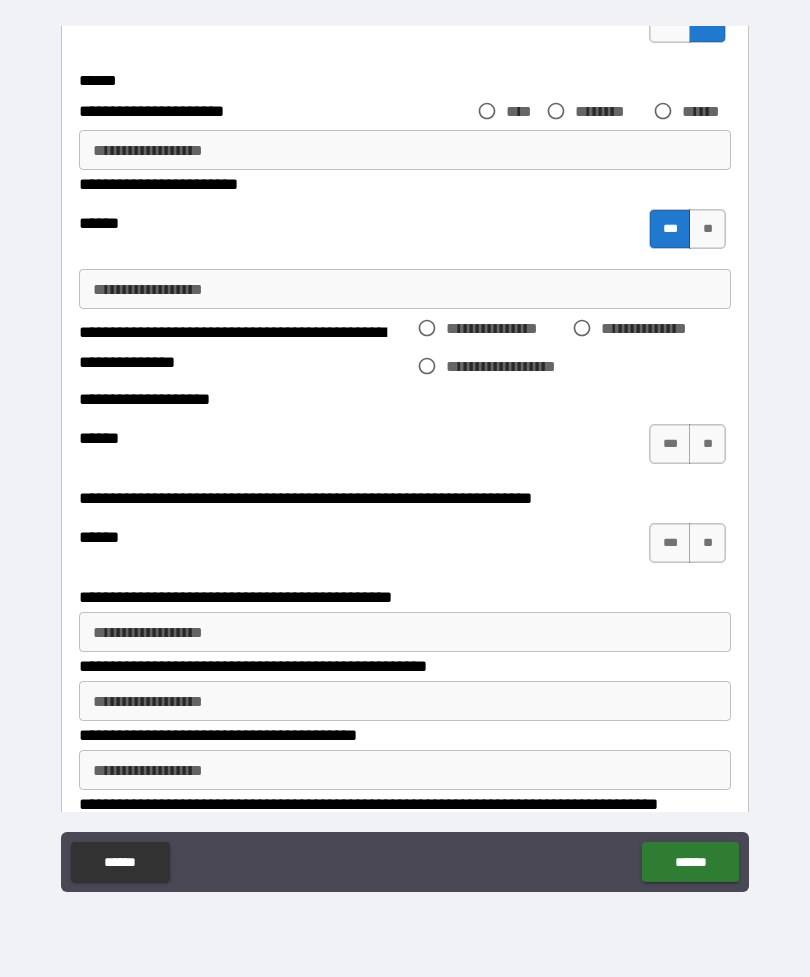 scroll, scrollTop: 355, scrollLeft: 0, axis: vertical 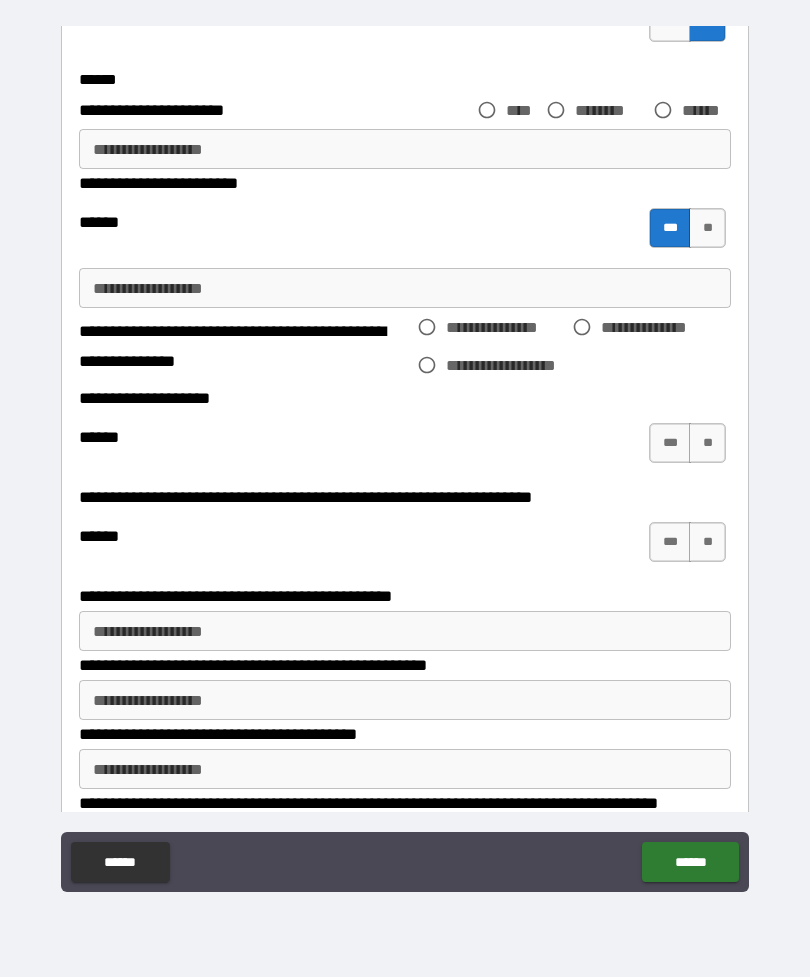 click on "***" at bounding box center [670, 443] 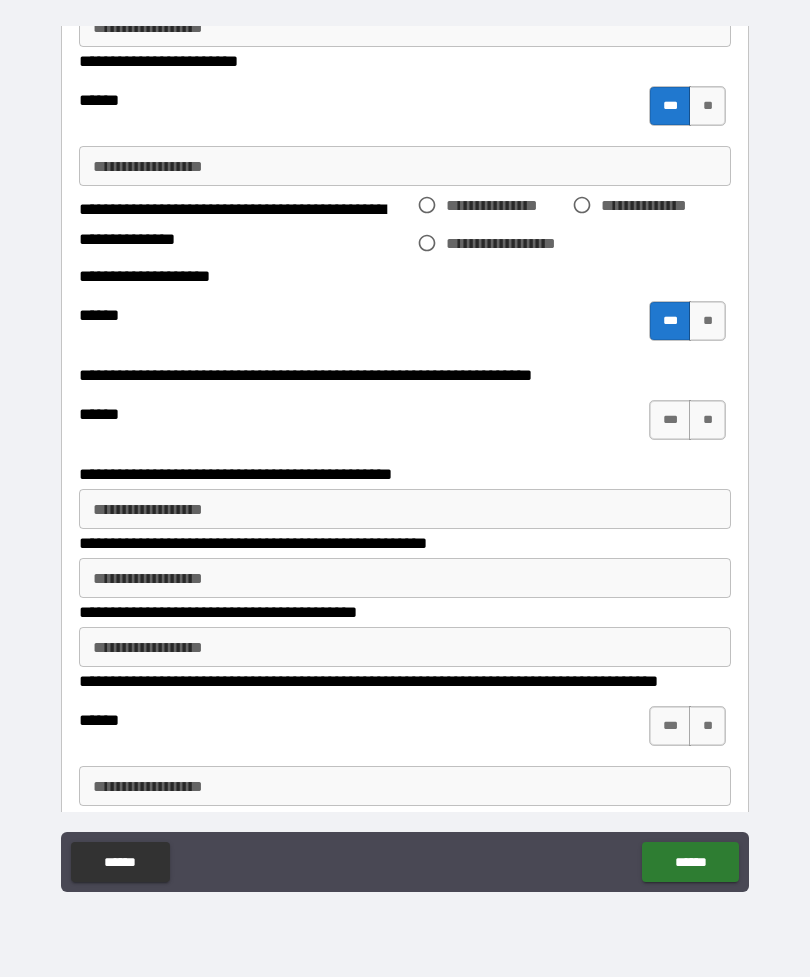 scroll, scrollTop: 502, scrollLeft: 0, axis: vertical 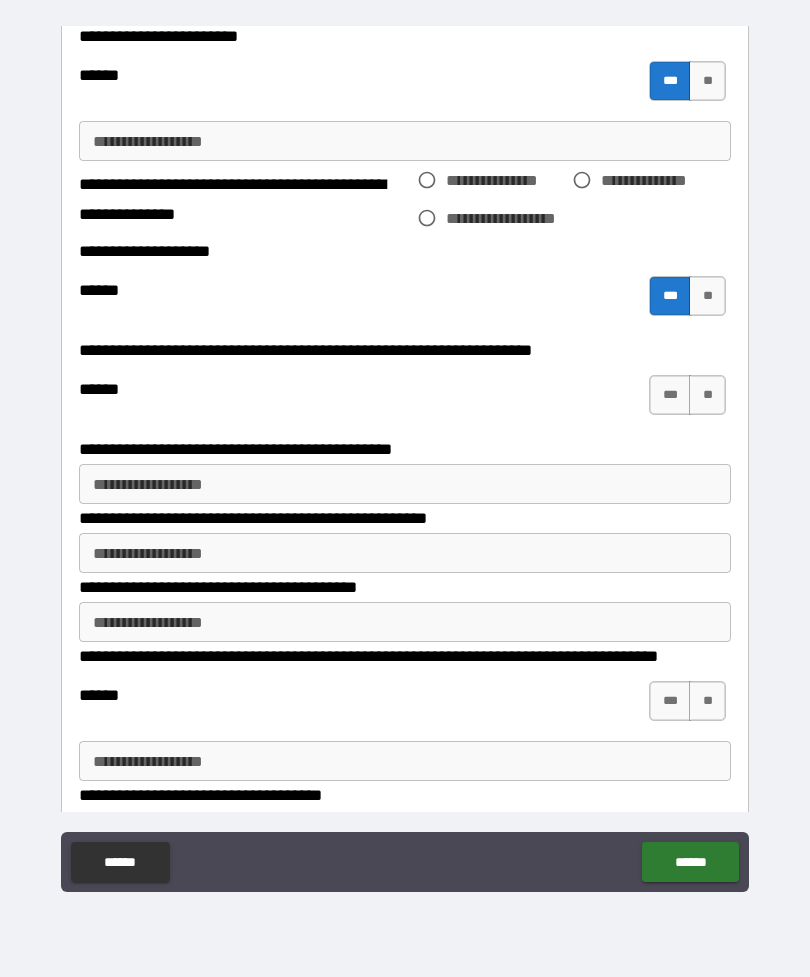 click on "**" at bounding box center (707, 395) 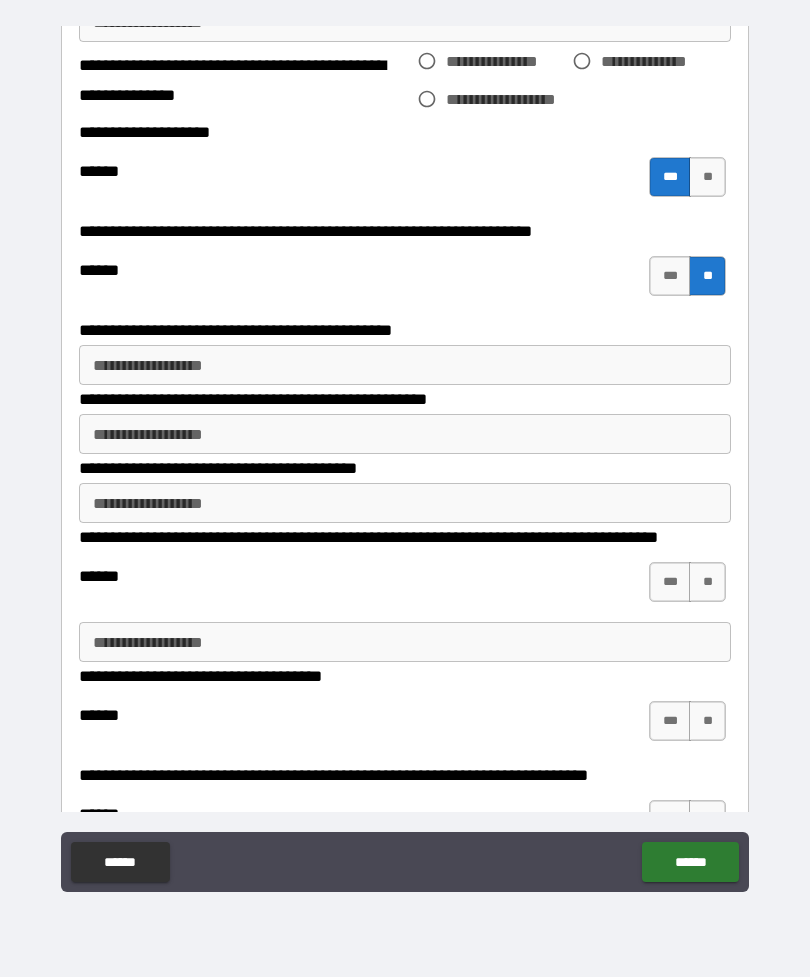 scroll, scrollTop: 625, scrollLeft: 0, axis: vertical 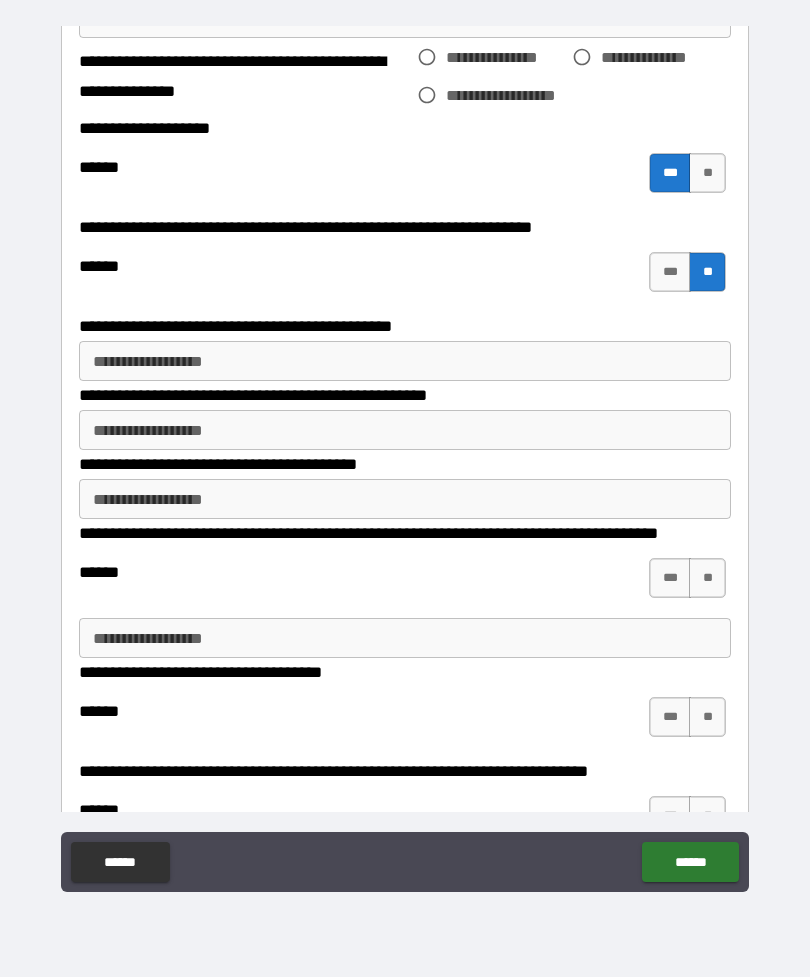 click on "**********" at bounding box center [405, 361] 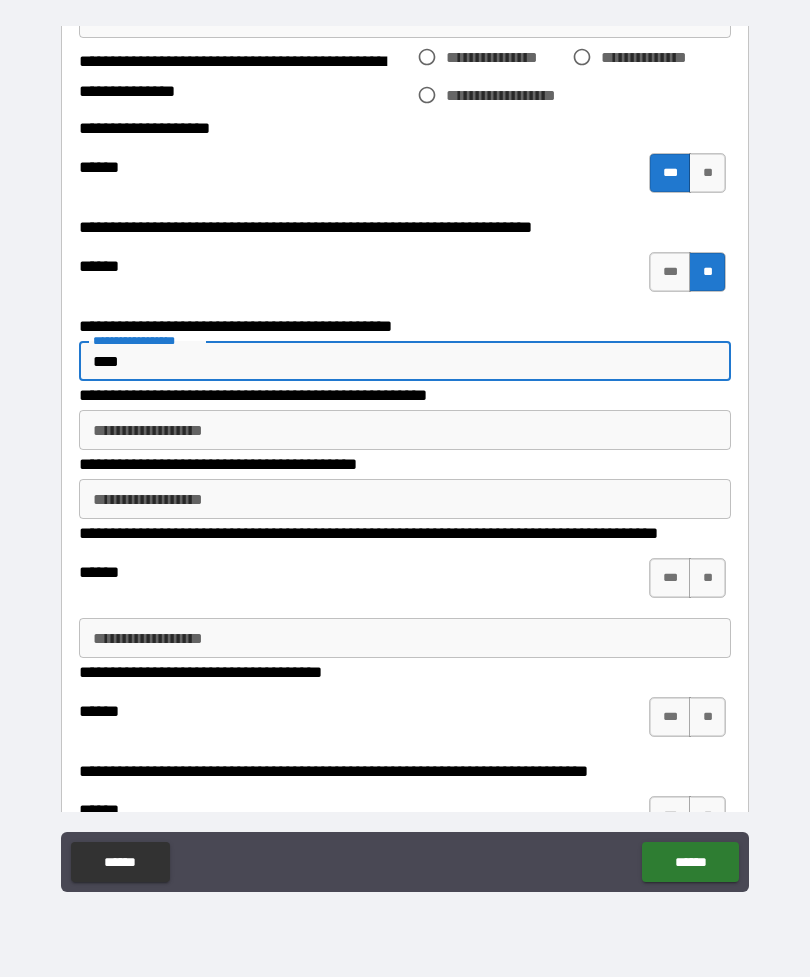type on "****" 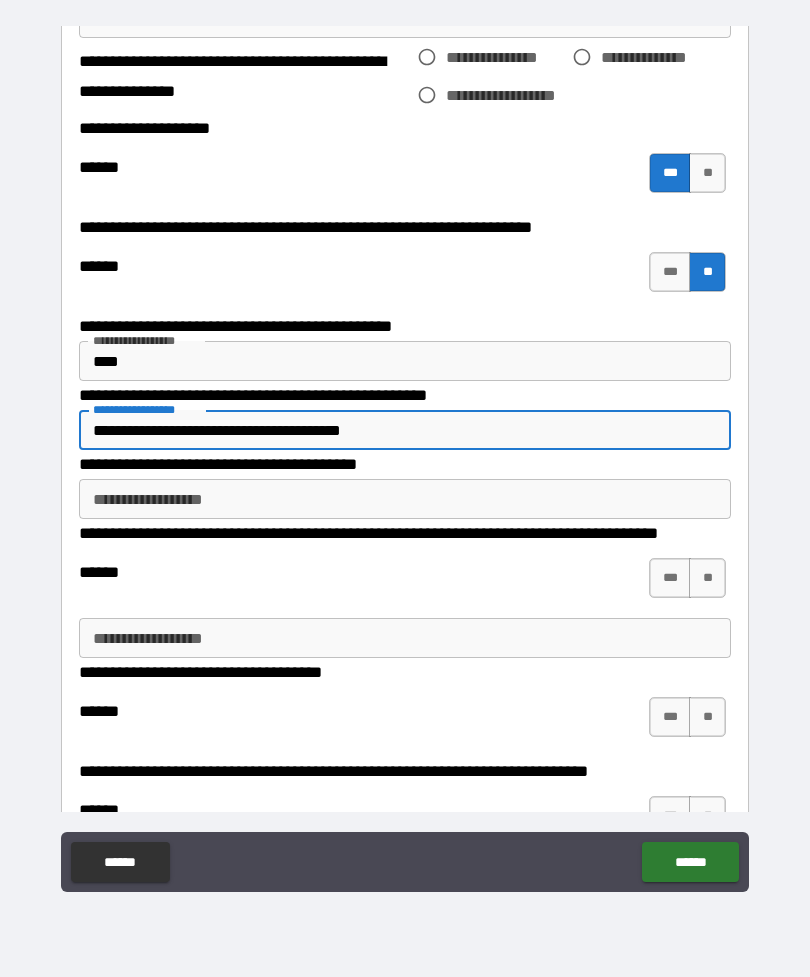 type on "**********" 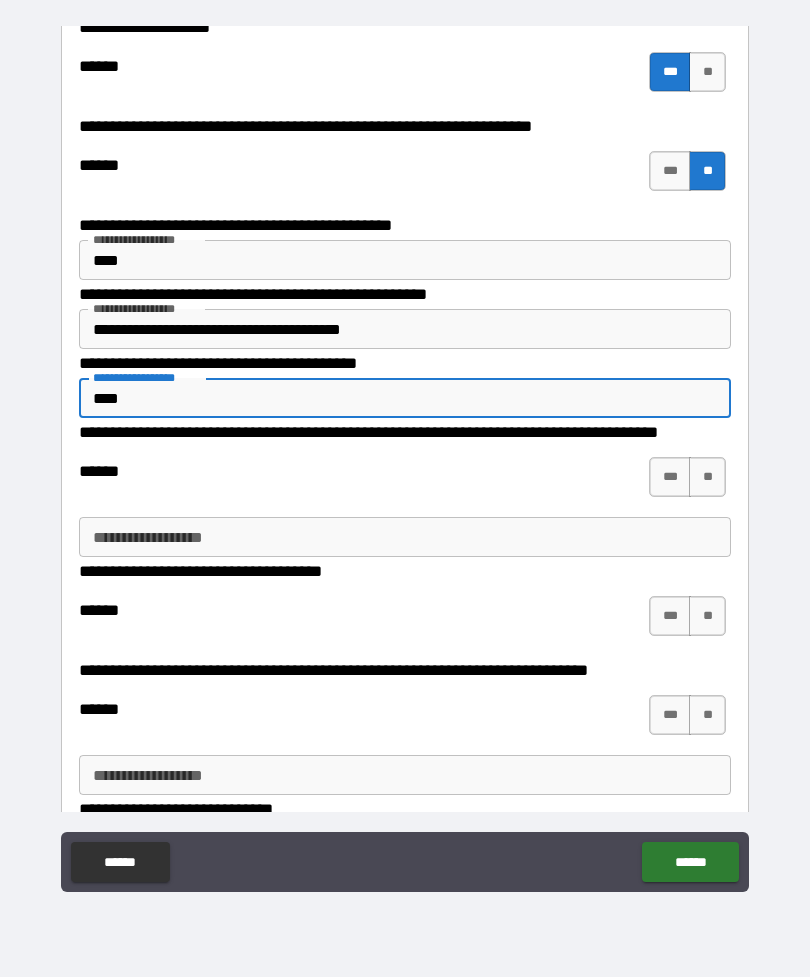 scroll, scrollTop: 729, scrollLeft: 0, axis: vertical 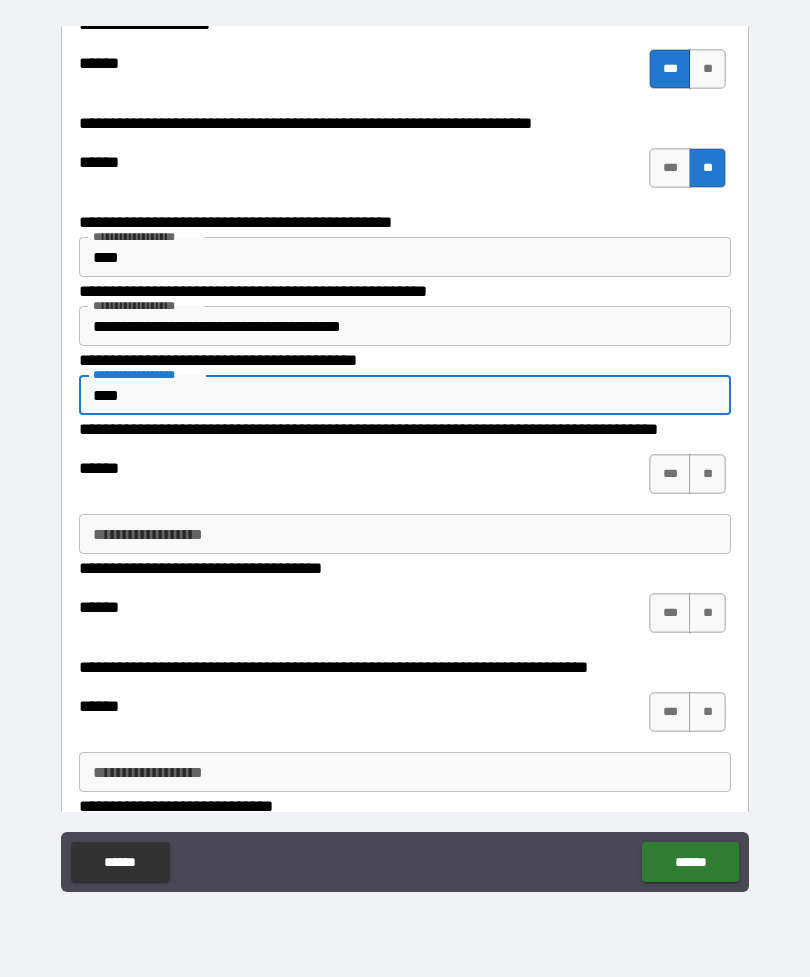 type on "****" 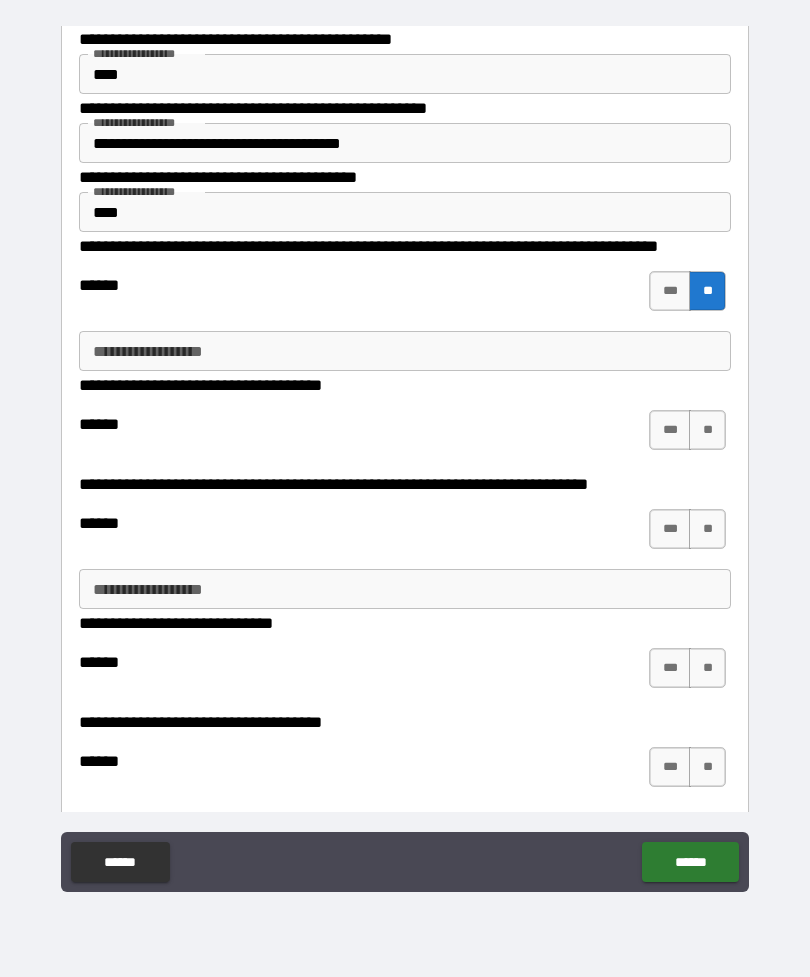 scroll, scrollTop: 917, scrollLeft: 0, axis: vertical 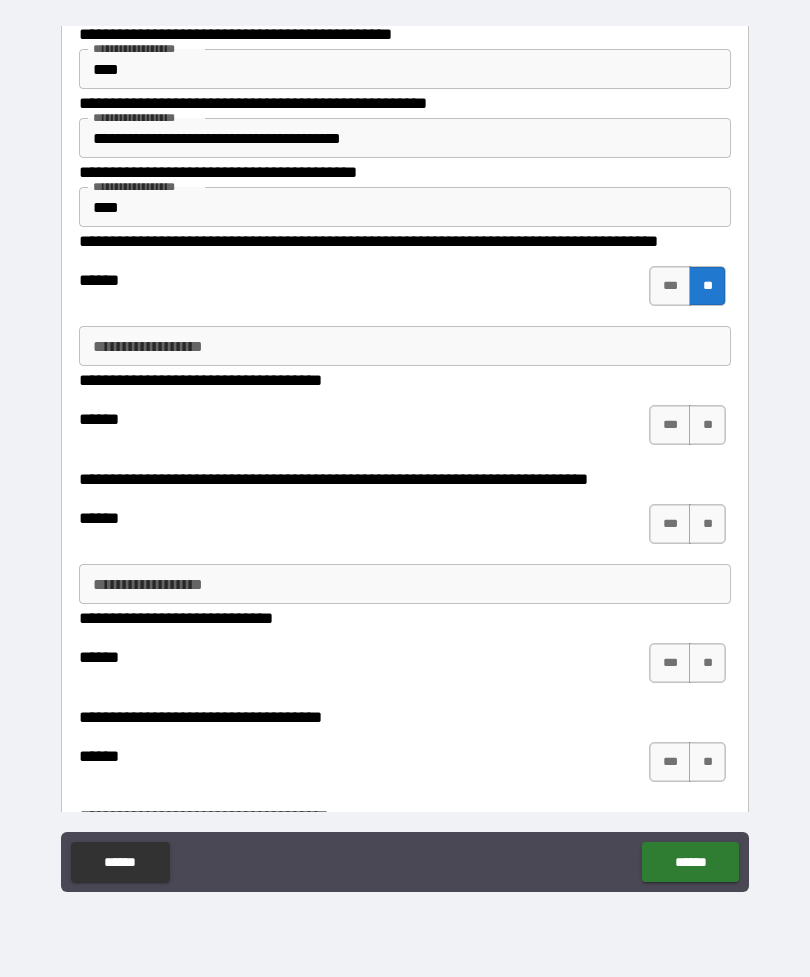 click on "**" at bounding box center [707, 425] 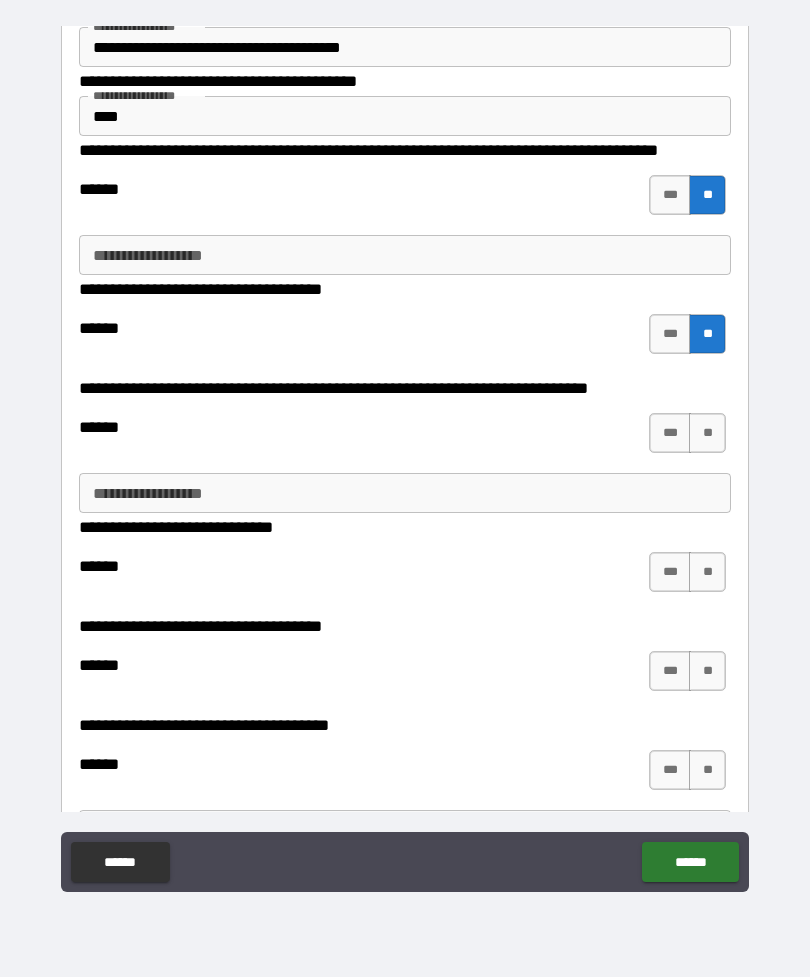 scroll, scrollTop: 1016, scrollLeft: 0, axis: vertical 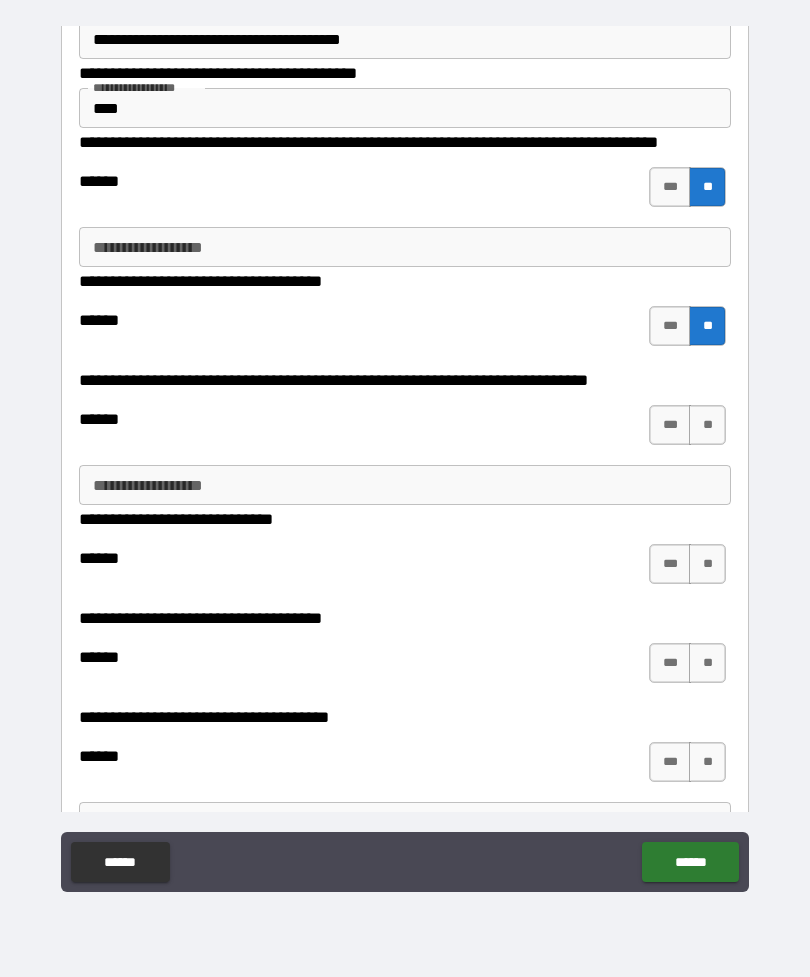 click on "**" at bounding box center [707, 425] 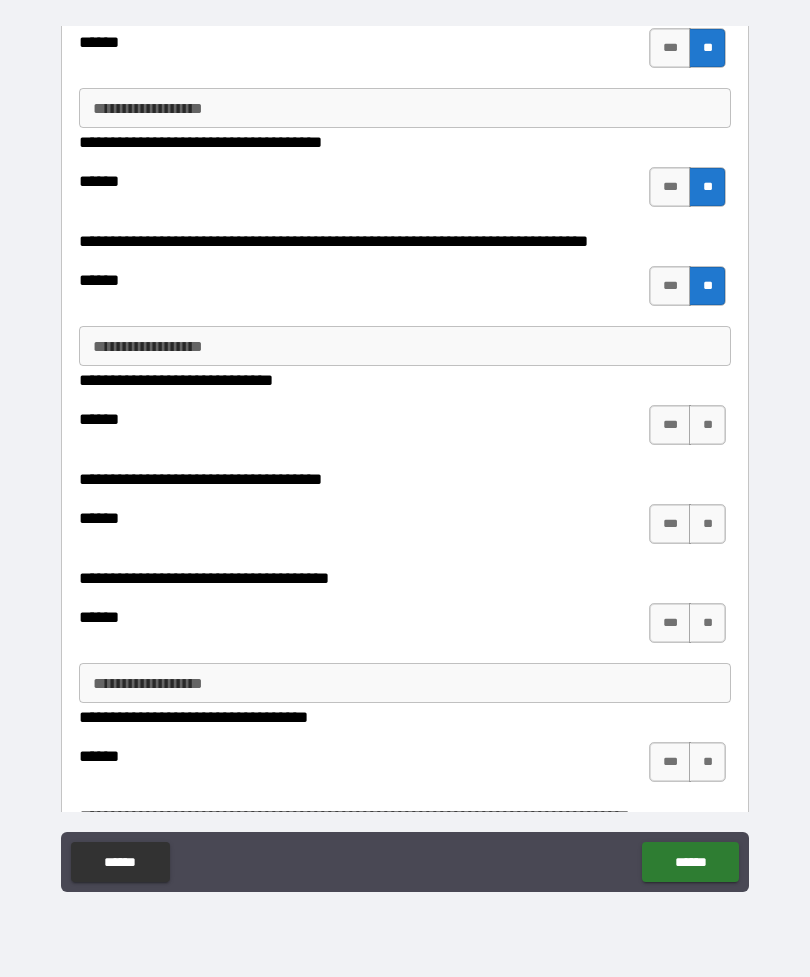 scroll, scrollTop: 1157, scrollLeft: 0, axis: vertical 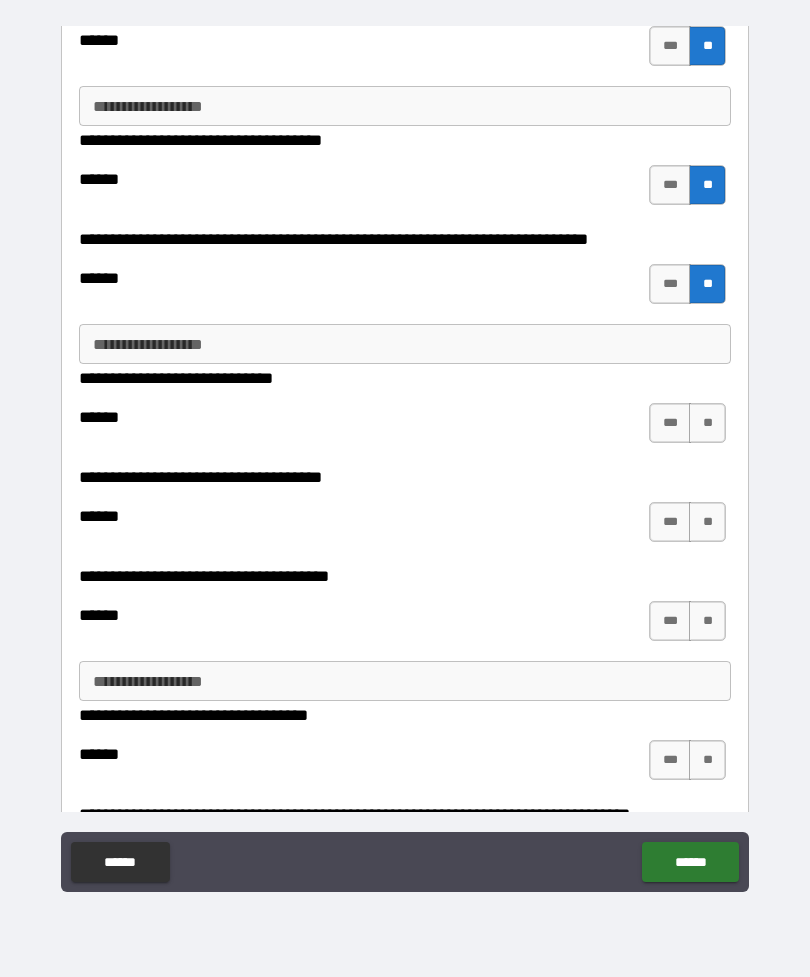 click on "**" at bounding box center (707, 423) 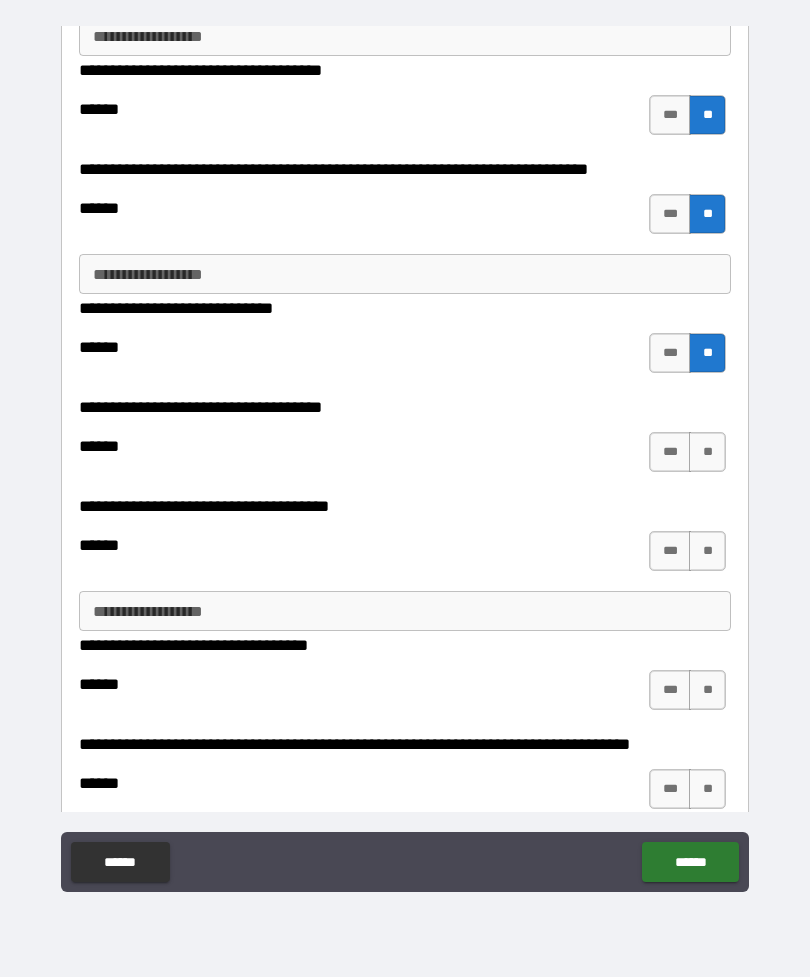 scroll, scrollTop: 1230, scrollLeft: 0, axis: vertical 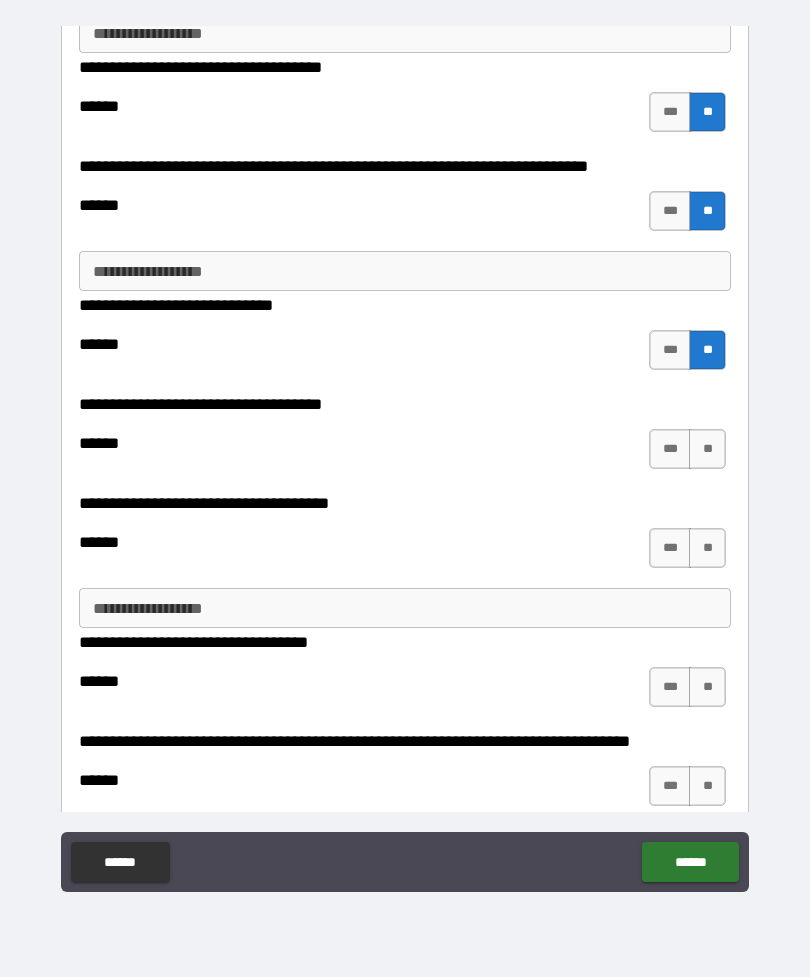 click on "**" at bounding box center [707, 449] 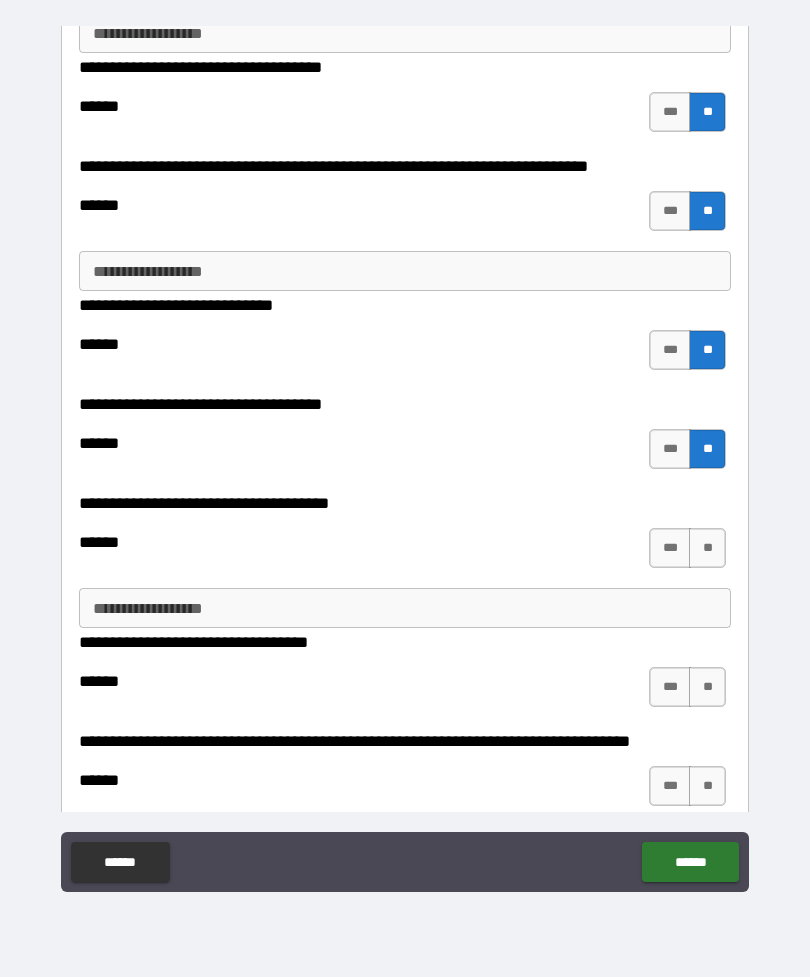 scroll, scrollTop: 1336, scrollLeft: 0, axis: vertical 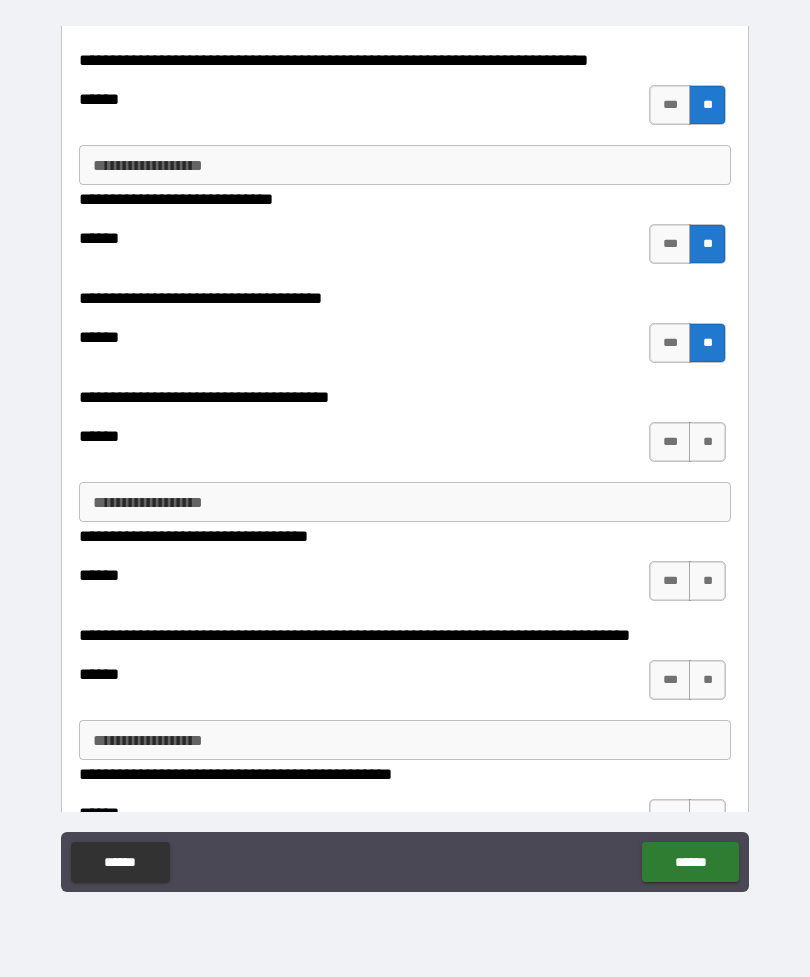click on "**" at bounding box center (707, 442) 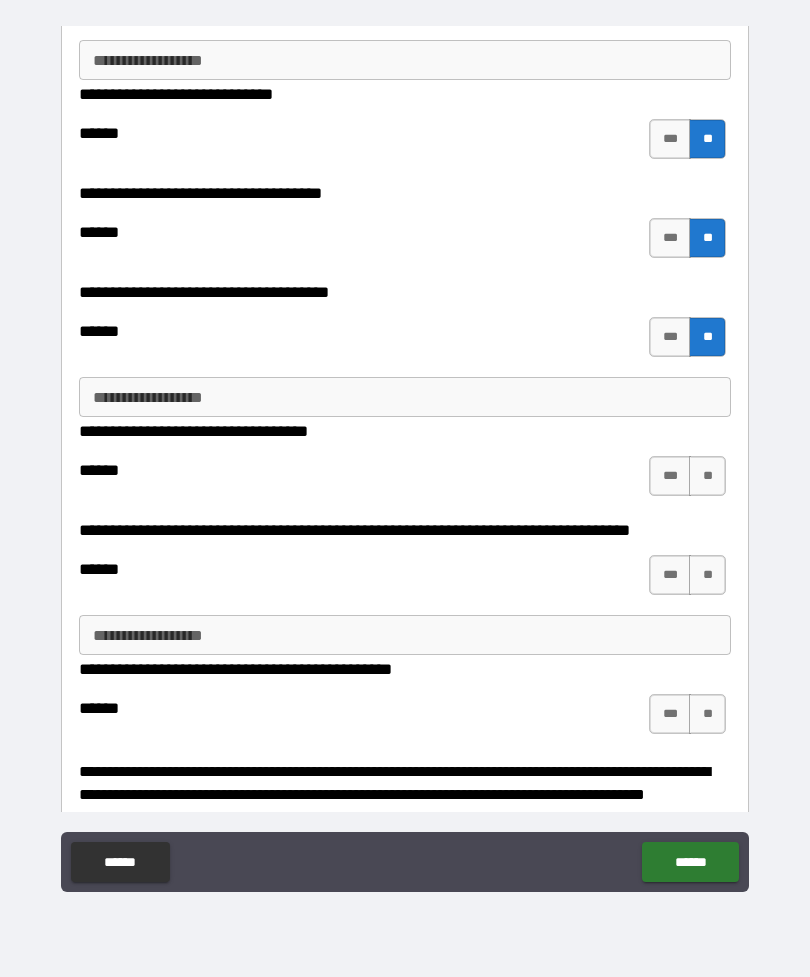scroll, scrollTop: 1454, scrollLeft: 0, axis: vertical 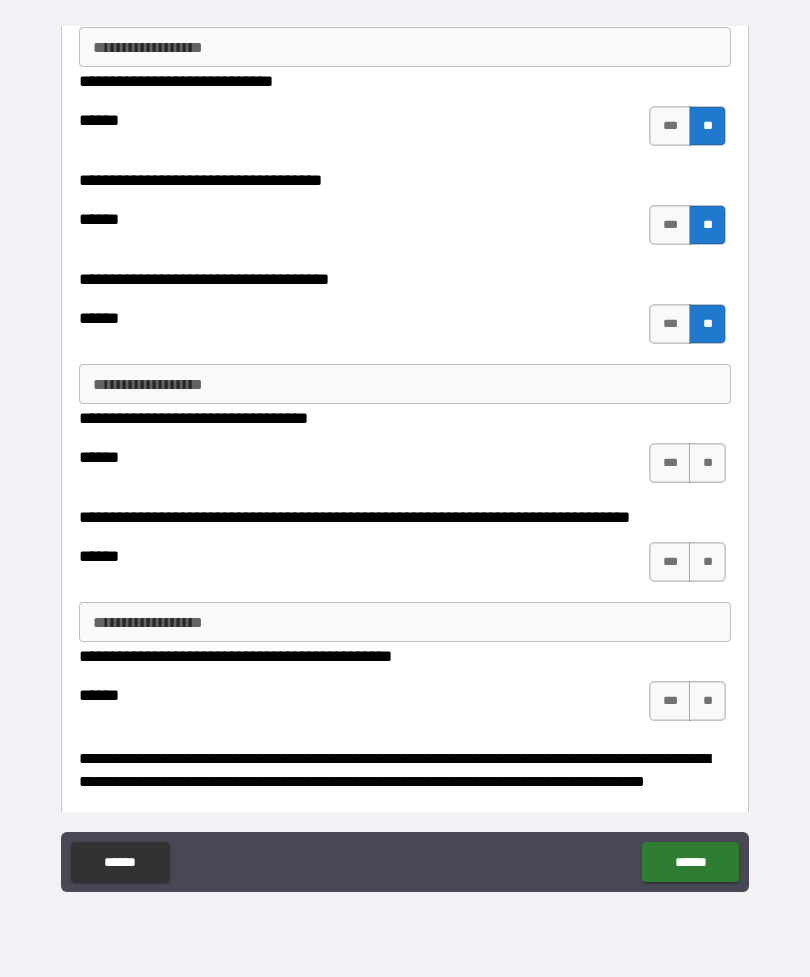click on "**" at bounding box center (707, 463) 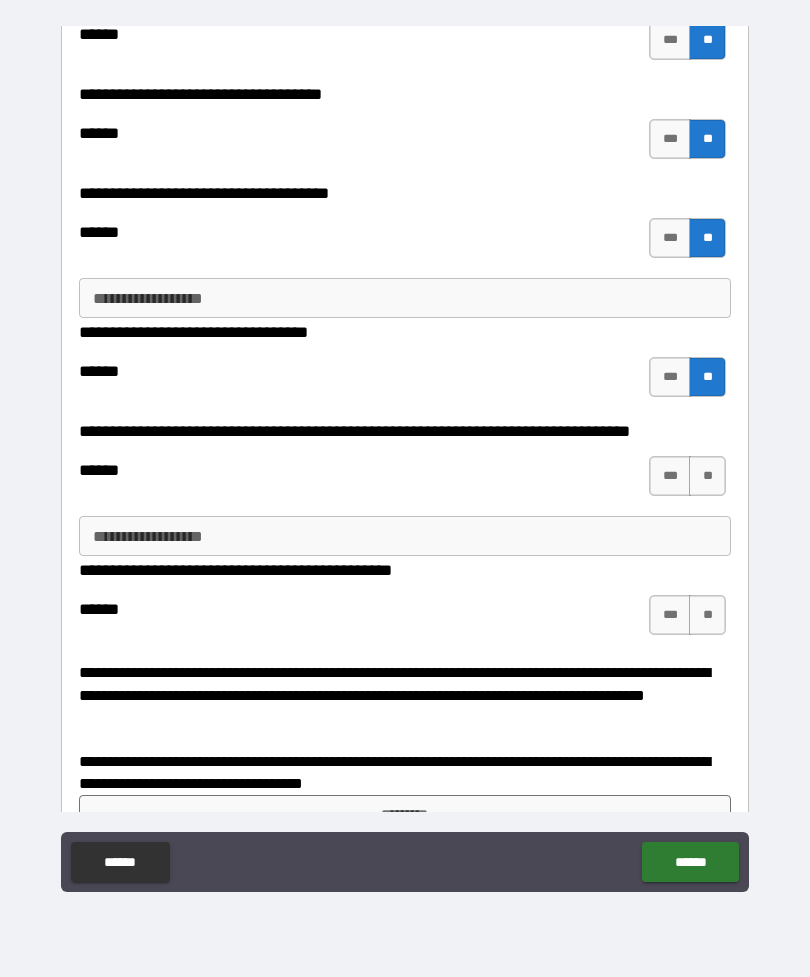scroll, scrollTop: 1554, scrollLeft: 0, axis: vertical 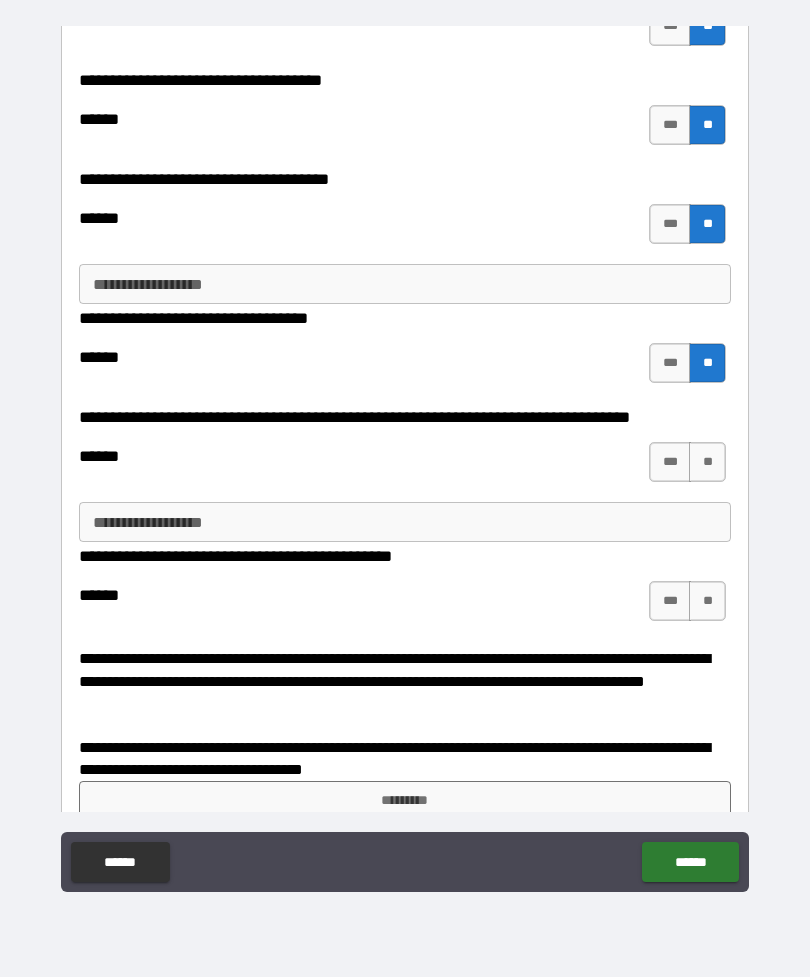 click on "**" at bounding box center (707, 462) 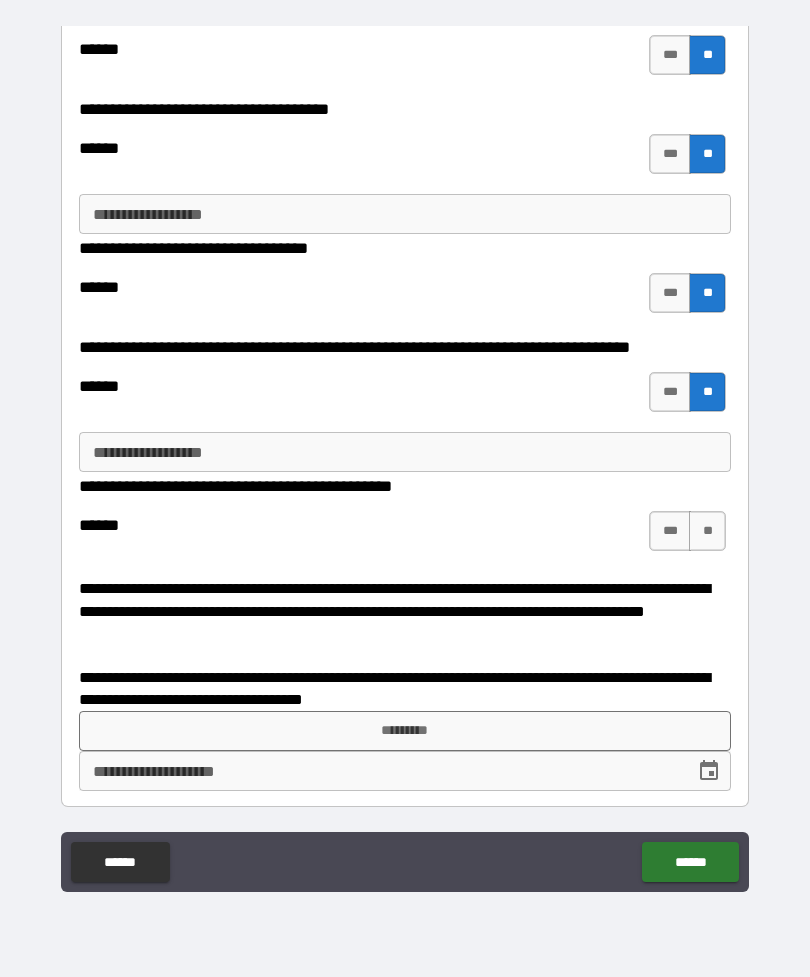 scroll, scrollTop: 1623, scrollLeft: 0, axis: vertical 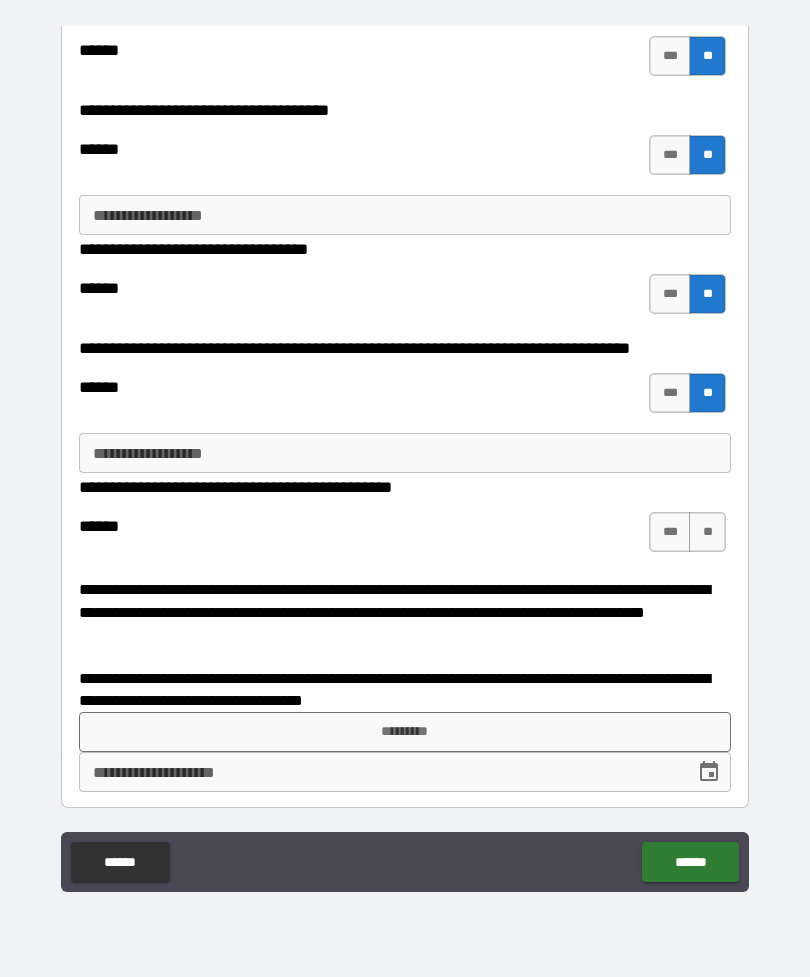 click on "***" at bounding box center [670, 532] 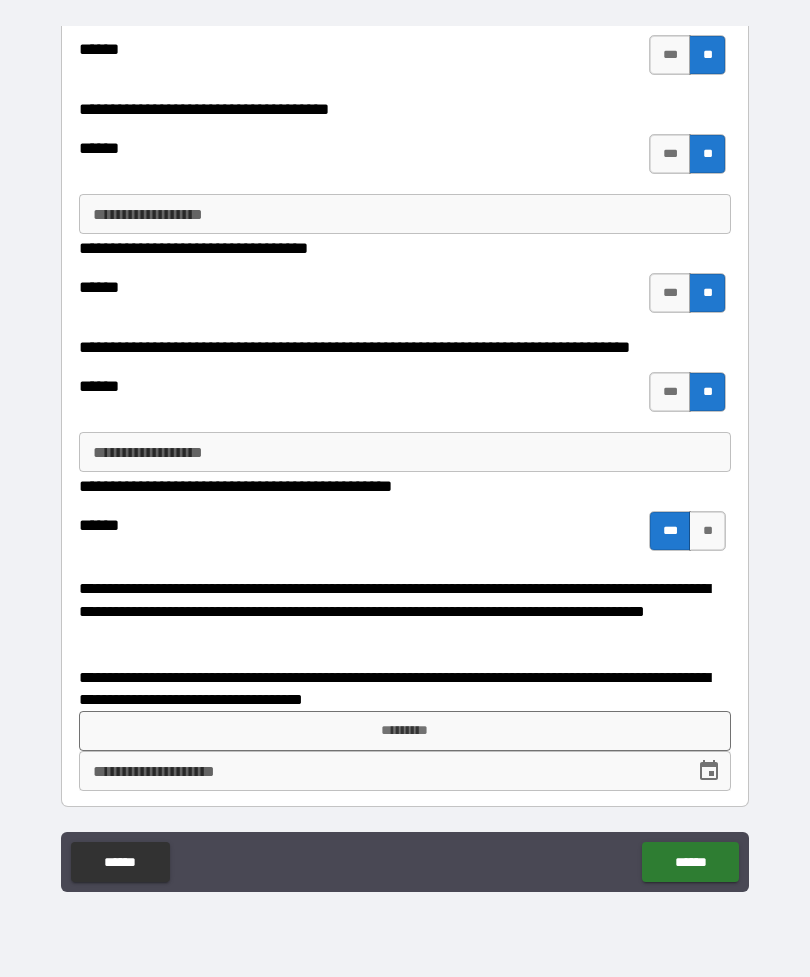 scroll, scrollTop: 1623, scrollLeft: 0, axis: vertical 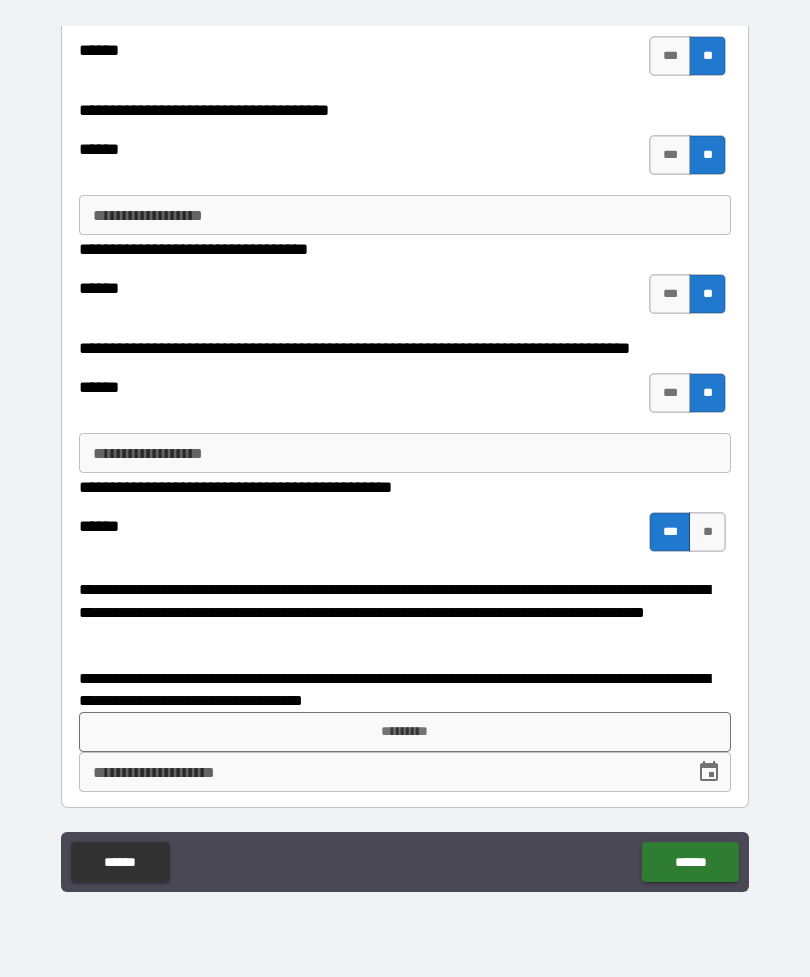 click on "*********" at bounding box center (405, 732) 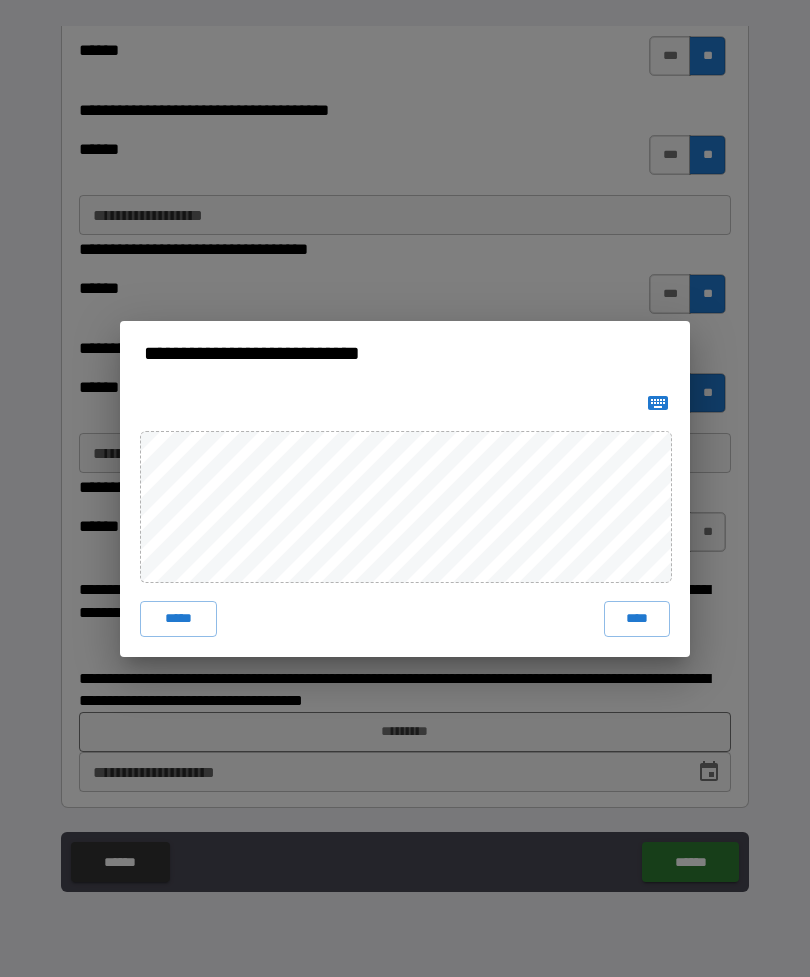 click on "****" at bounding box center (637, 619) 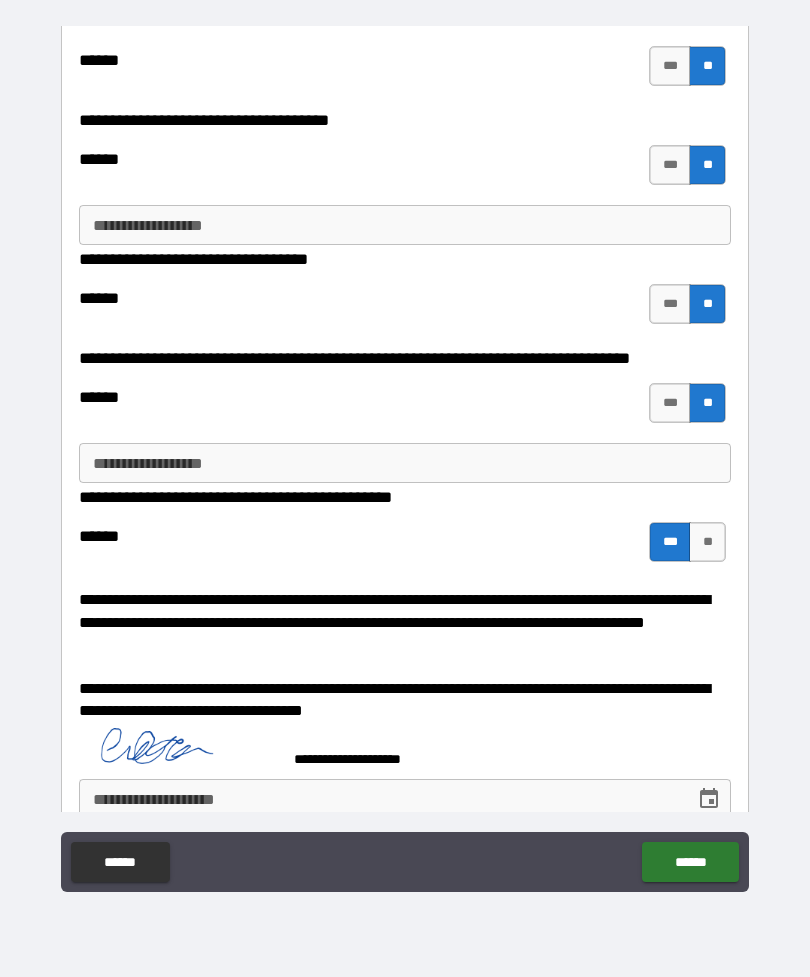 click on "******" at bounding box center [690, 862] 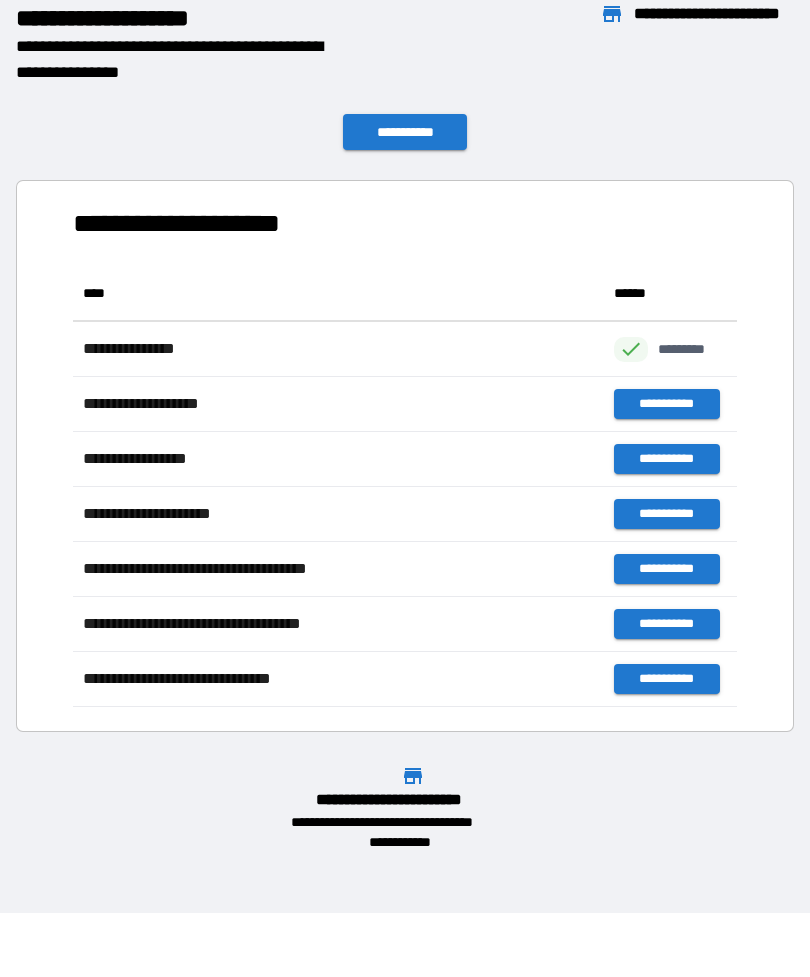 scroll, scrollTop: 441, scrollLeft: 664, axis: both 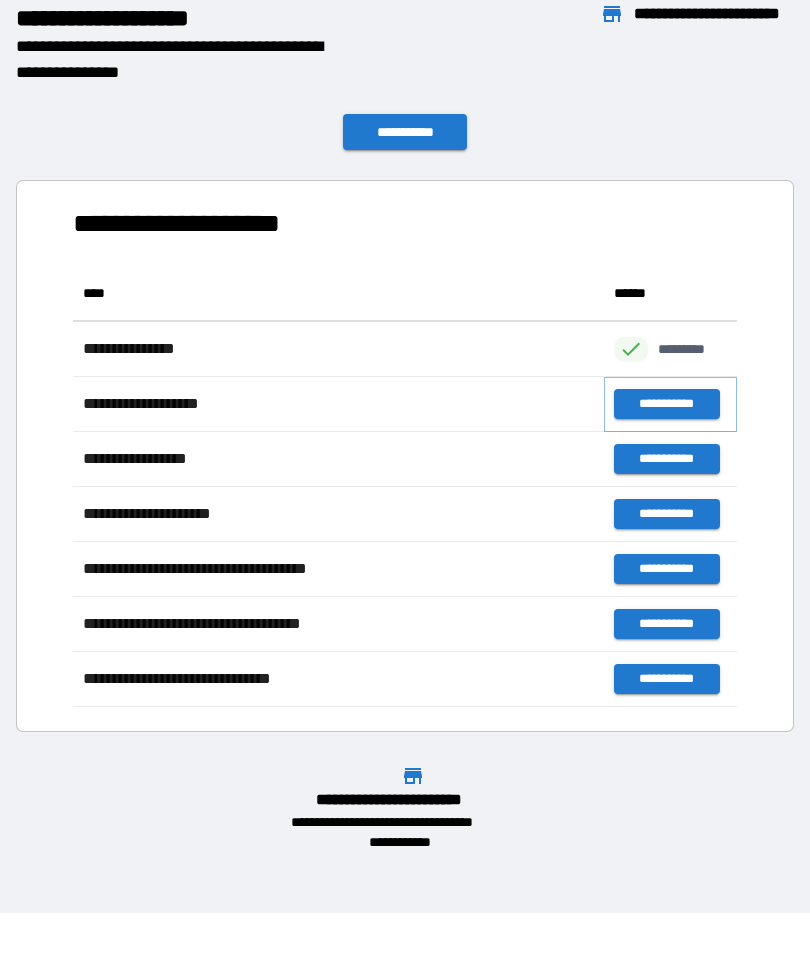 click on "**********" at bounding box center (666, 404) 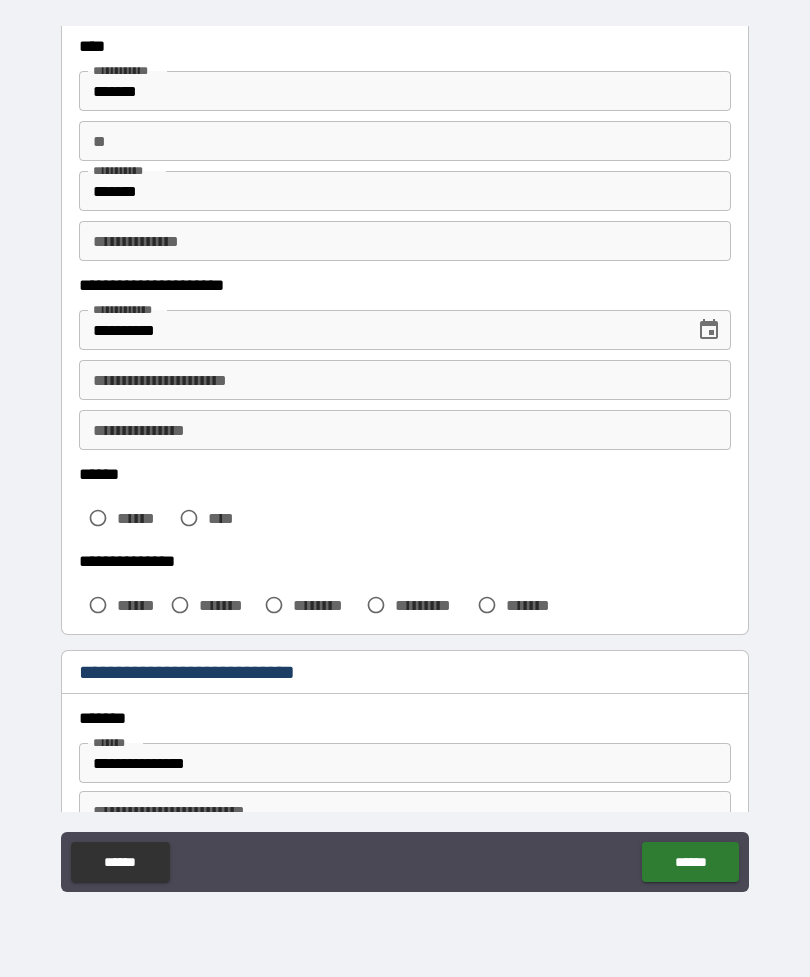 scroll, scrollTop: 125, scrollLeft: 0, axis: vertical 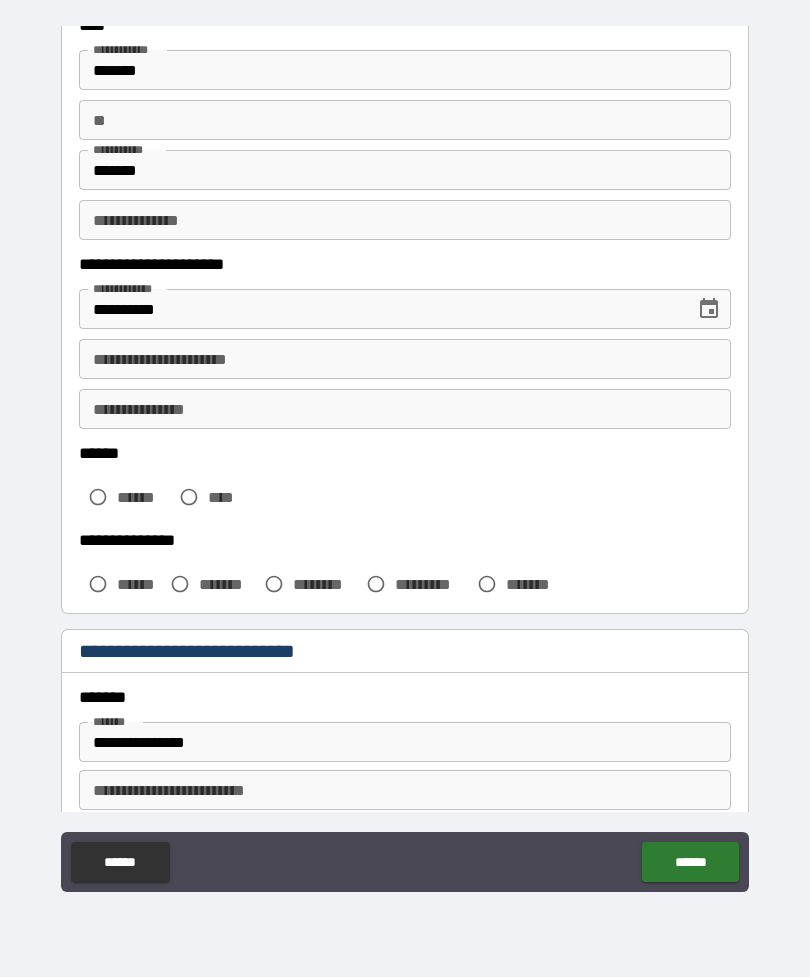 click on "**********" at bounding box center (405, 359) 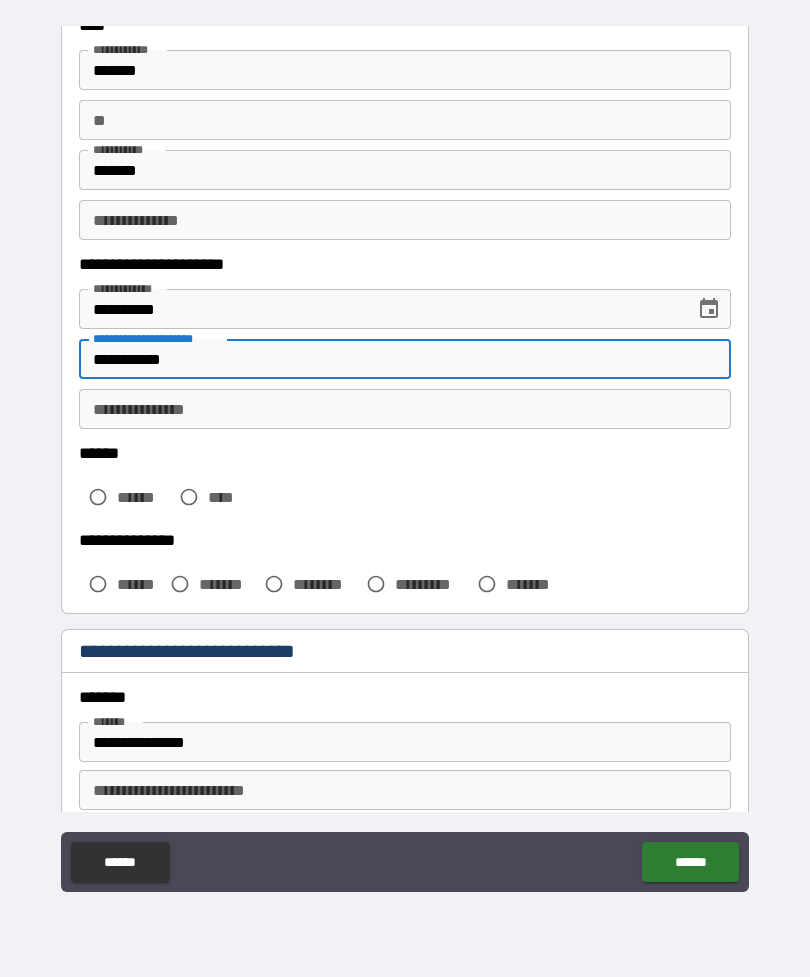 type on "**********" 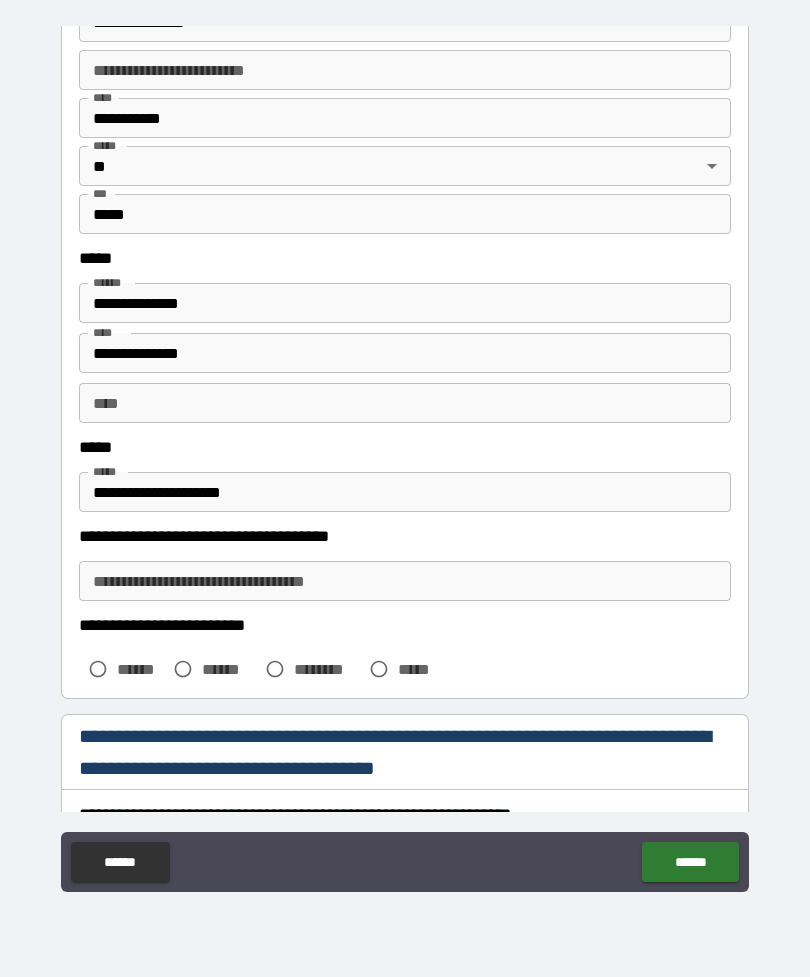 scroll, scrollTop: 842, scrollLeft: 0, axis: vertical 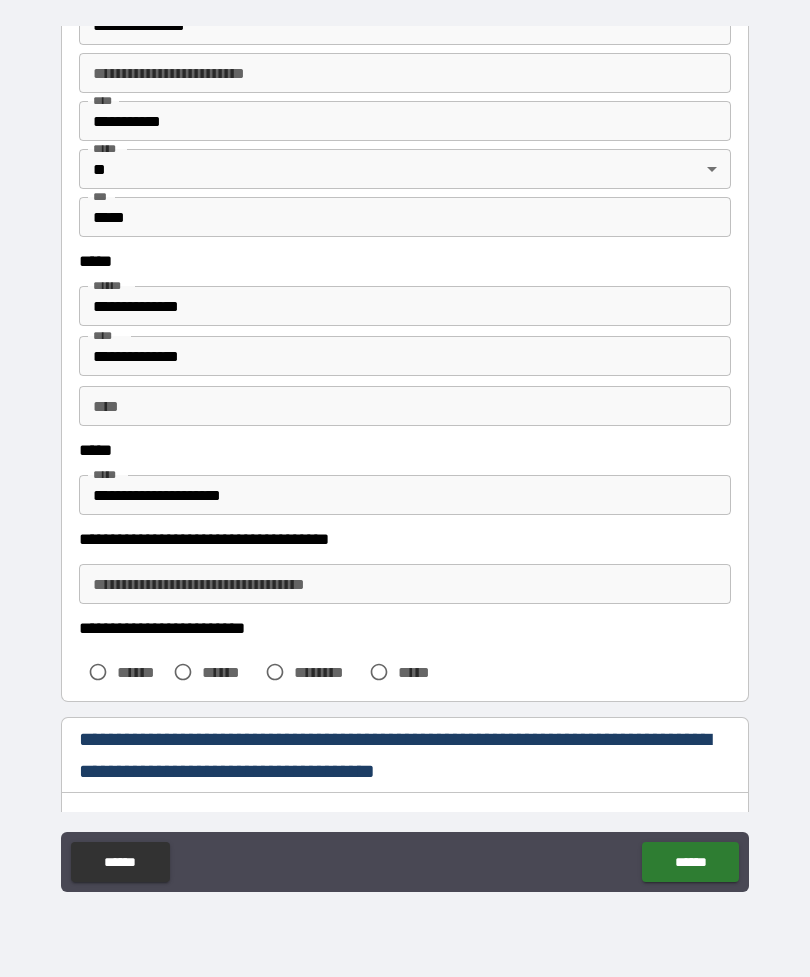 click on "**********" at bounding box center [405, 306] 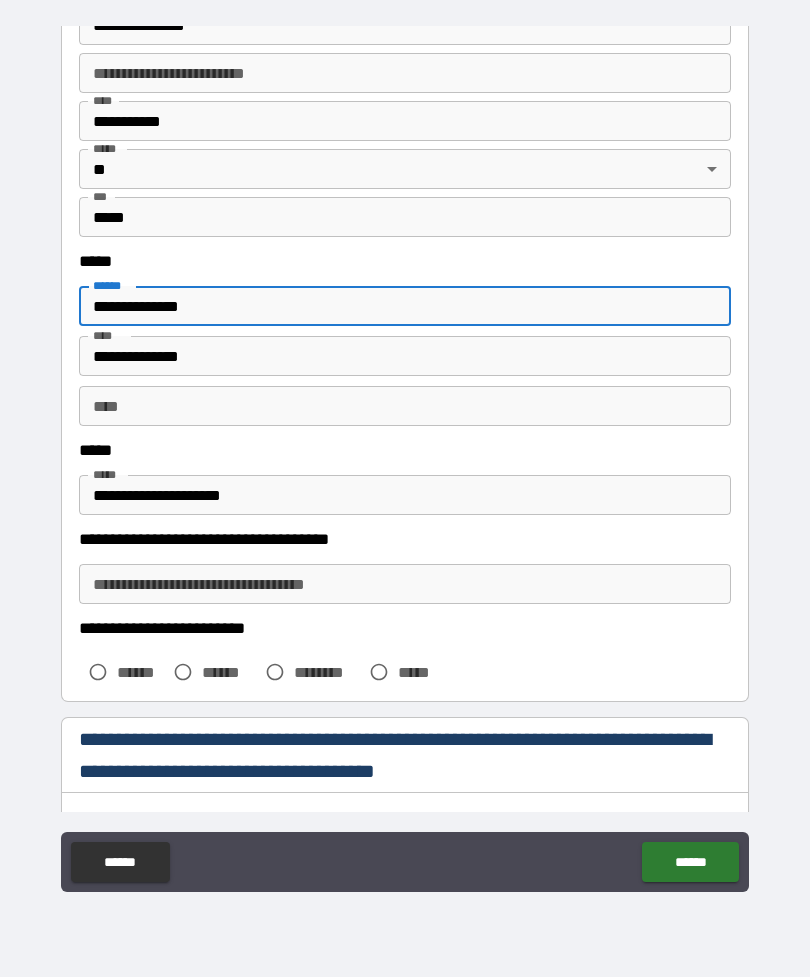 type on "**********" 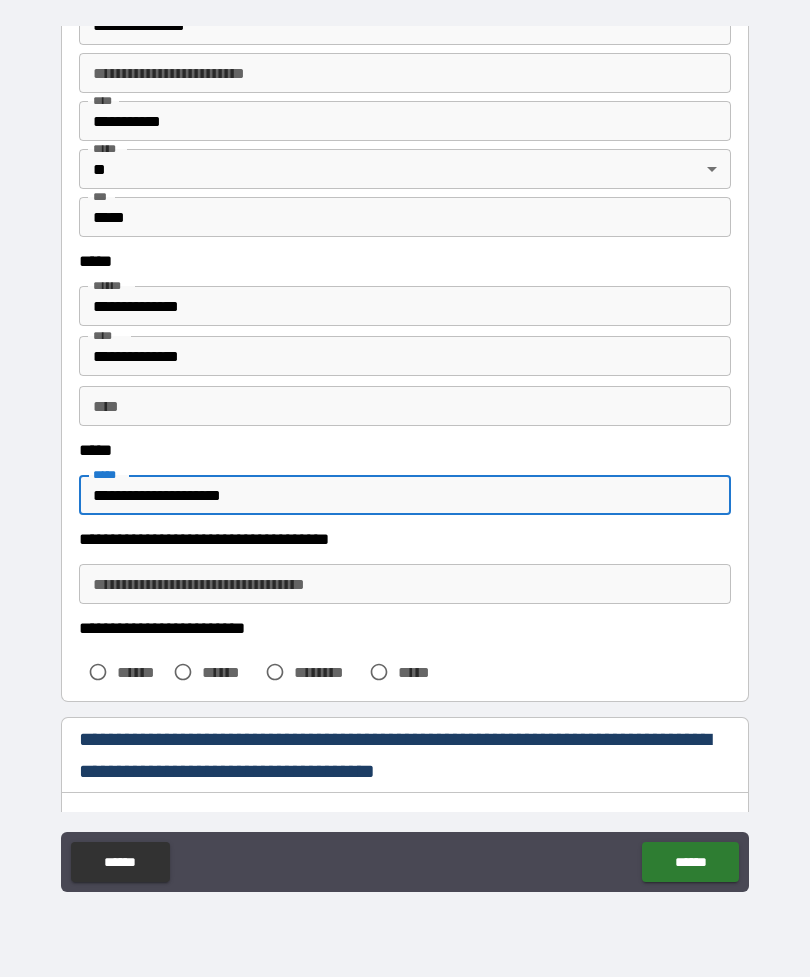 click on "**********" at bounding box center (405, 495) 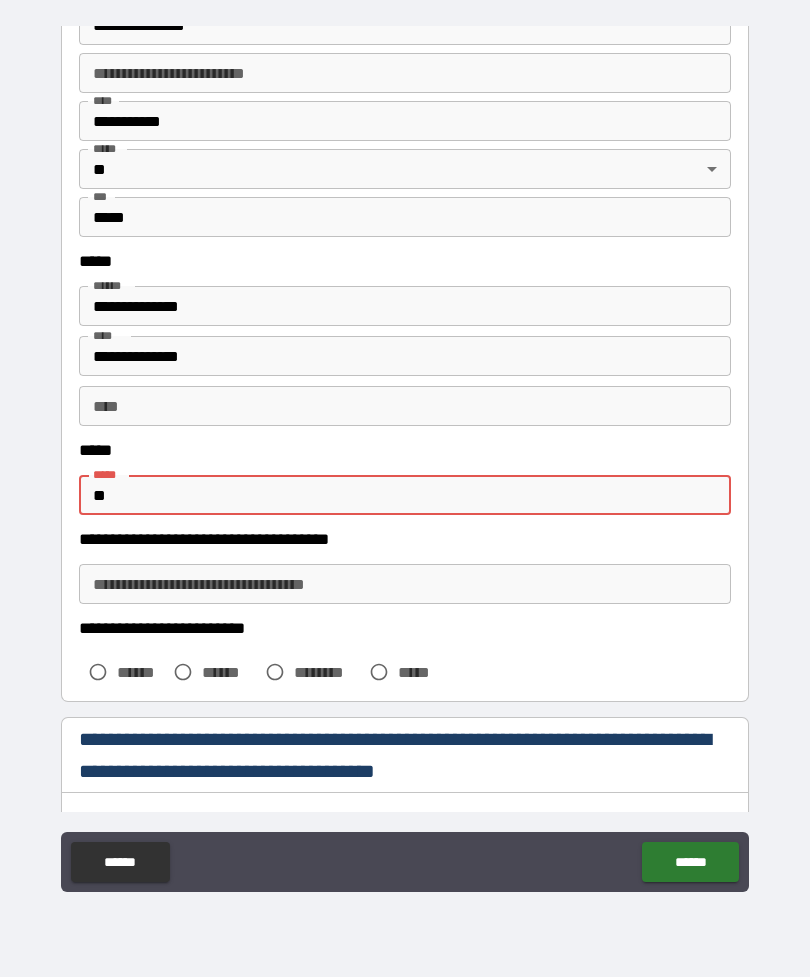 type on "*" 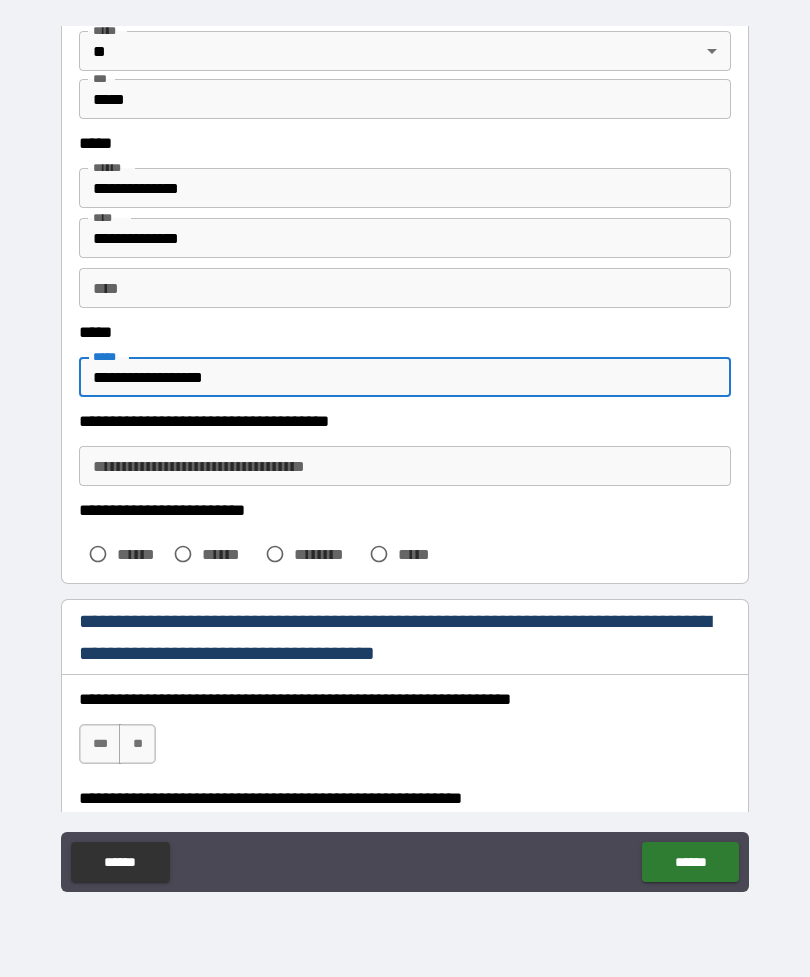 scroll, scrollTop: 965, scrollLeft: 0, axis: vertical 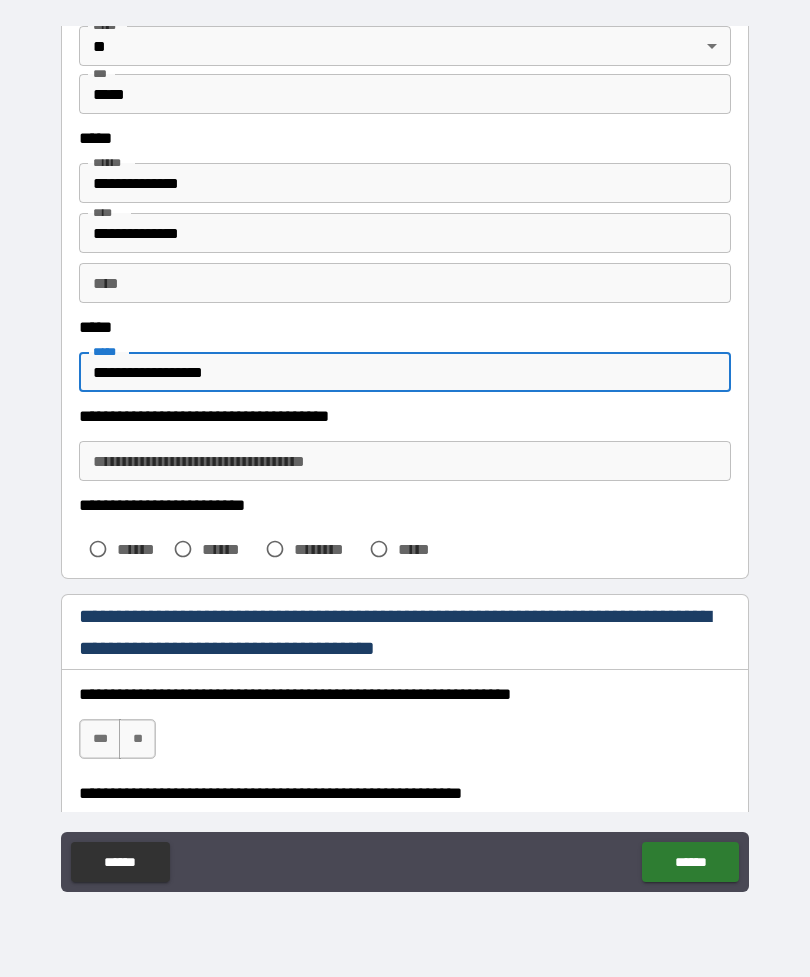 type on "**********" 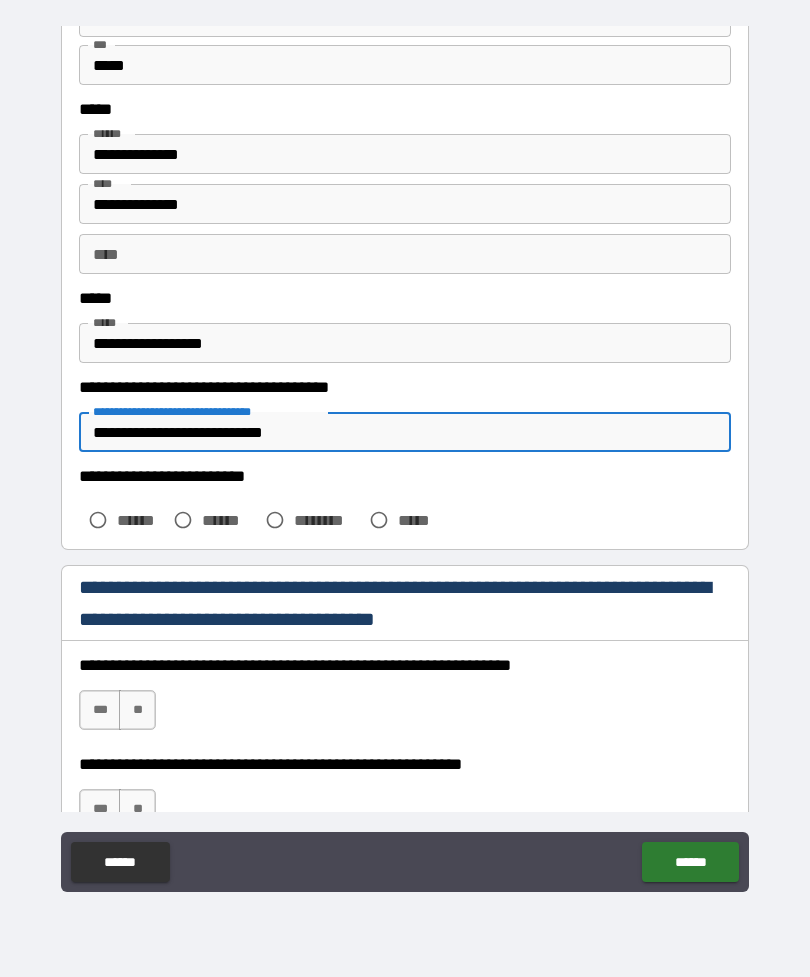 scroll, scrollTop: 1010, scrollLeft: 0, axis: vertical 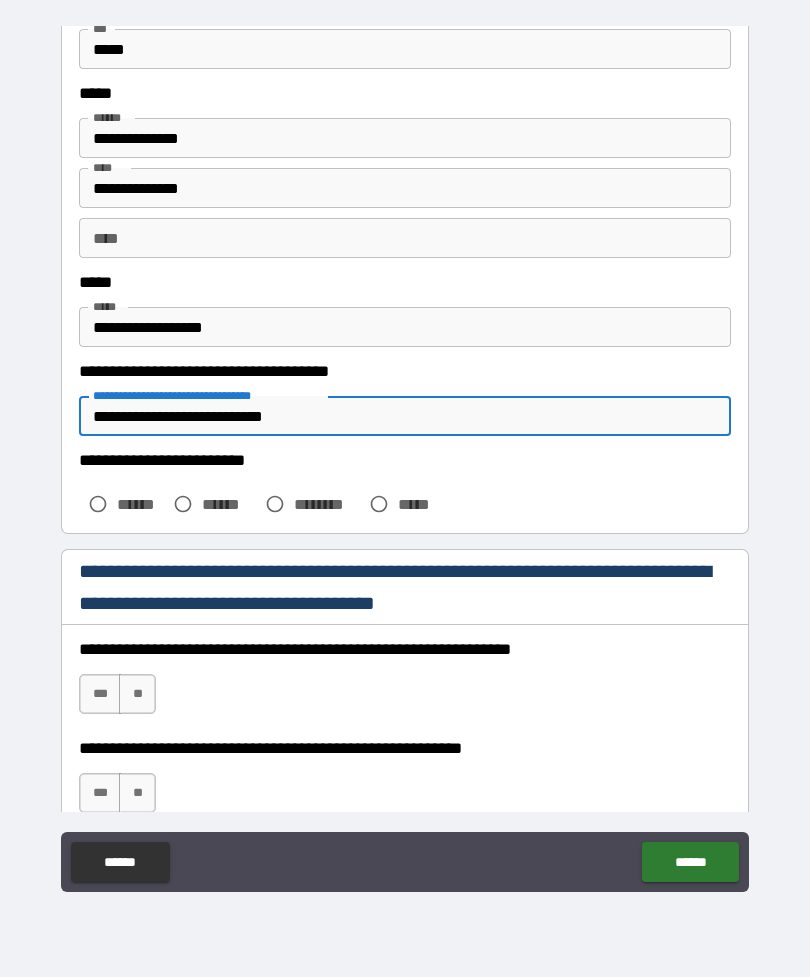 type on "**********" 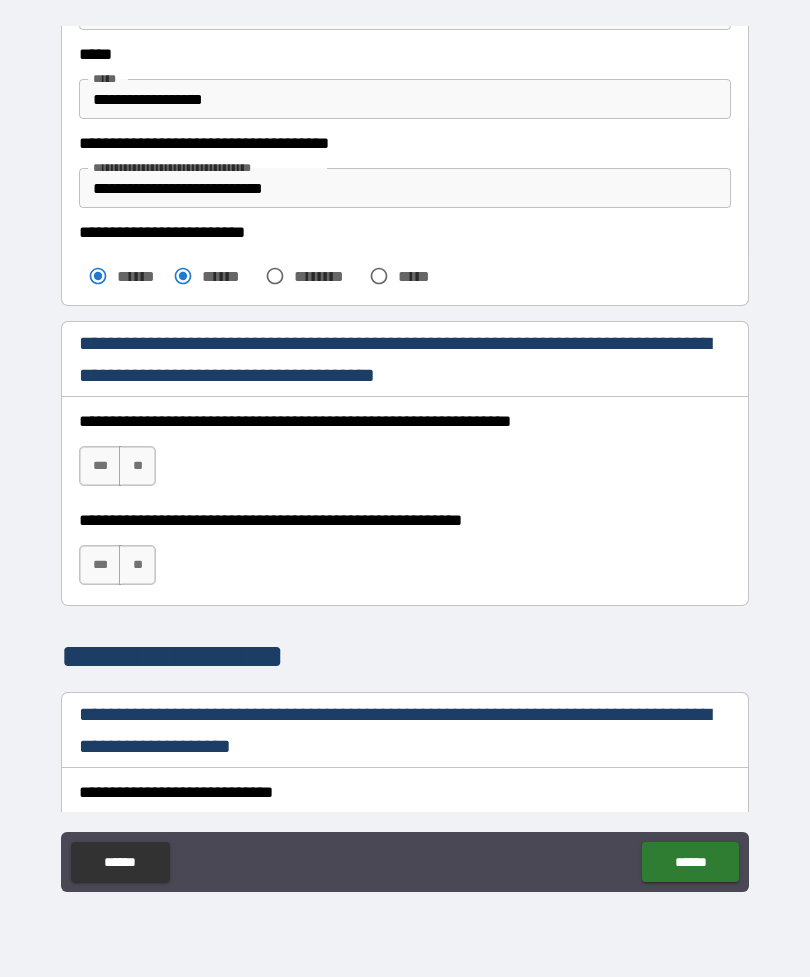 scroll, scrollTop: 1242, scrollLeft: 0, axis: vertical 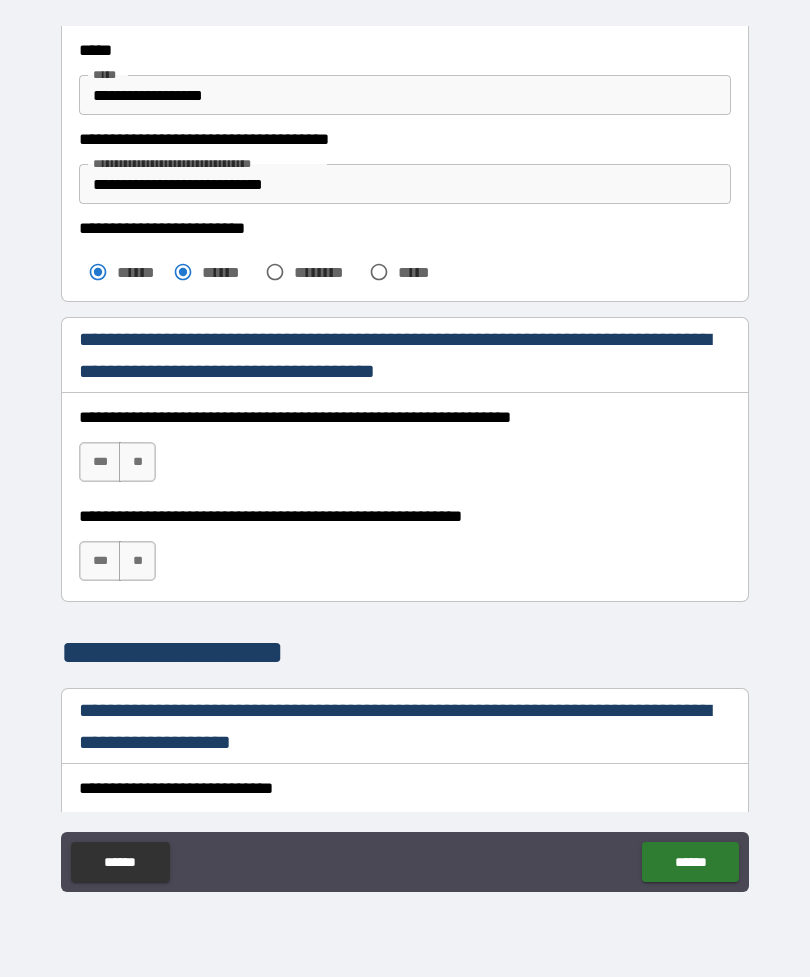 click on "***" at bounding box center (100, 462) 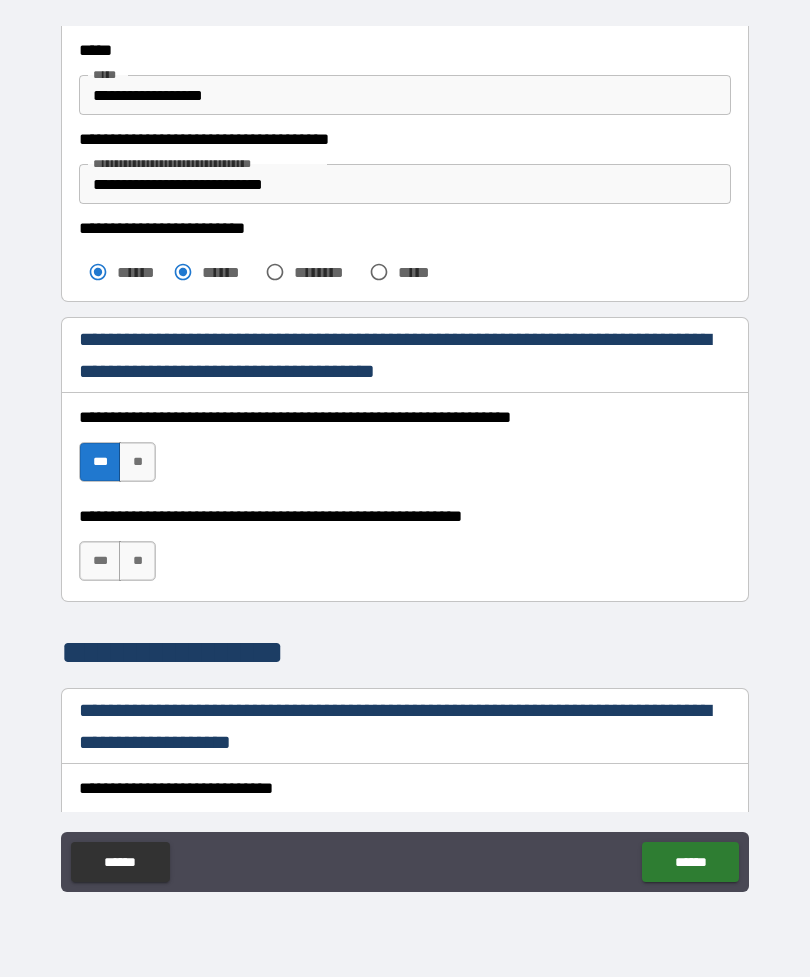 click on "***" at bounding box center (100, 561) 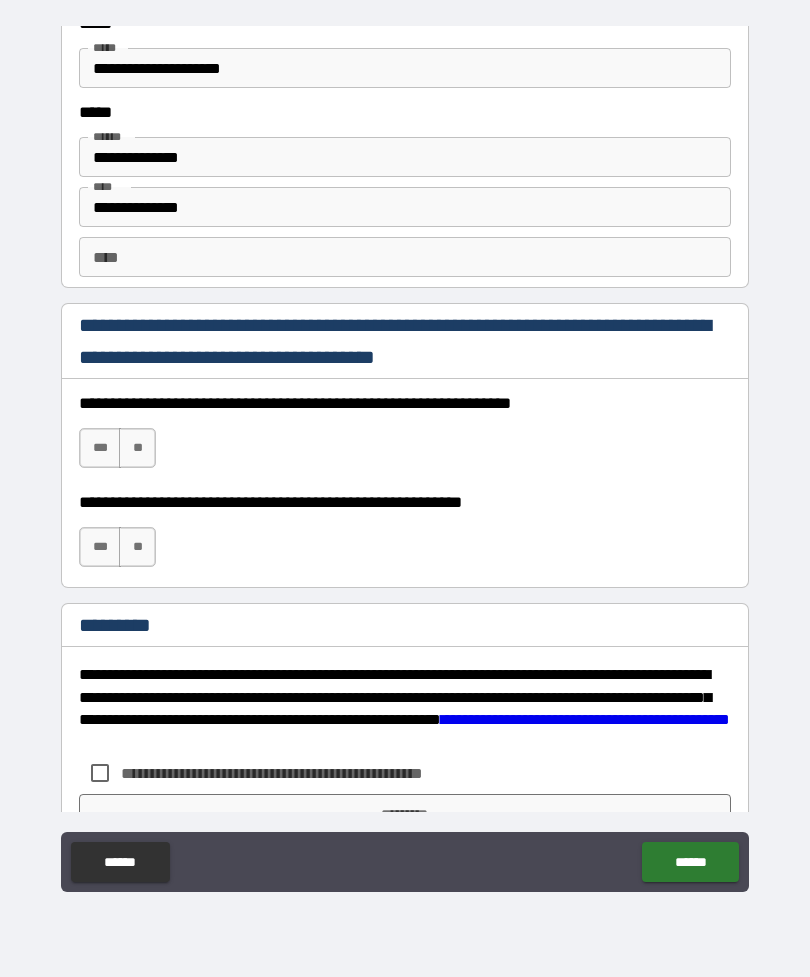 scroll, scrollTop: 2897, scrollLeft: 0, axis: vertical 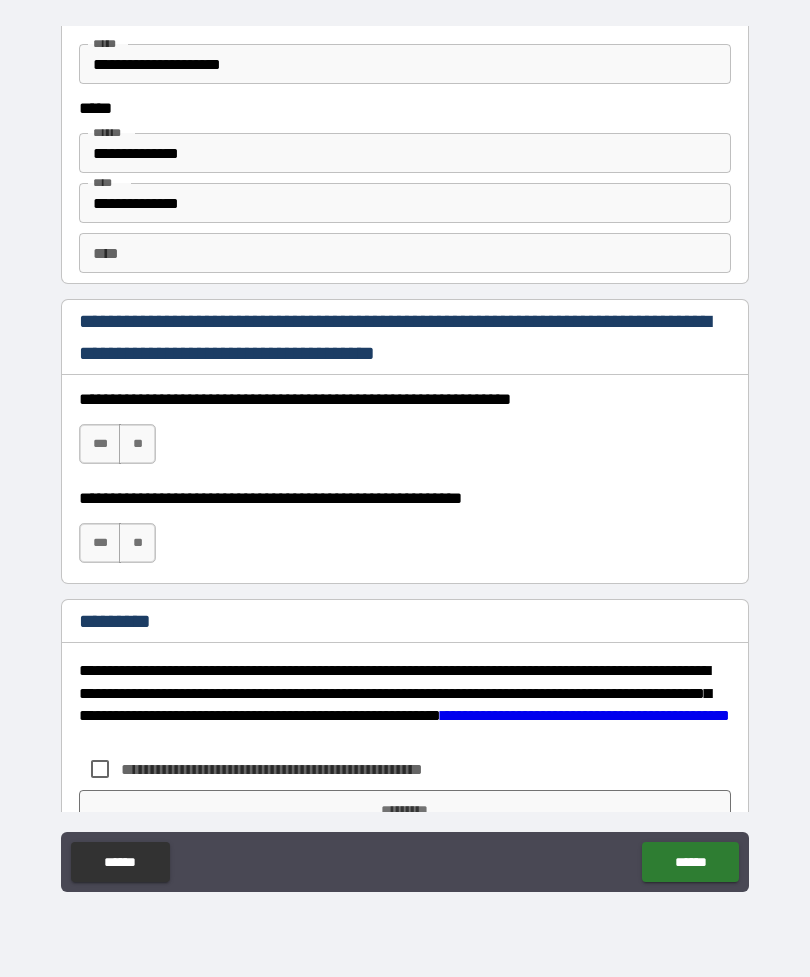 click on "***" at bounding box center [100, 444] 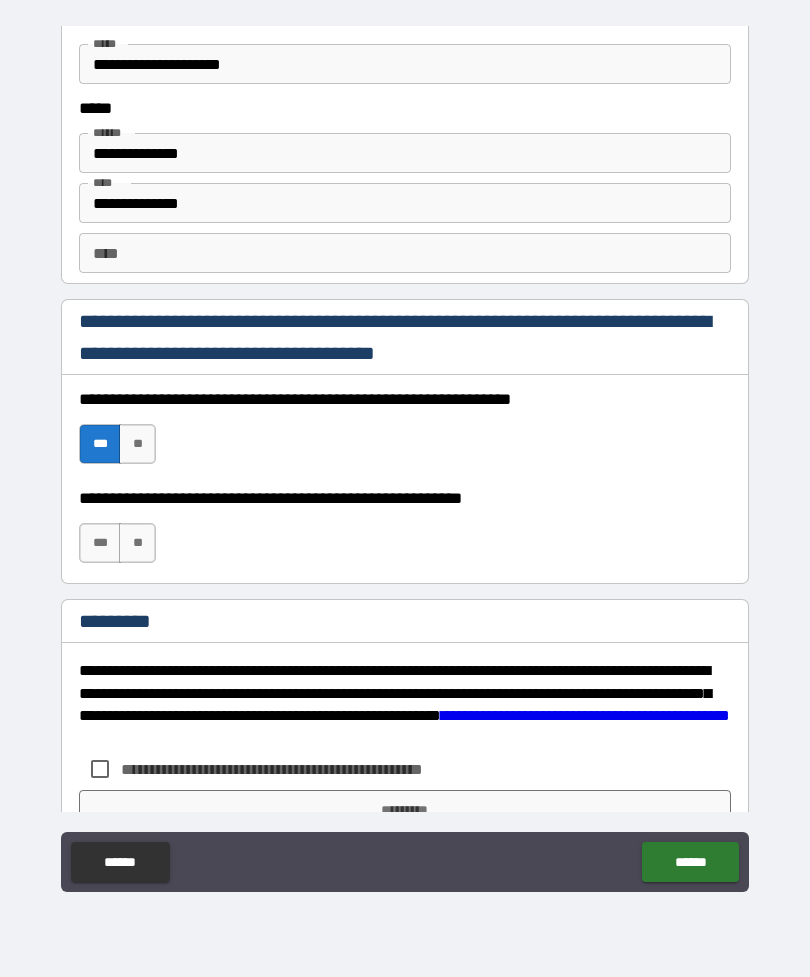 click on "***" at bounding box center [100, 543] 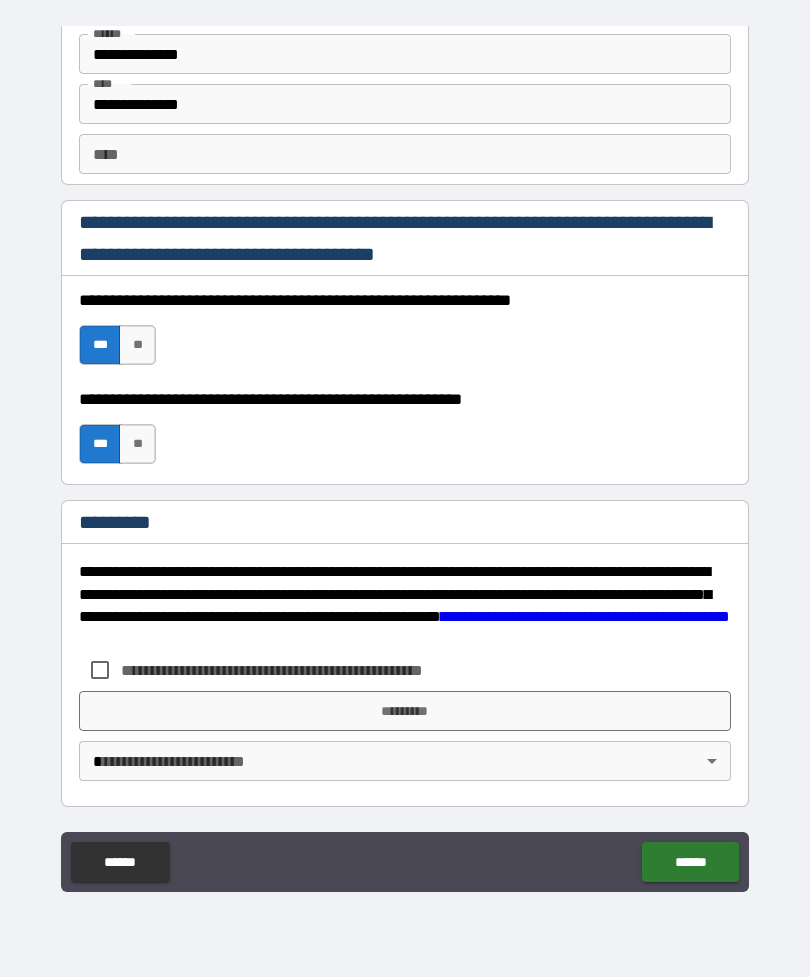 scroll, scrollTop: 2996, scrollLeft: 0, axis: vertical 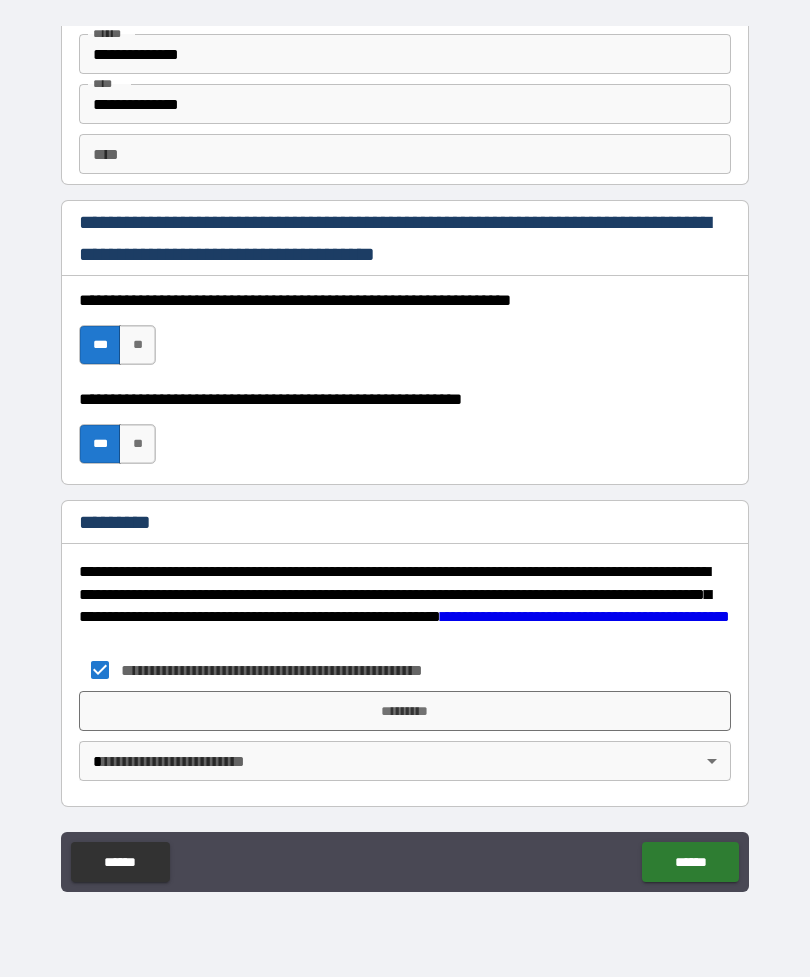 click on "*********" at bounding box center (405, 711) 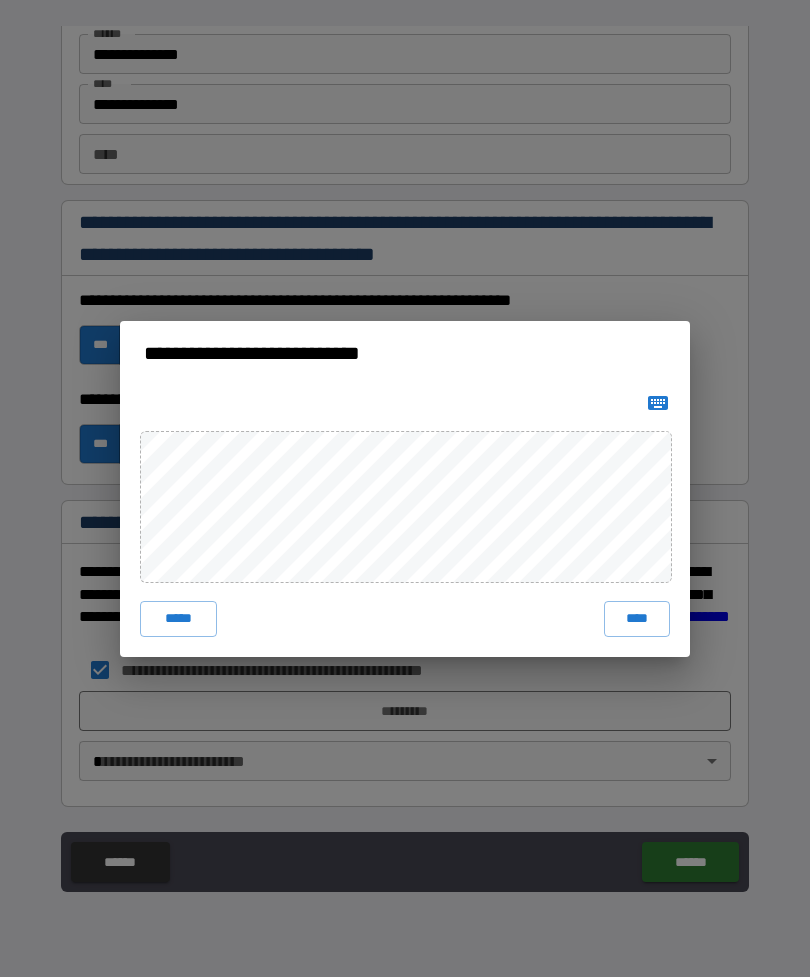 click on "****" at bounding box center (637, 619) 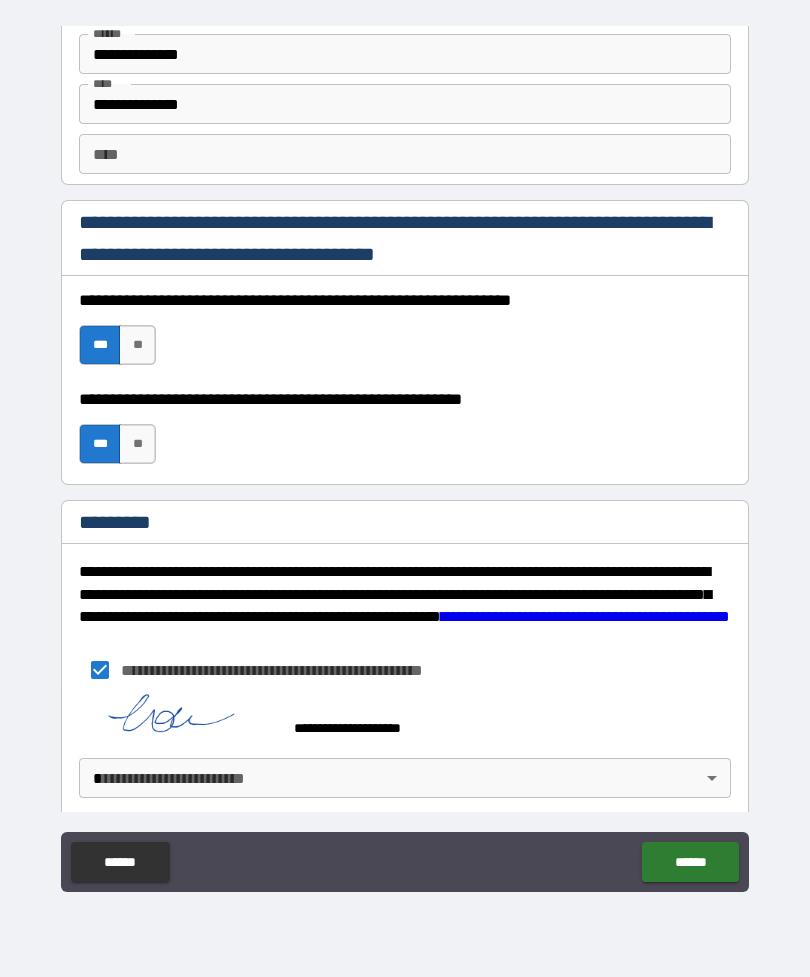 scroll, scrollTop: 2986, scrollLeft: 0, axis: vertical 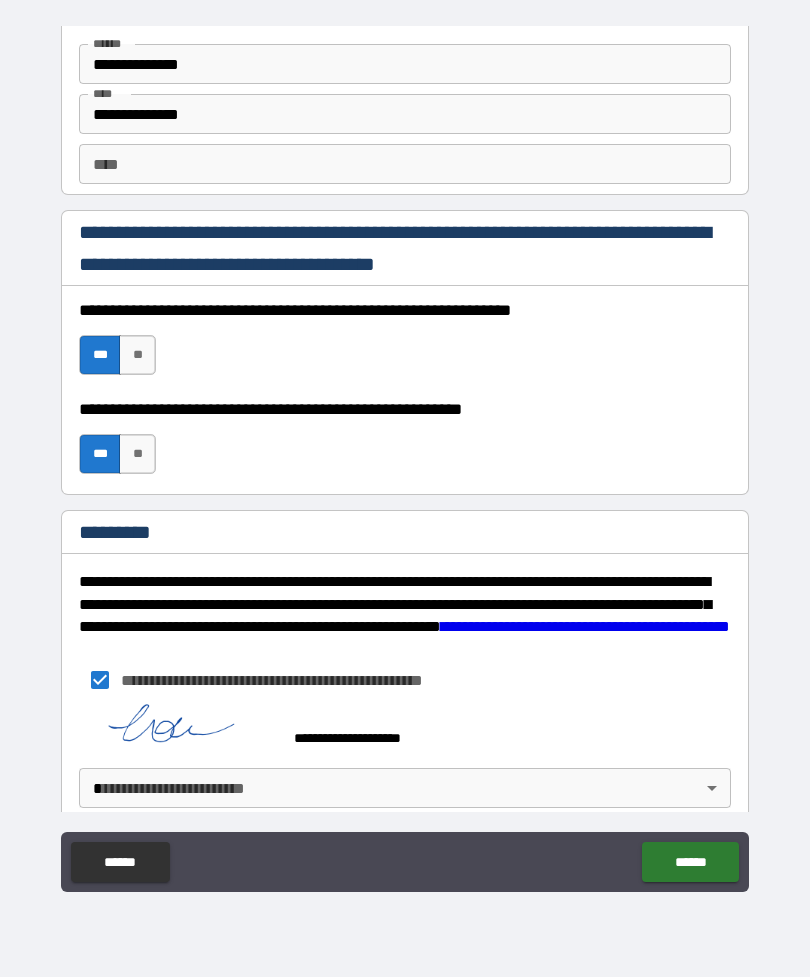 click on "******" at bounding box center (690, 862) 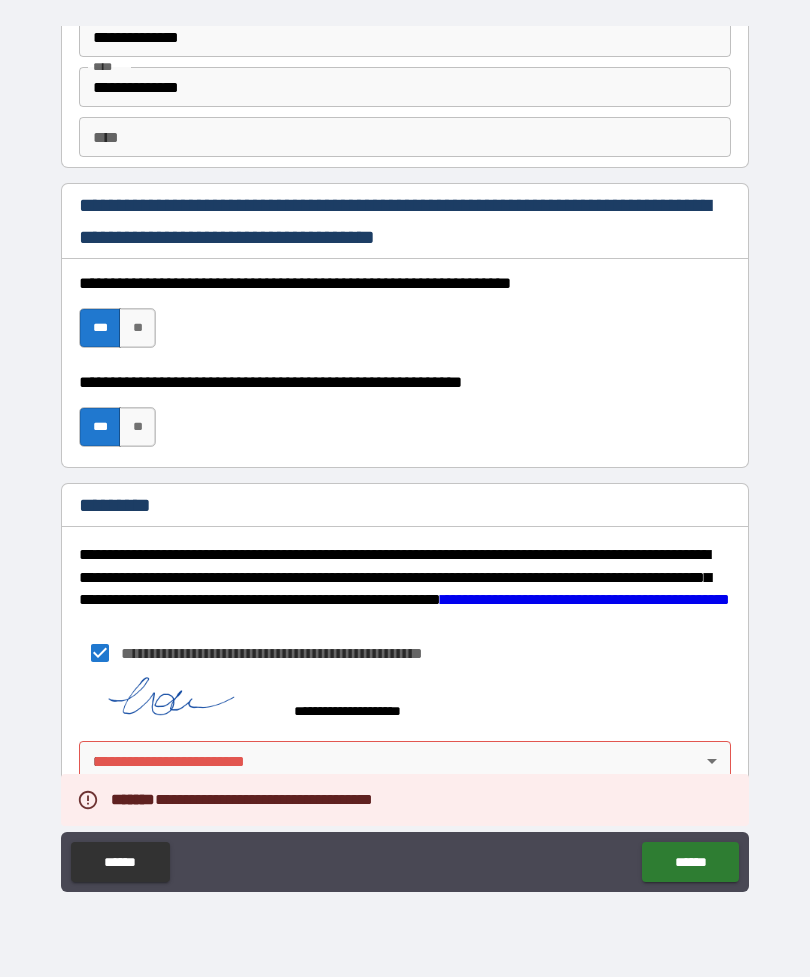 scroll, scrollTop: 3013, scrollLeft: 0, axis: vertical 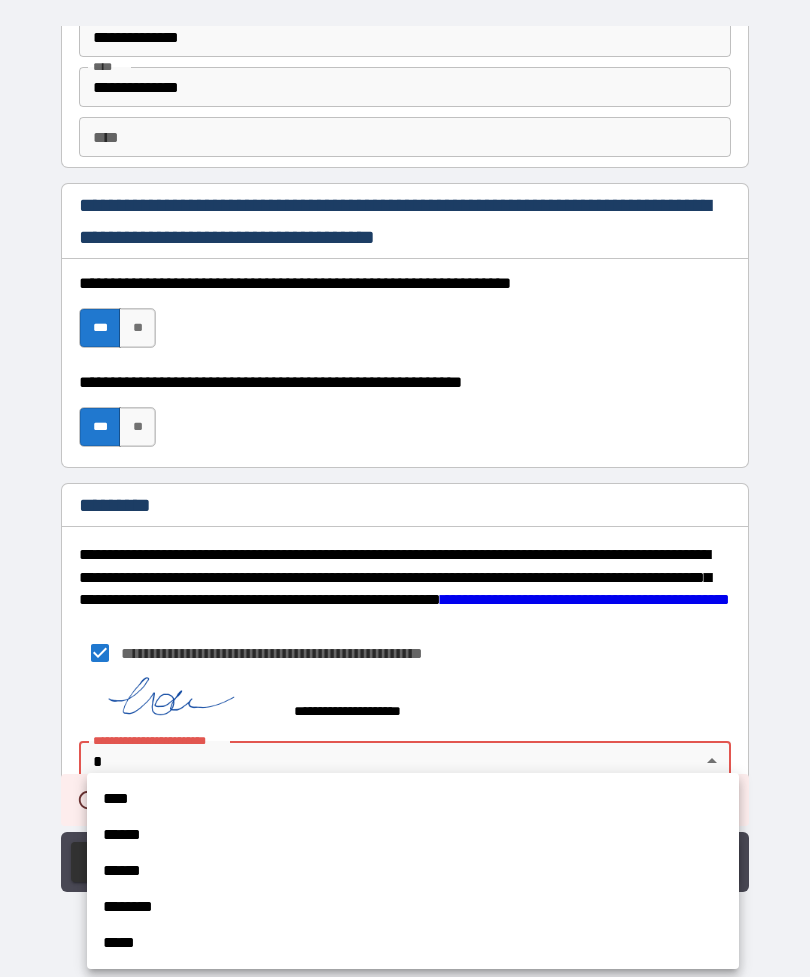 click on "****" at bounding box center [413, 799] 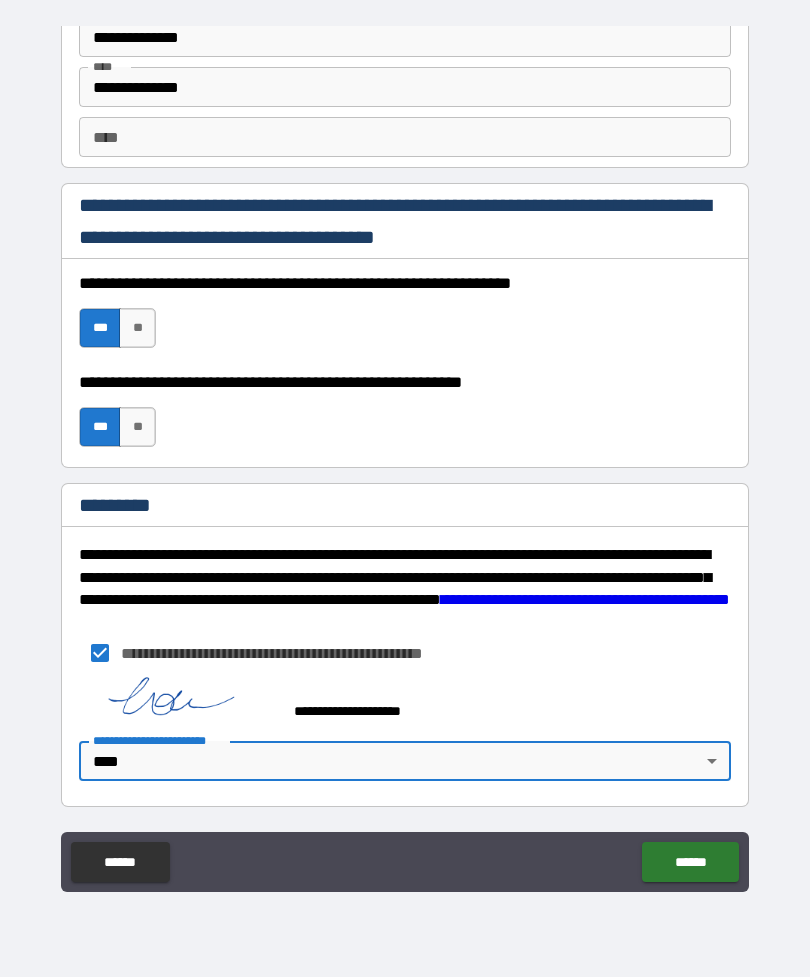 click on "******" at bounding box center (690, 862) 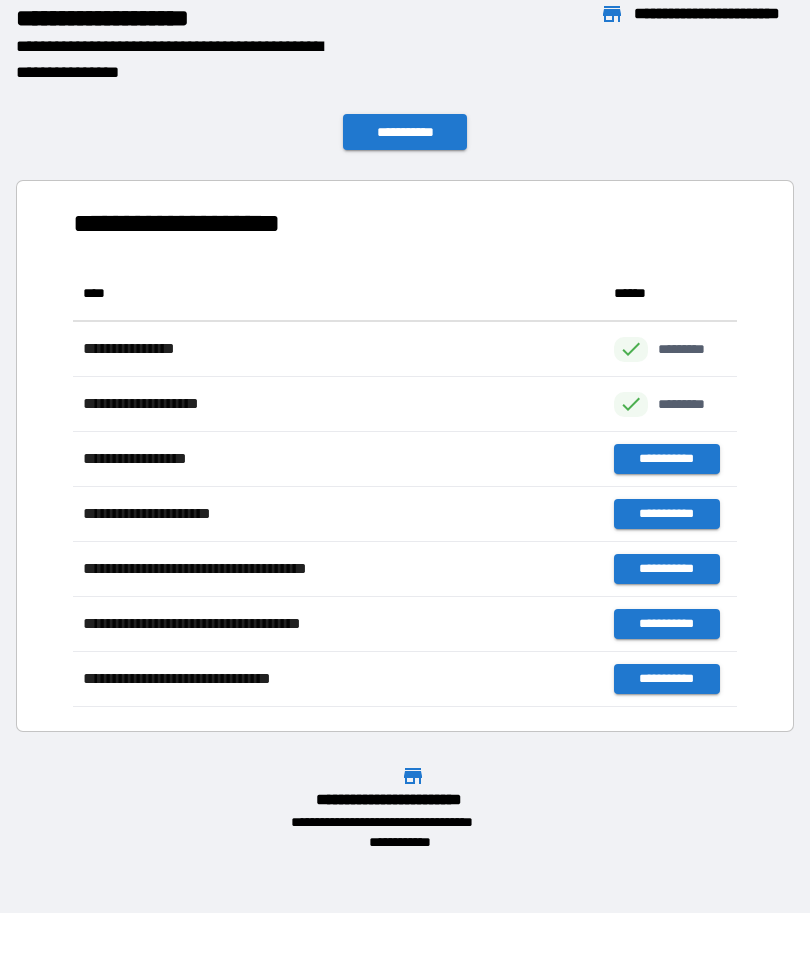 scroll, scrollTop: 1, scrollLeft: 1, axis: both 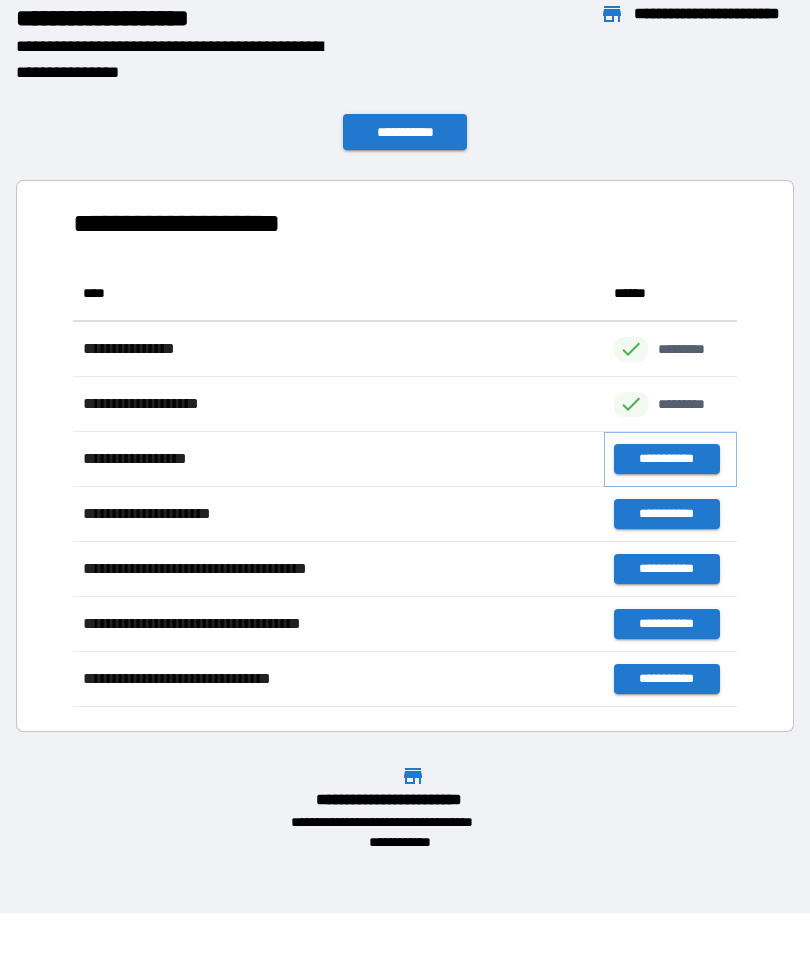 click on "**********" at bounding box center (666, 459) 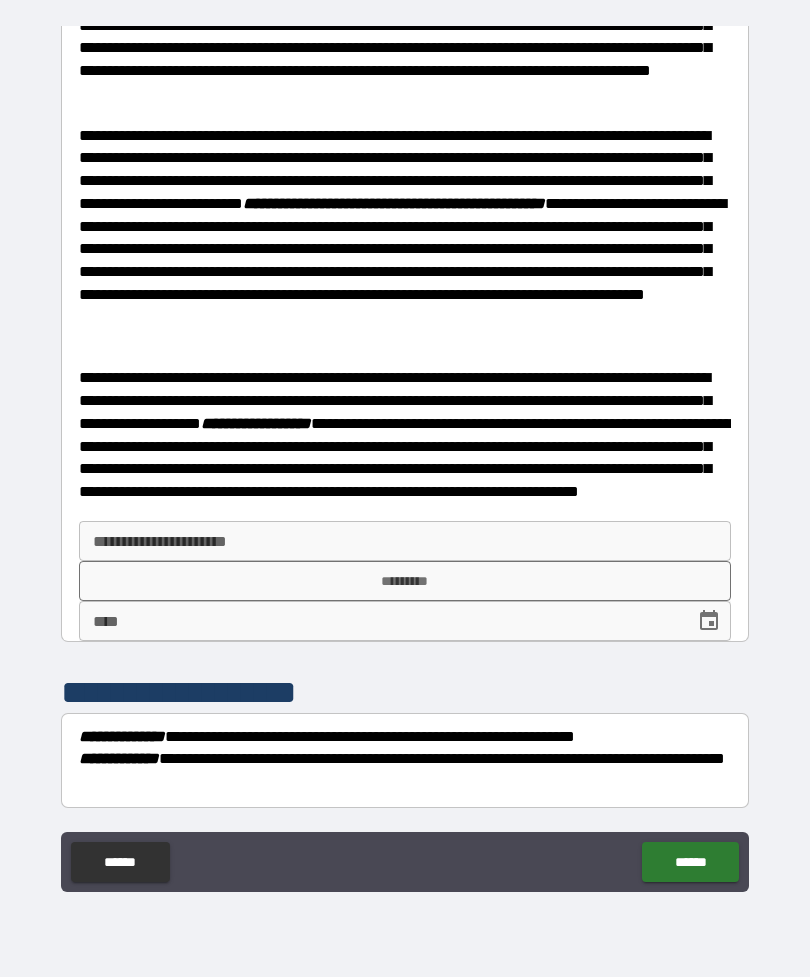 scroll, scrollTop: 88, scrollLeft: 0, axis: vertical 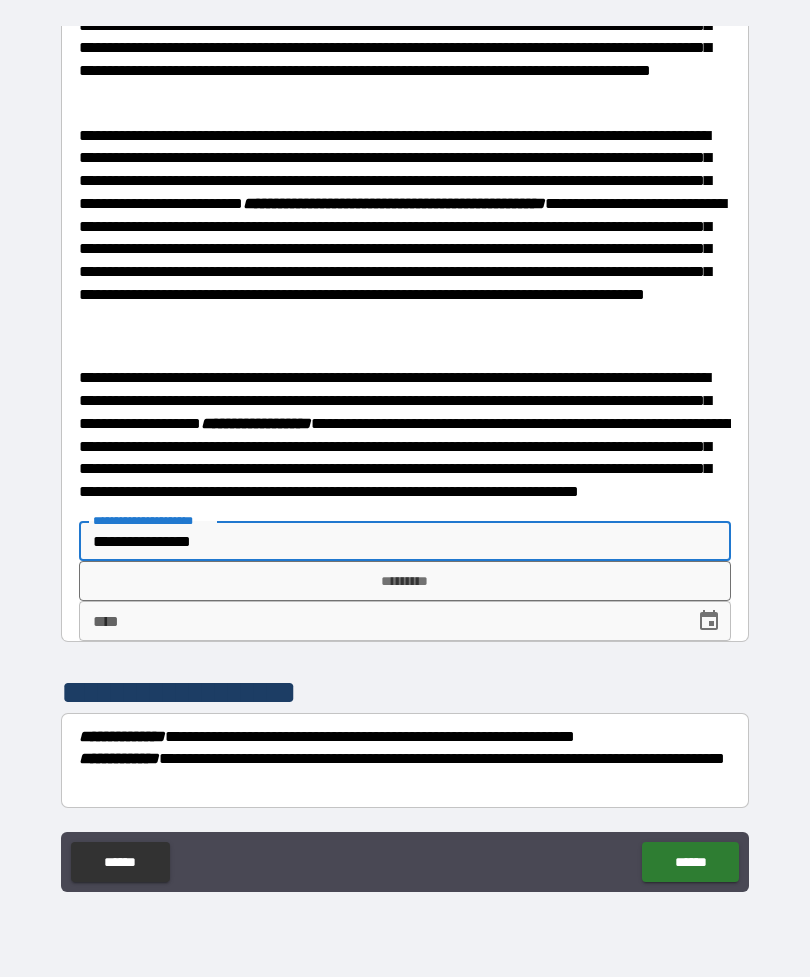 type on "**********" 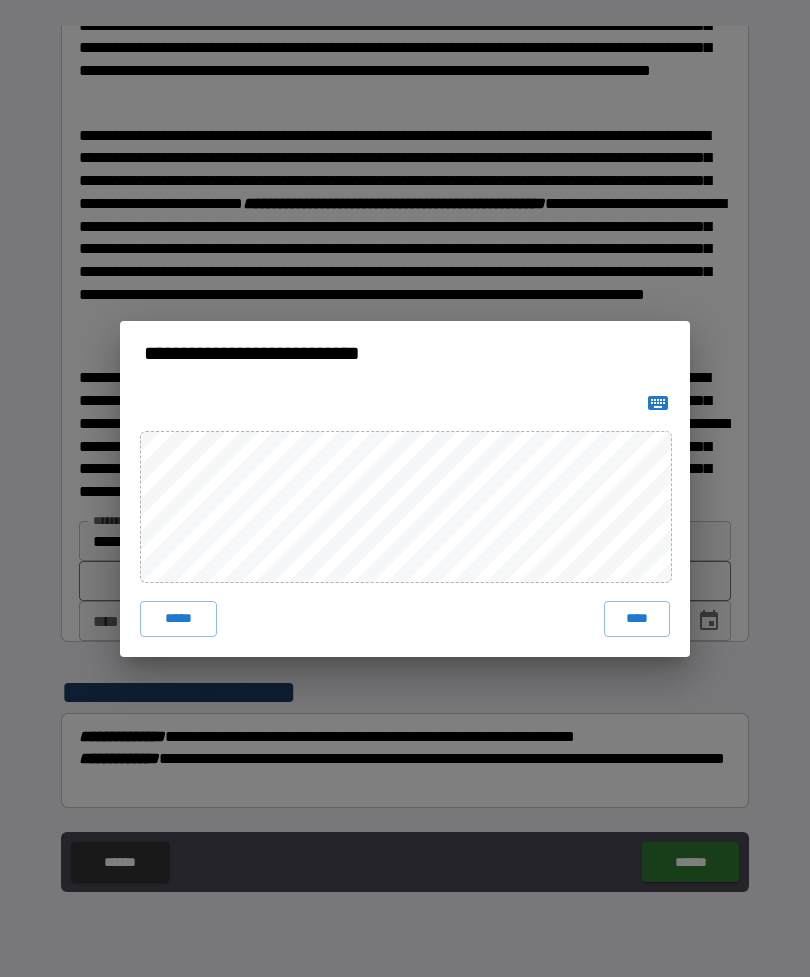 click on "****" at bounding box center (637, 619) 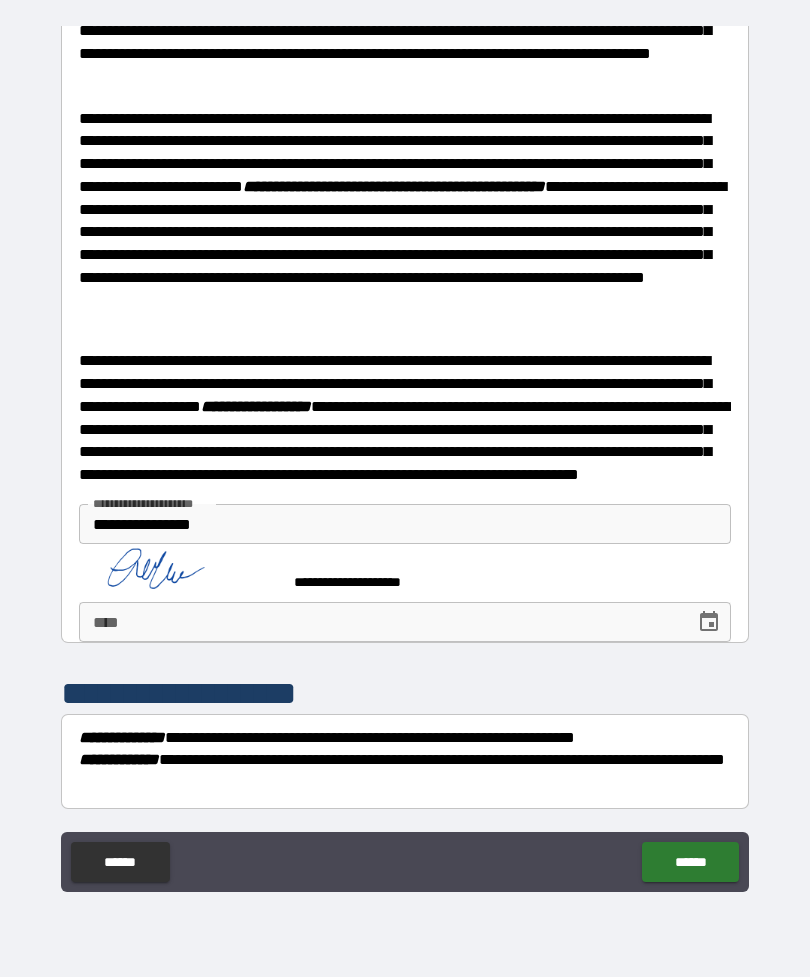 scroll, scrollTop: 105, scrollLeft: 0, axis: vertical 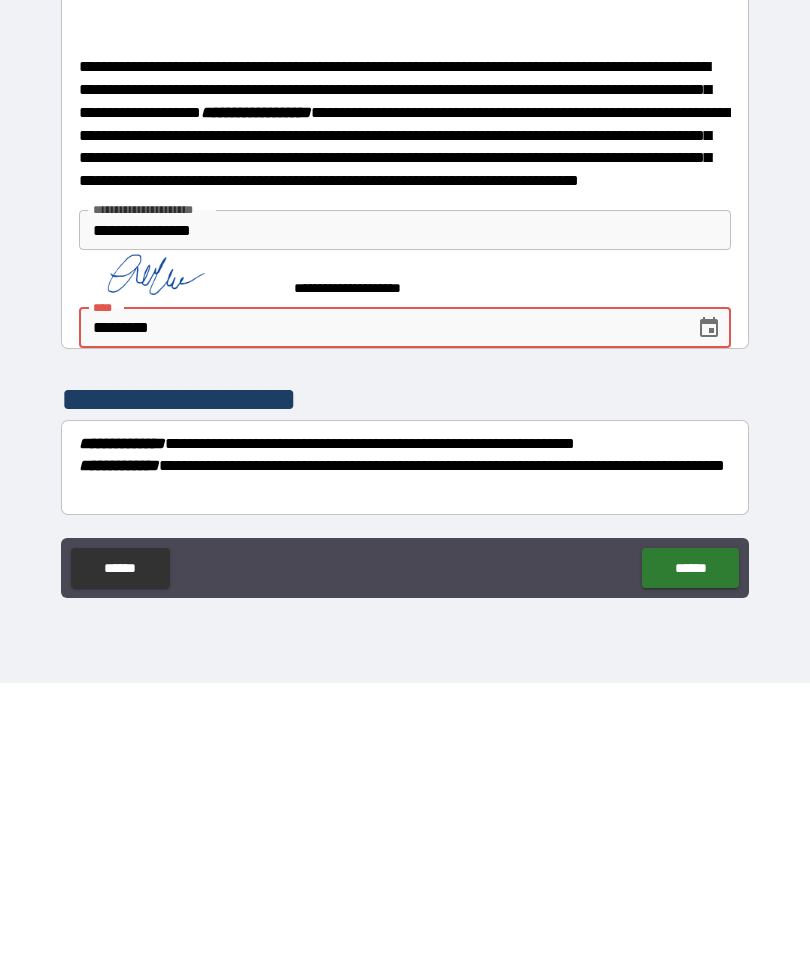 type on "**********" 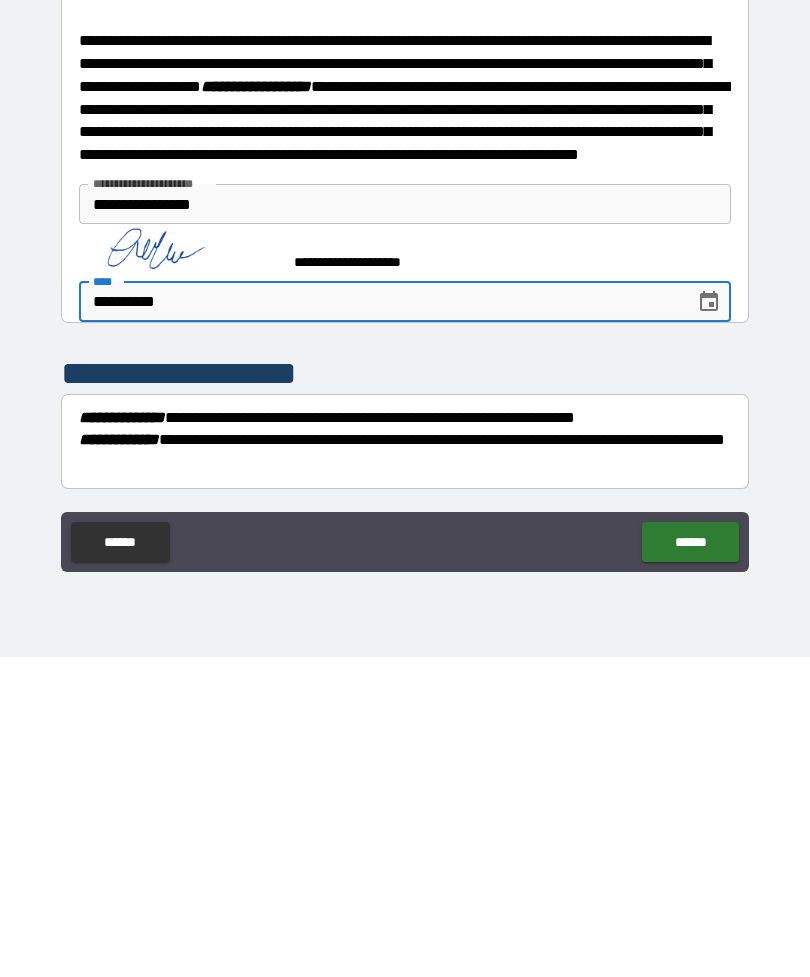 click on "******" at bounding box center (690, 862) 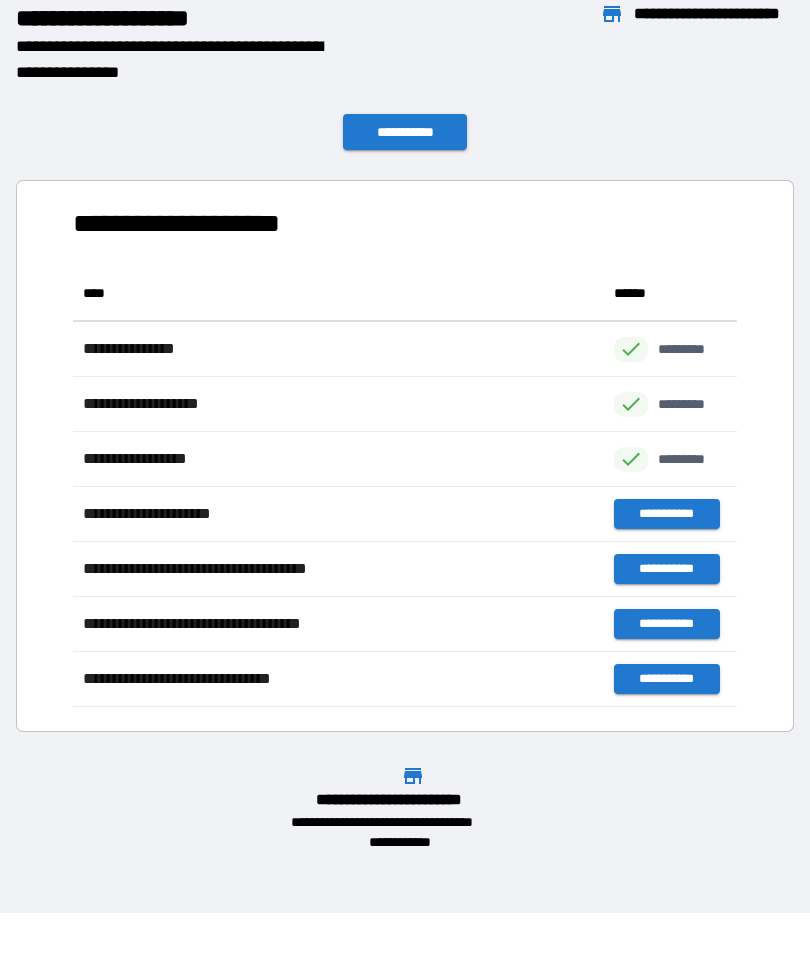 scroll, scrollTop: 1, scrollLeft: 1, axis: both 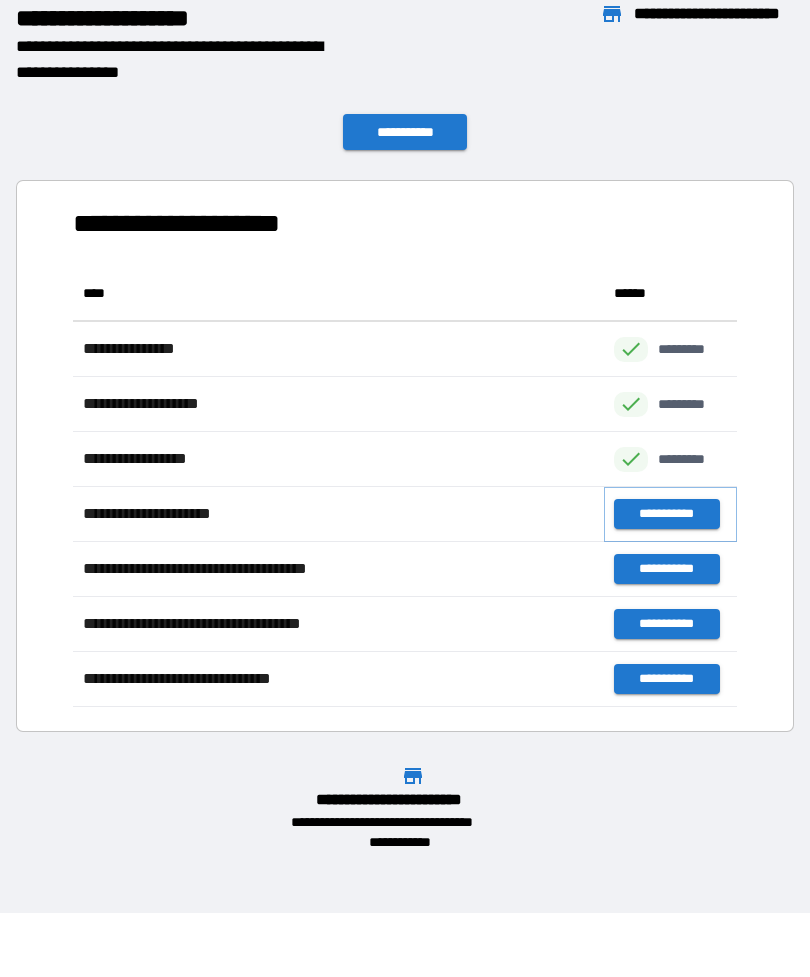 click on "**********" at bounding box center [666, 514] 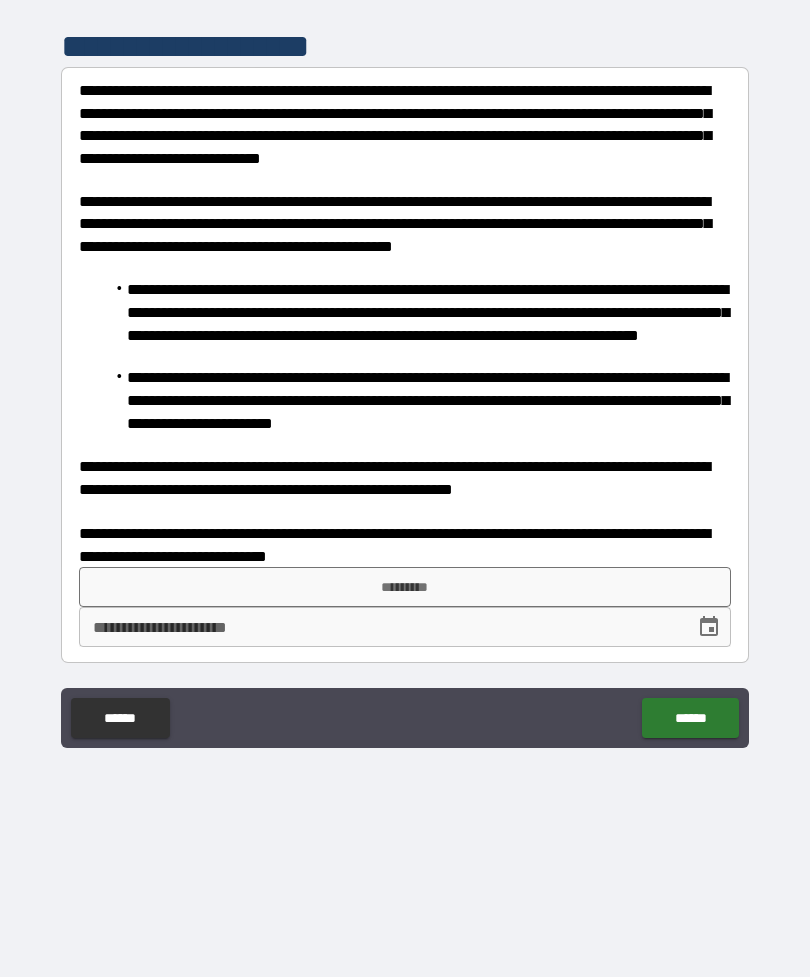 click on "*********" at bounding box center [405, 587] 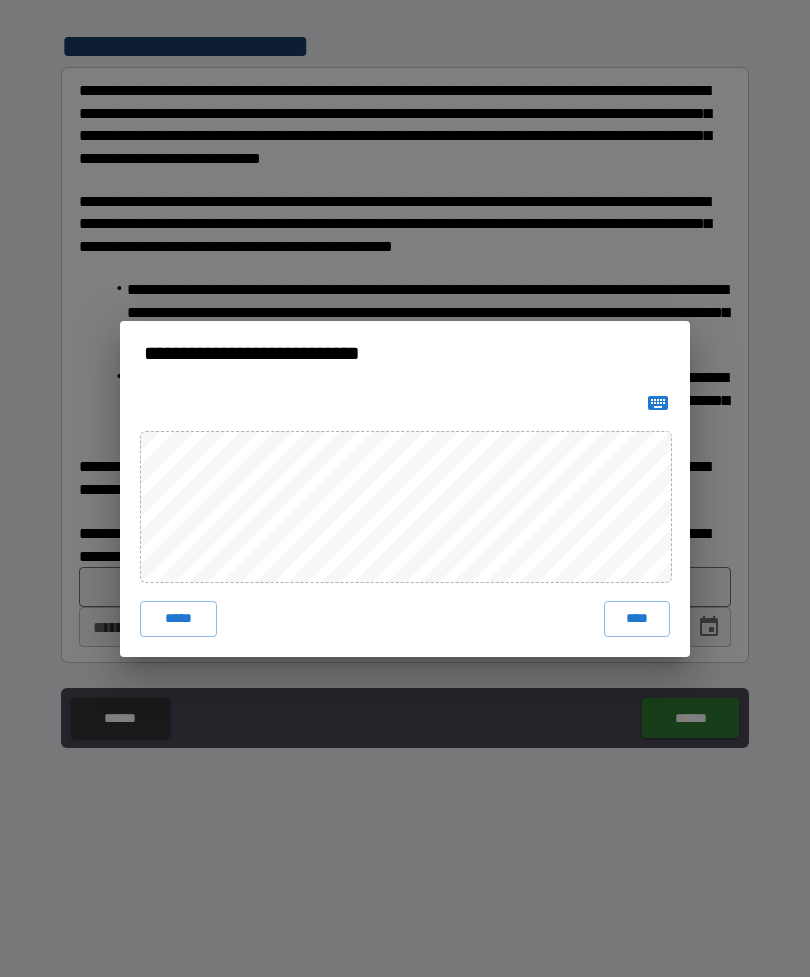 click on "****" at bounding box center (637, 619) 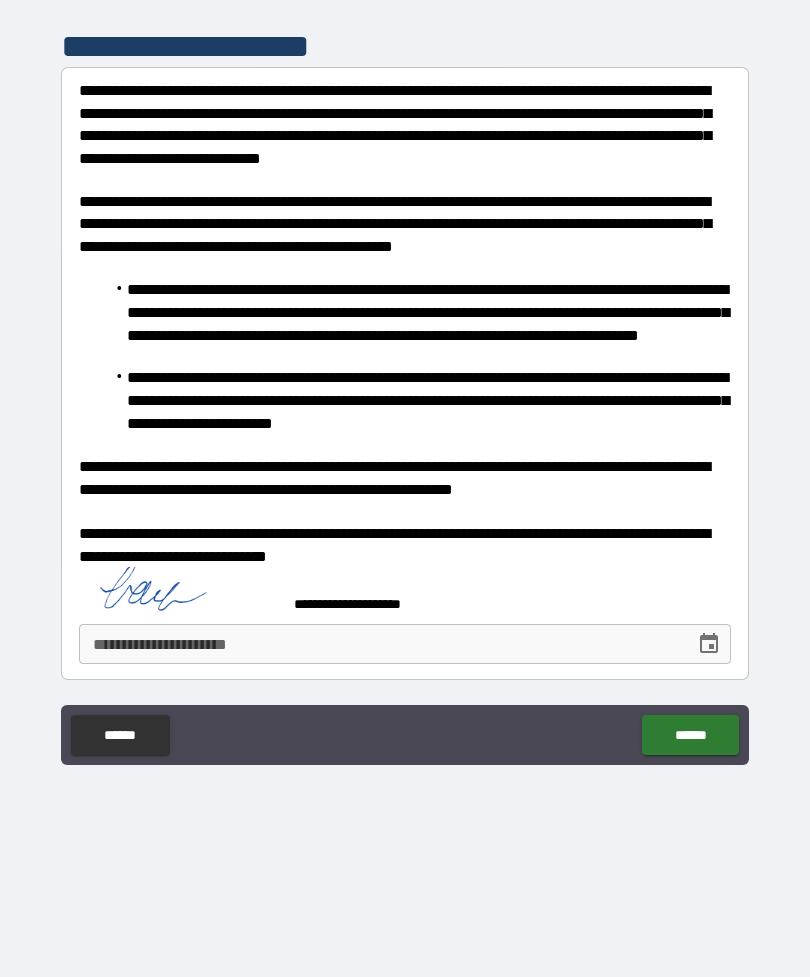 click on "**********" at bounding box center (380, 644) 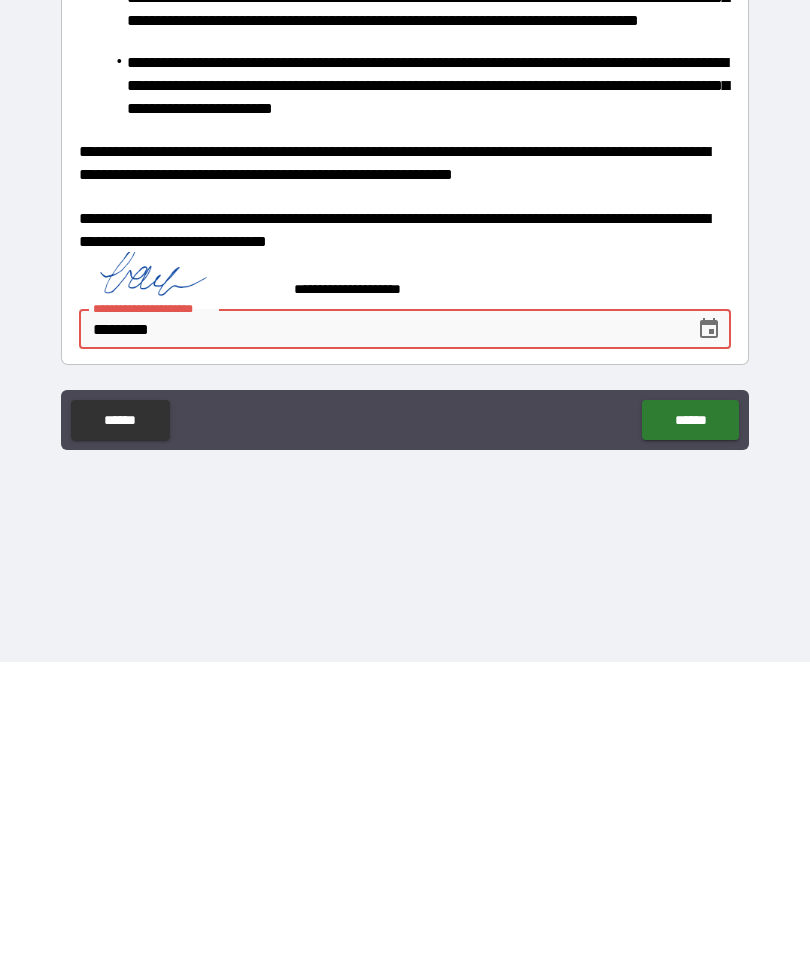 type on "**********" 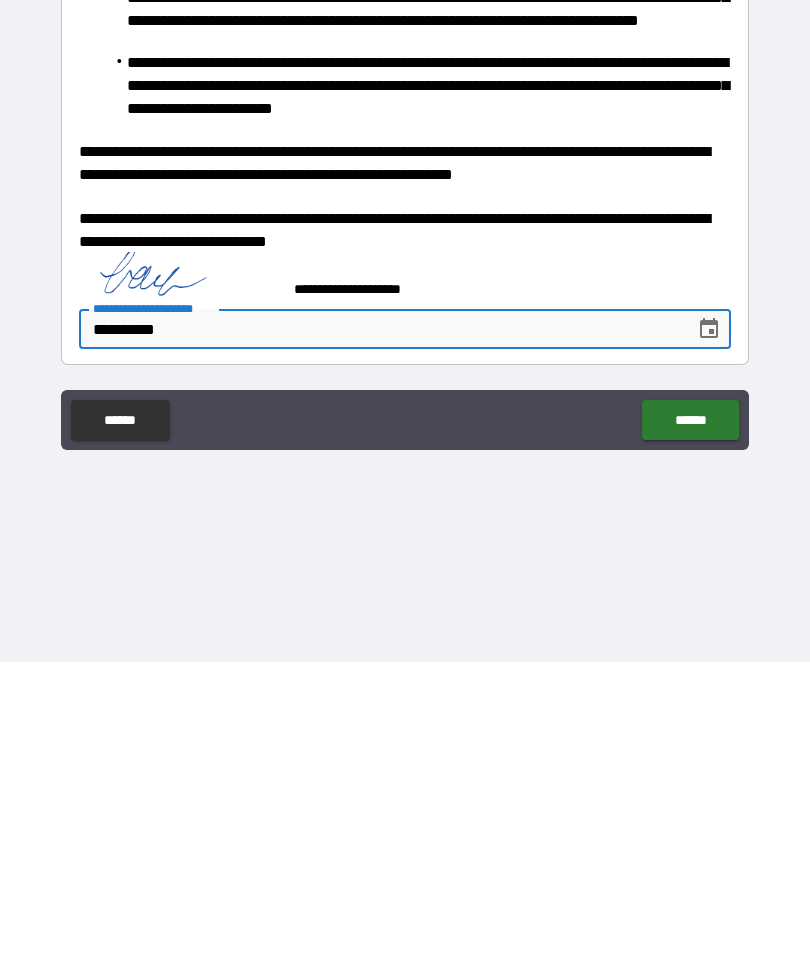 click on "******" at bounding box center [690, 735] 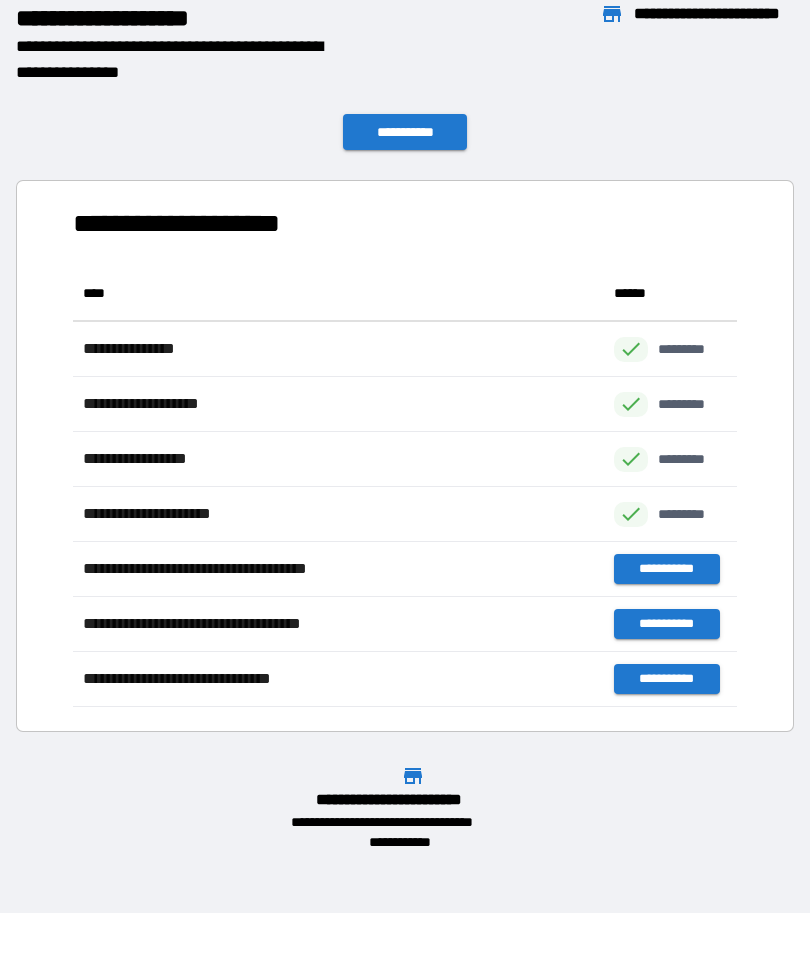 scroll, scrollTop: 1, scrollLeft: 1, axis: both 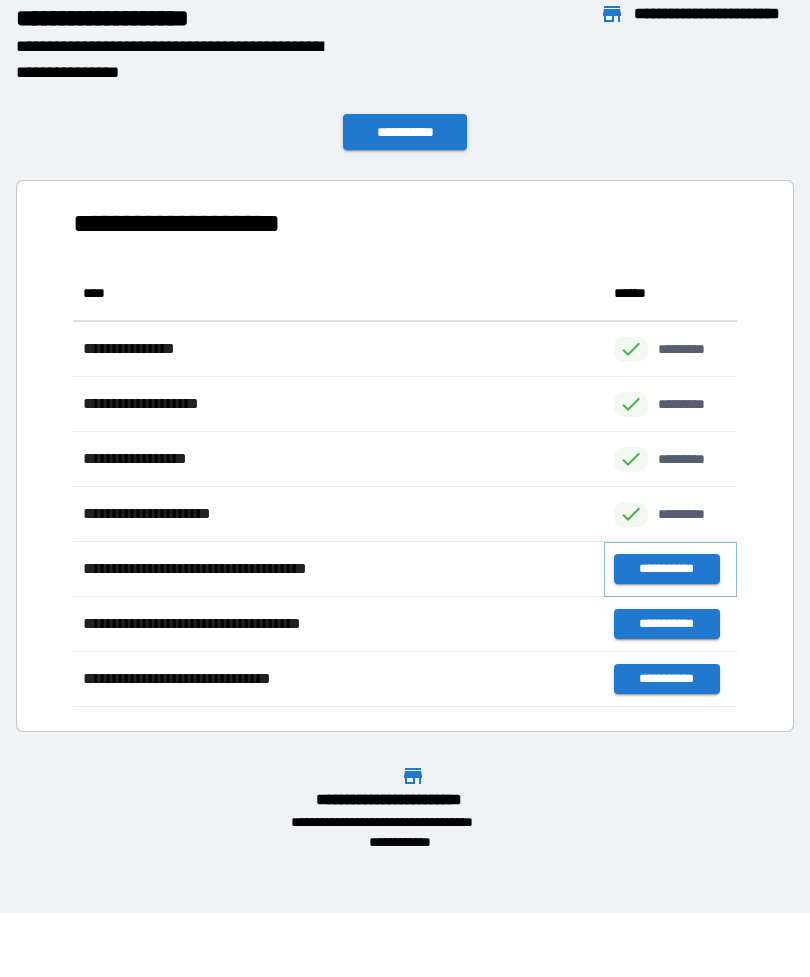 click on "**********" at bounding box center (666, 569) 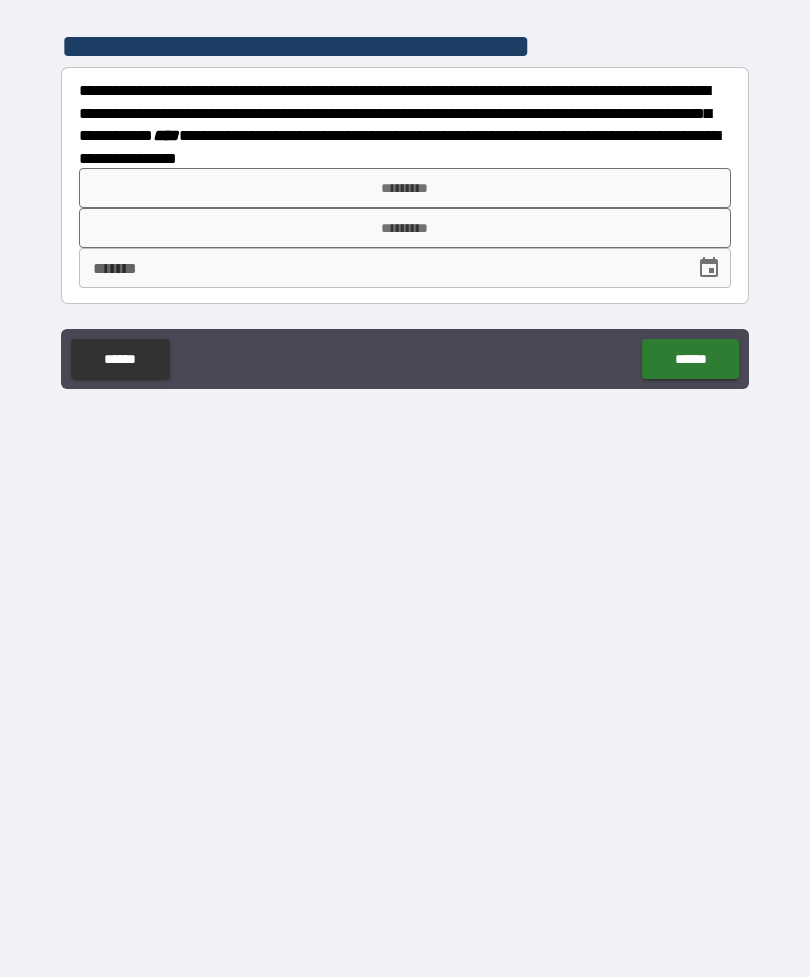 click on "*********" at bounding box center [405, 188] 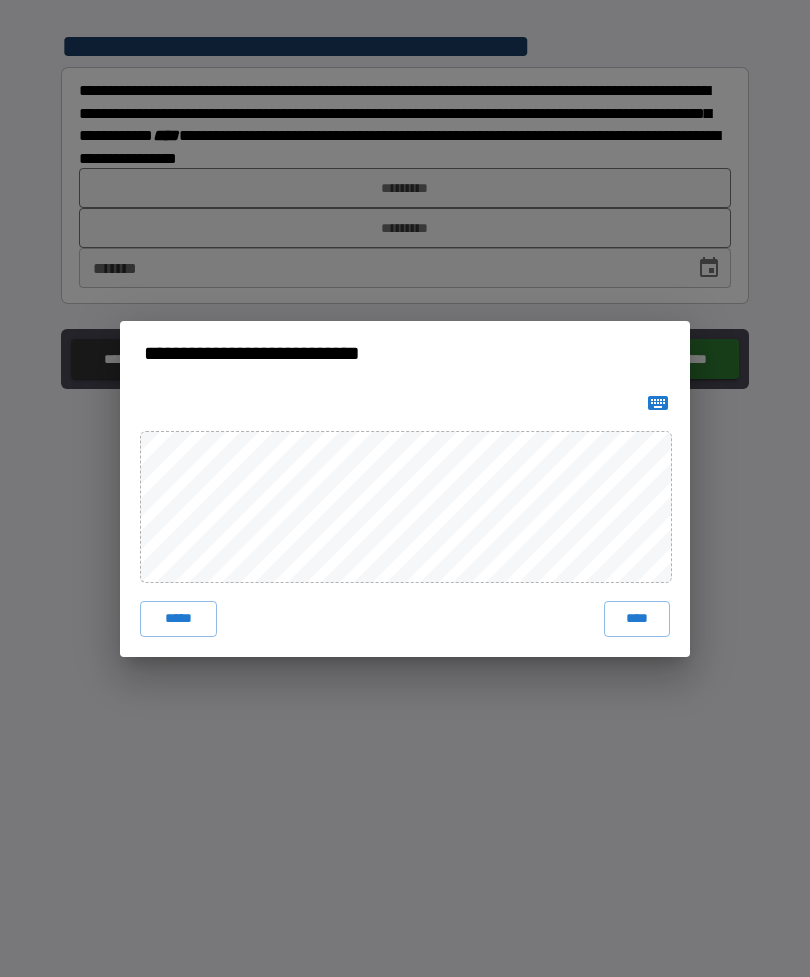 click on "****" at bounding box center (637, 619) 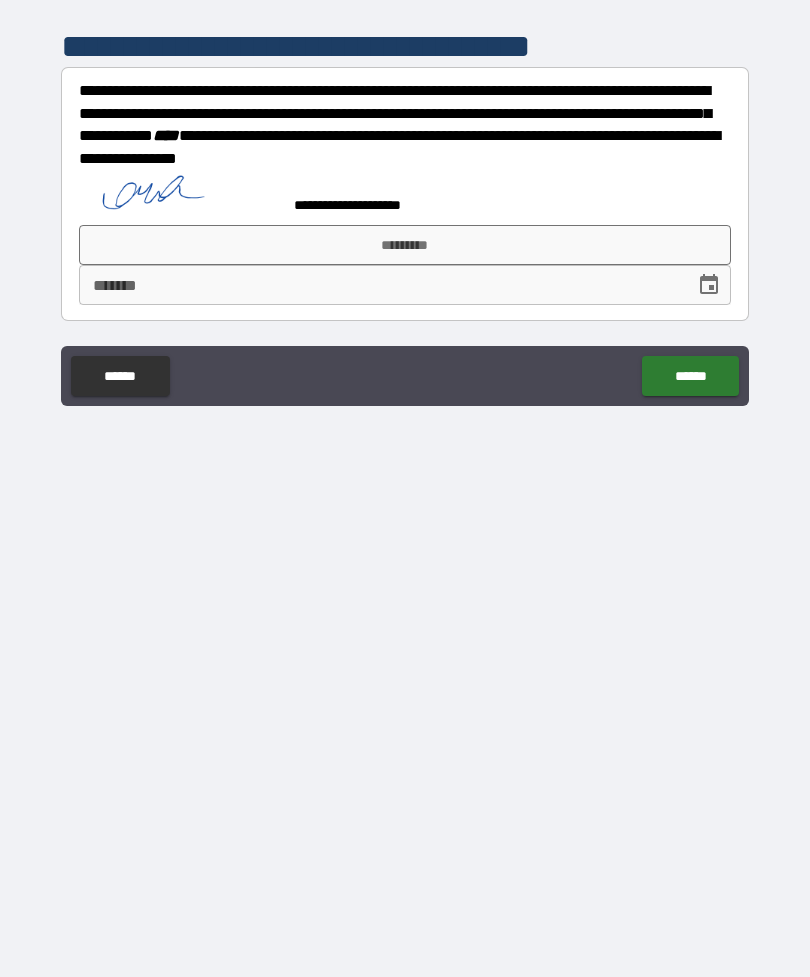click on "*********" at bounding box center (405, 245) 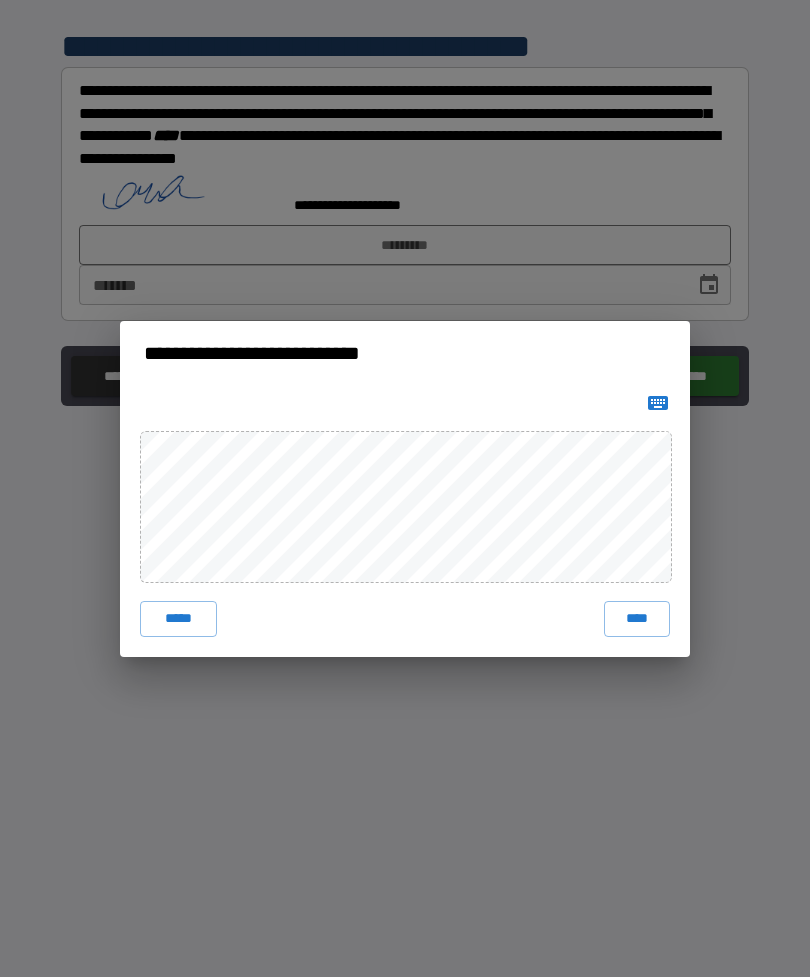 click on "****" at bounding box center [637, 619] 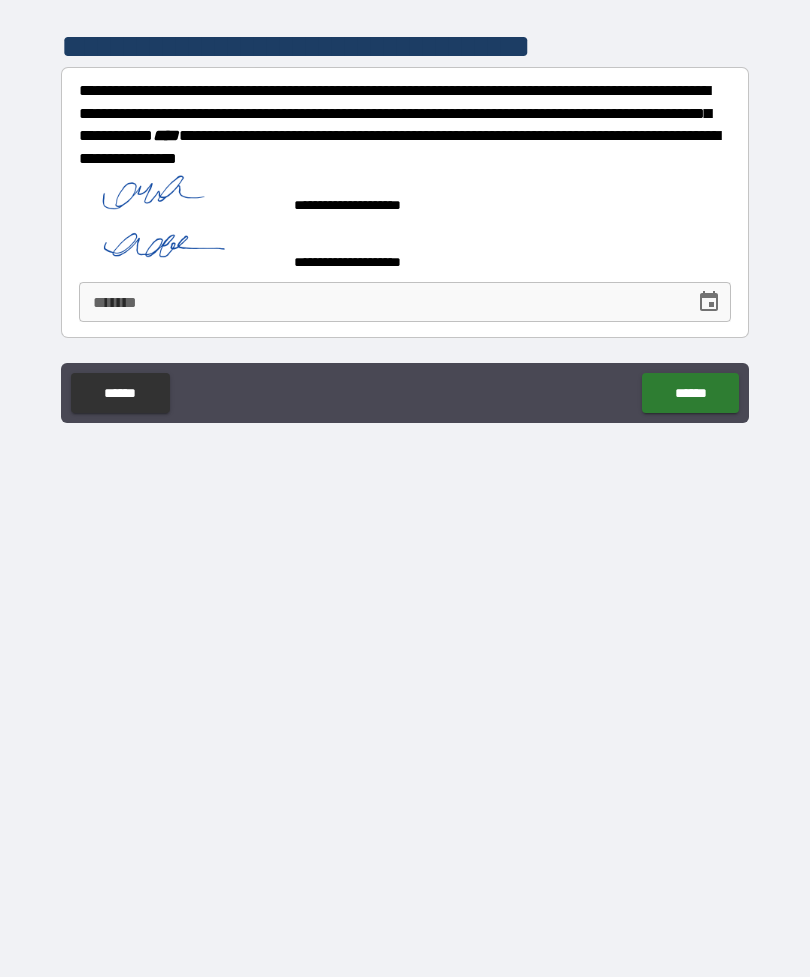 click on "****   *" at bounding box center (380, 302) 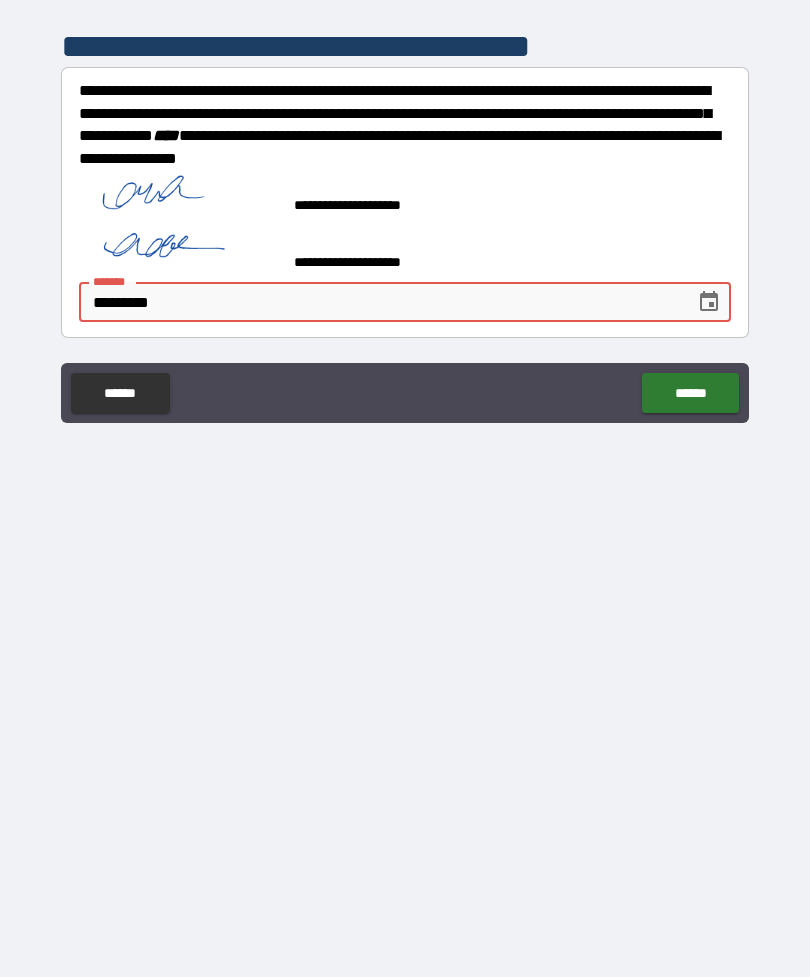 type on "**********" 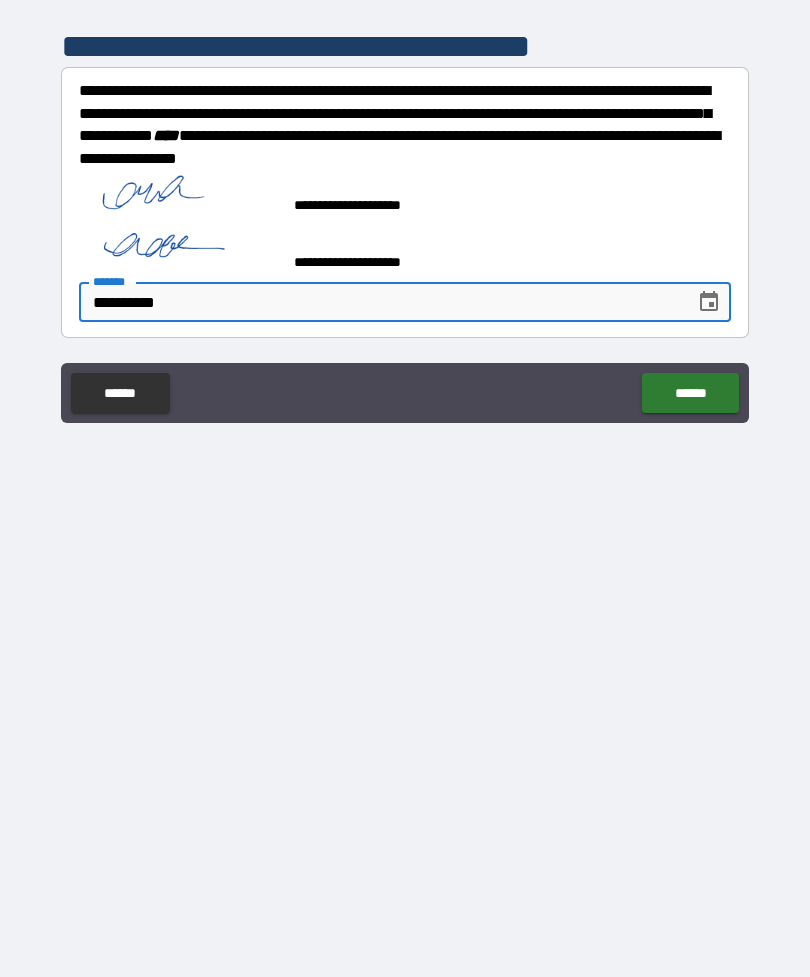 click on "******" at bounding box center (690, 393) 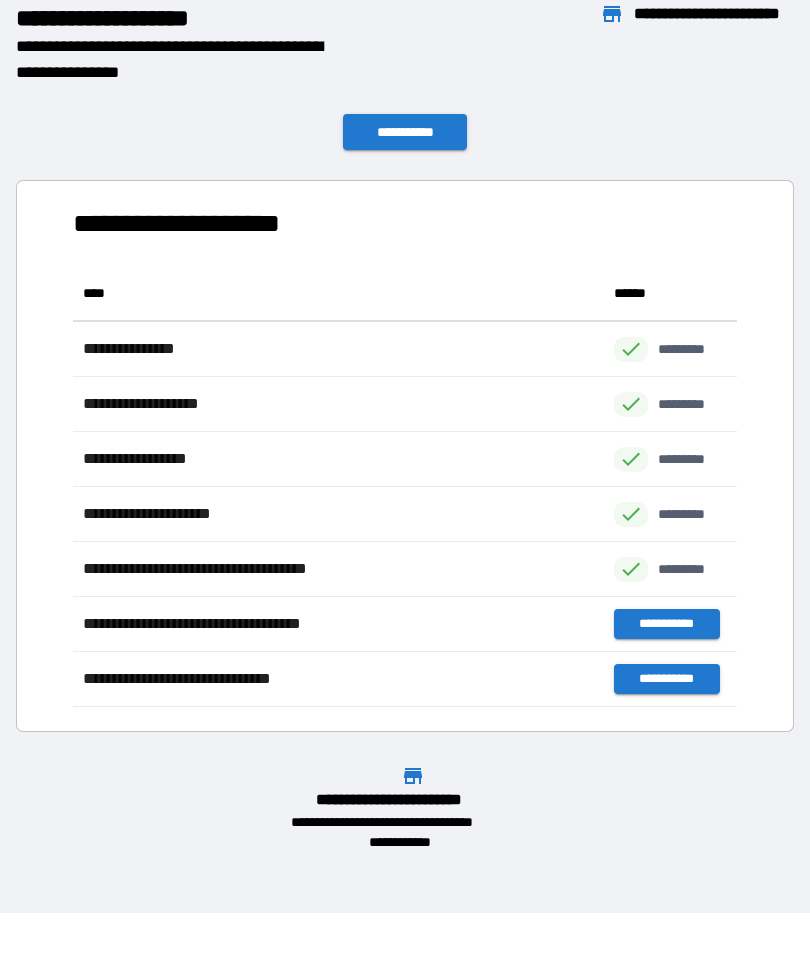 scroll, scrollTop: 441, scrollLeft: 664, axis: both 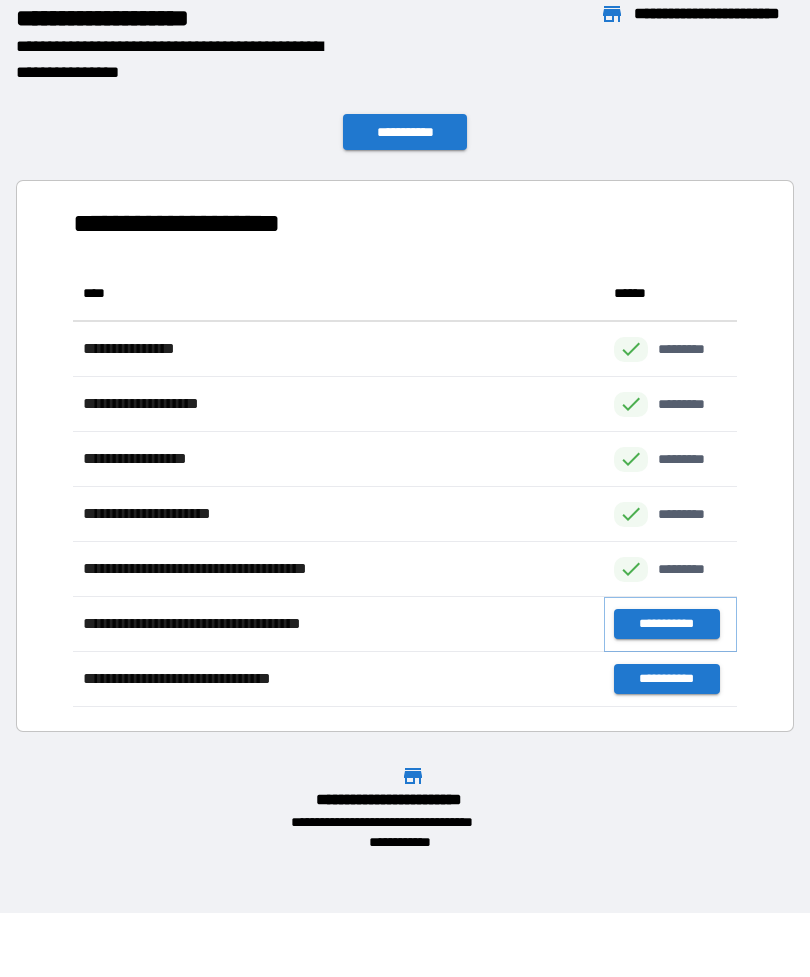 click on "**********" at bounding box center (666, 624) 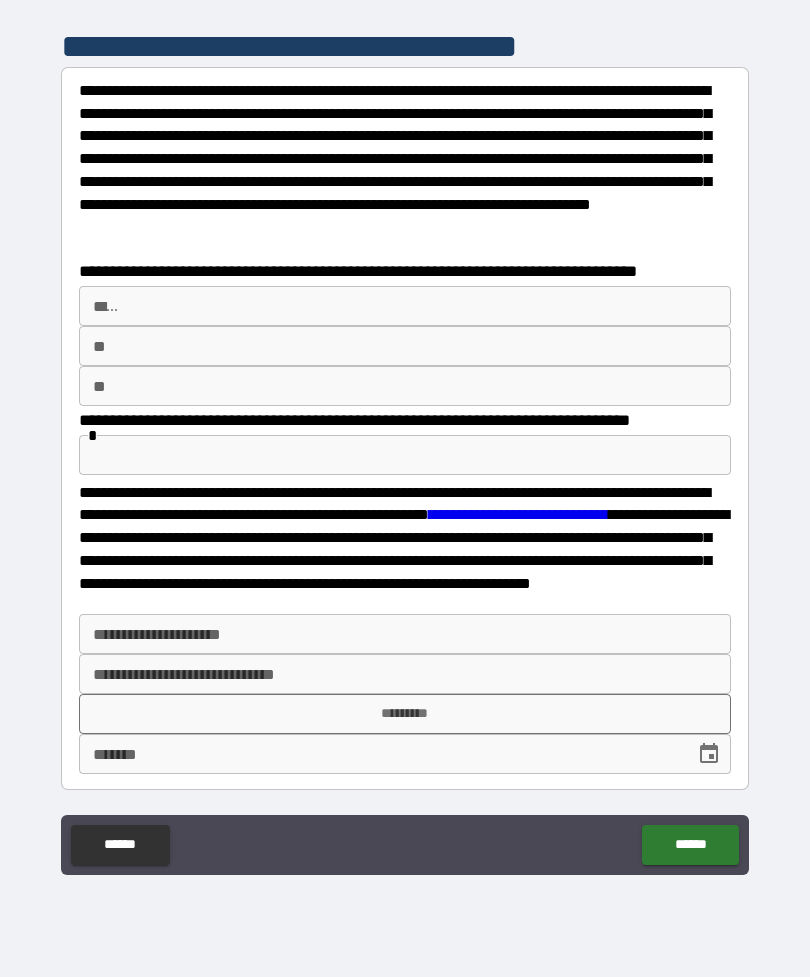 click on "**   *" at bounding box center [405, 306] 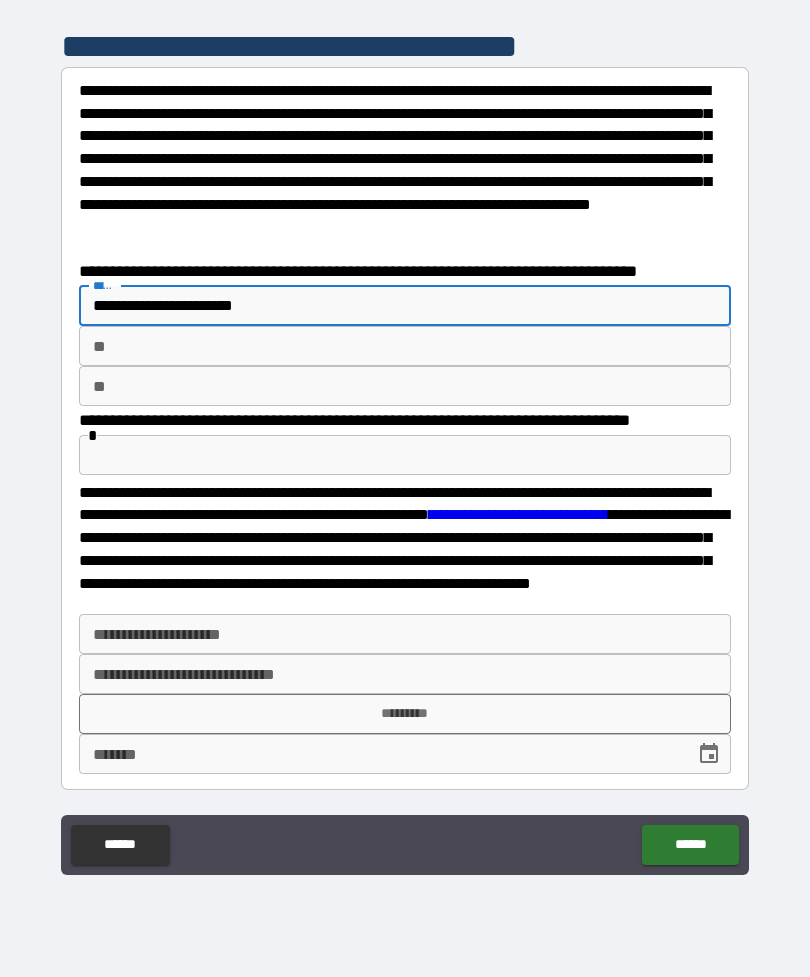 type on "**********" 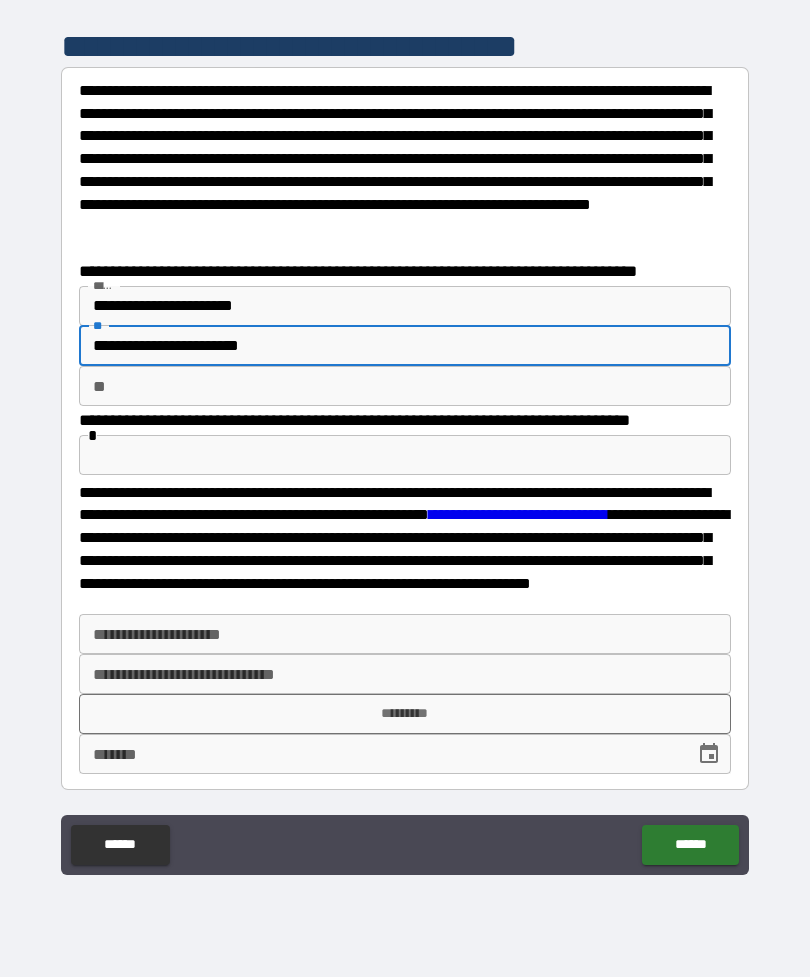 type on "**********" 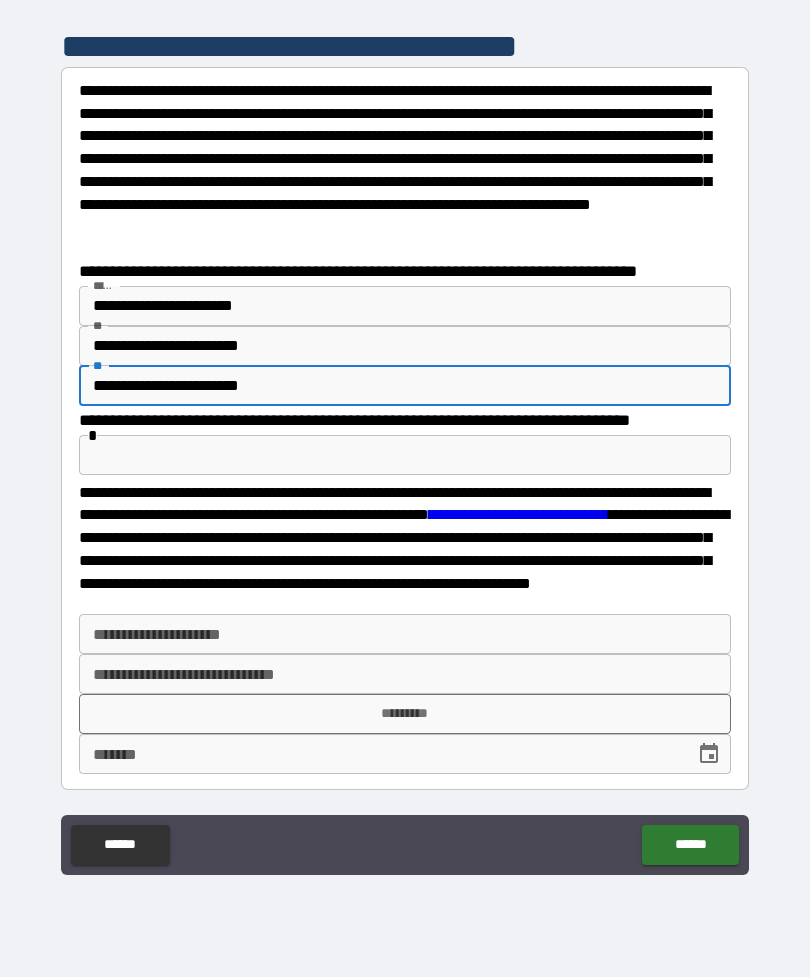 type on "**********" 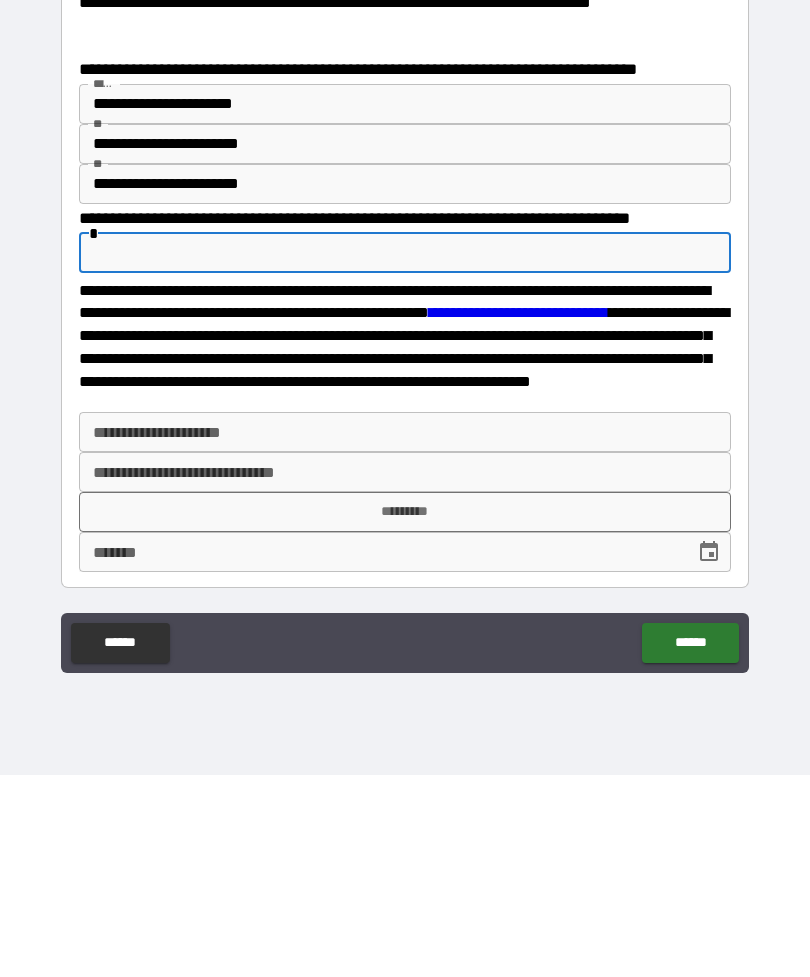 click on "**********" at bounding box center [405, 634] 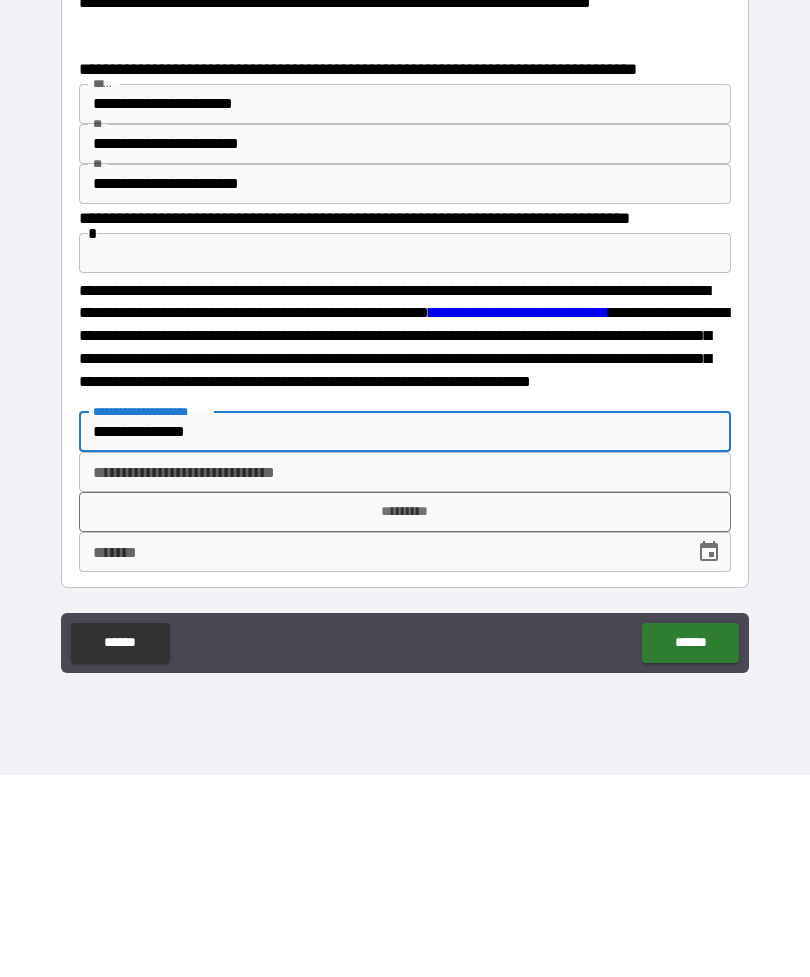 type on "**********" 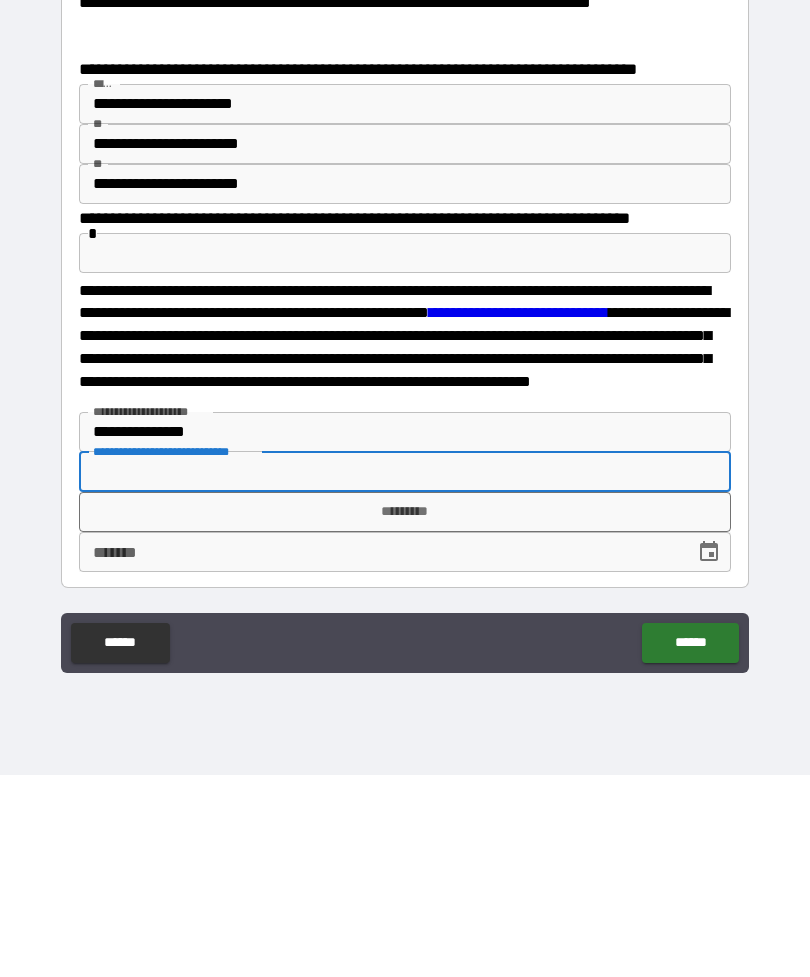 click on "*********" at bounding box center [405, 714] 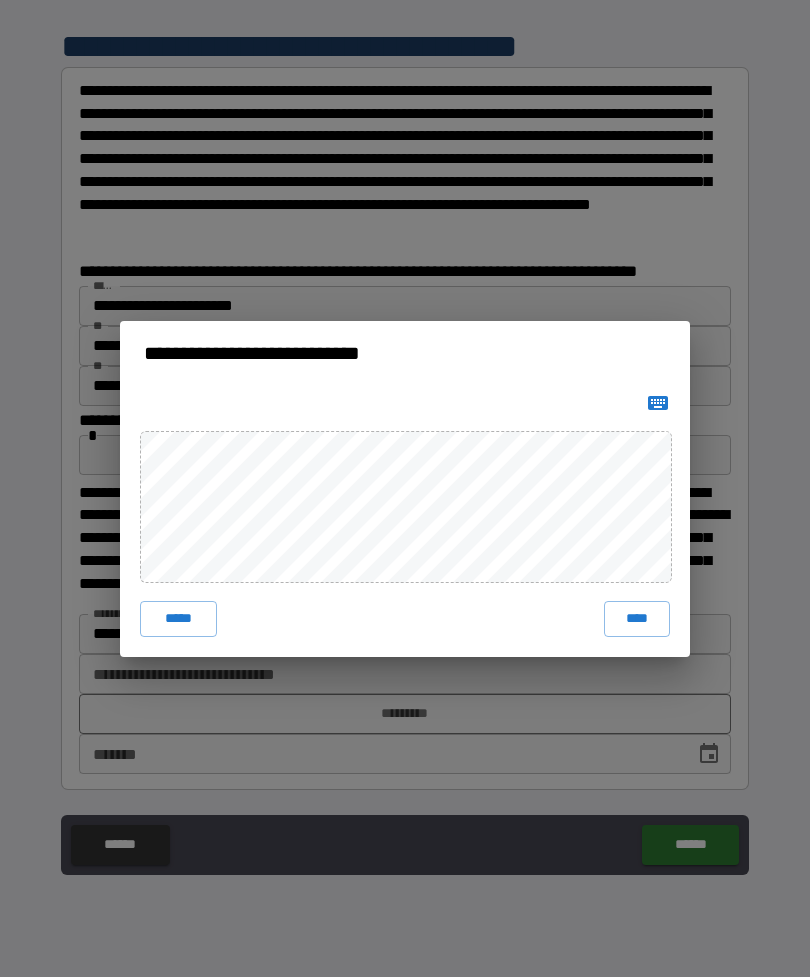 click on "****" at bounding box center (637, 619) 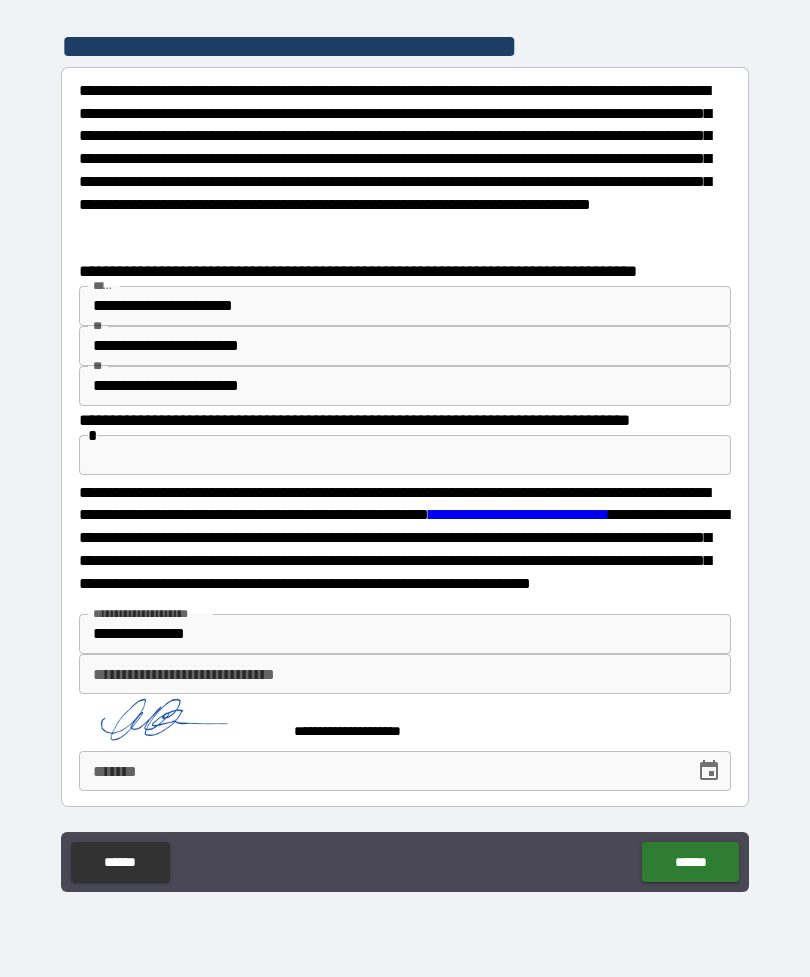 click on "****   *" at bounding box center (380, 771) 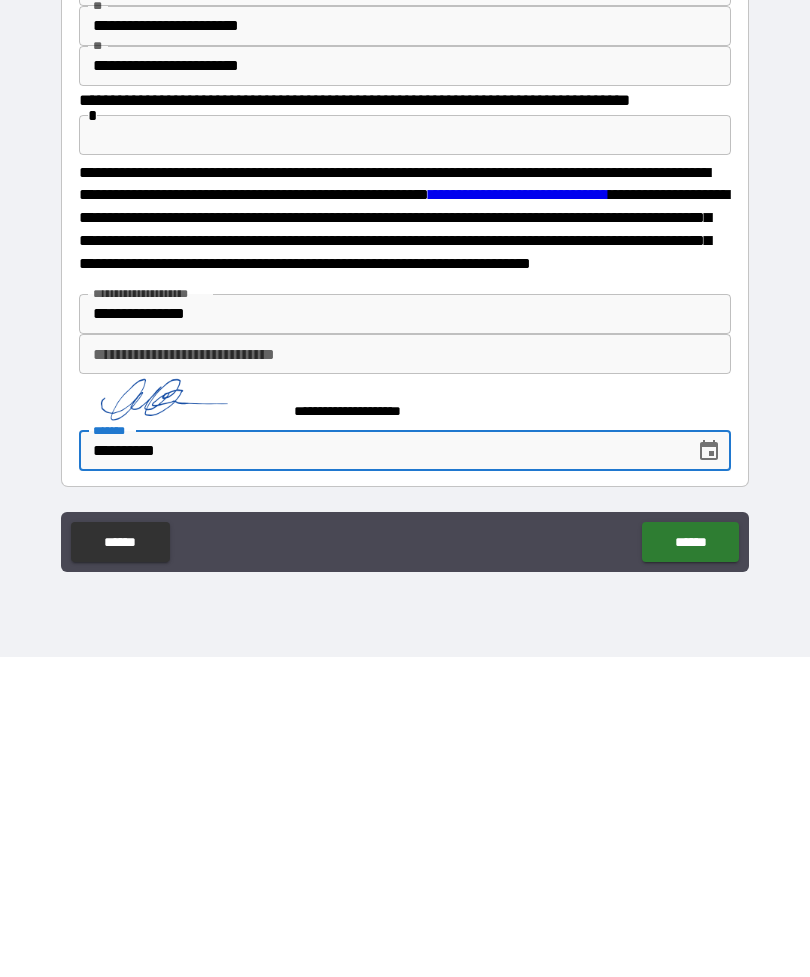 type on "**********" 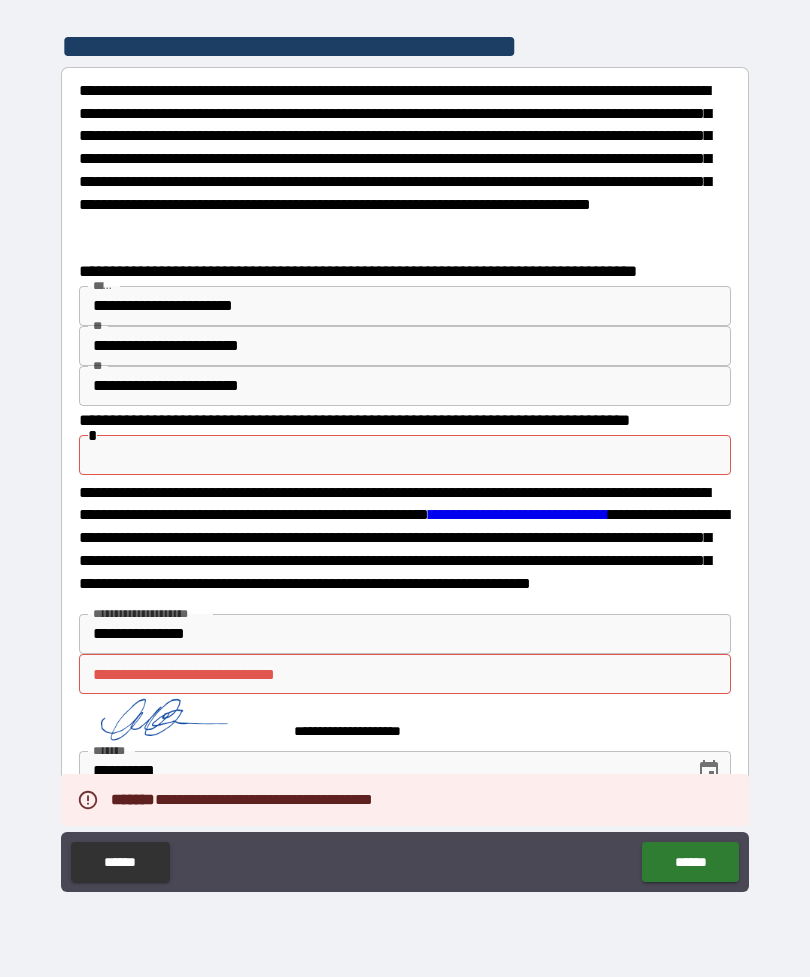 click on "**********" at bounding box center (405, 674) 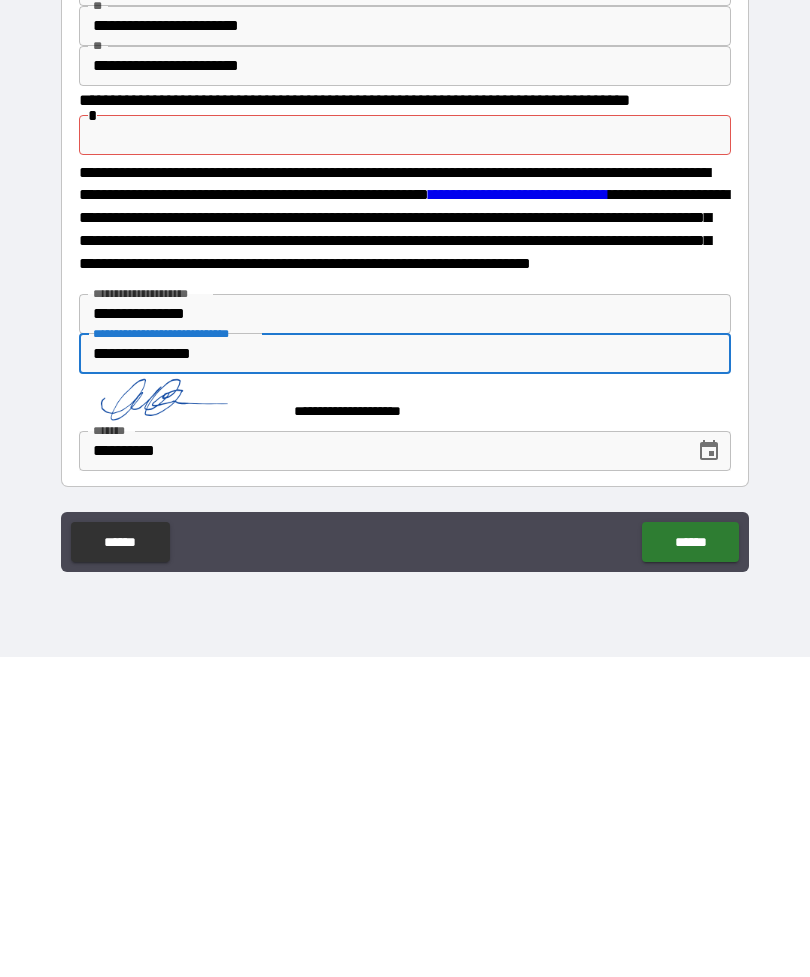 type on "**********" 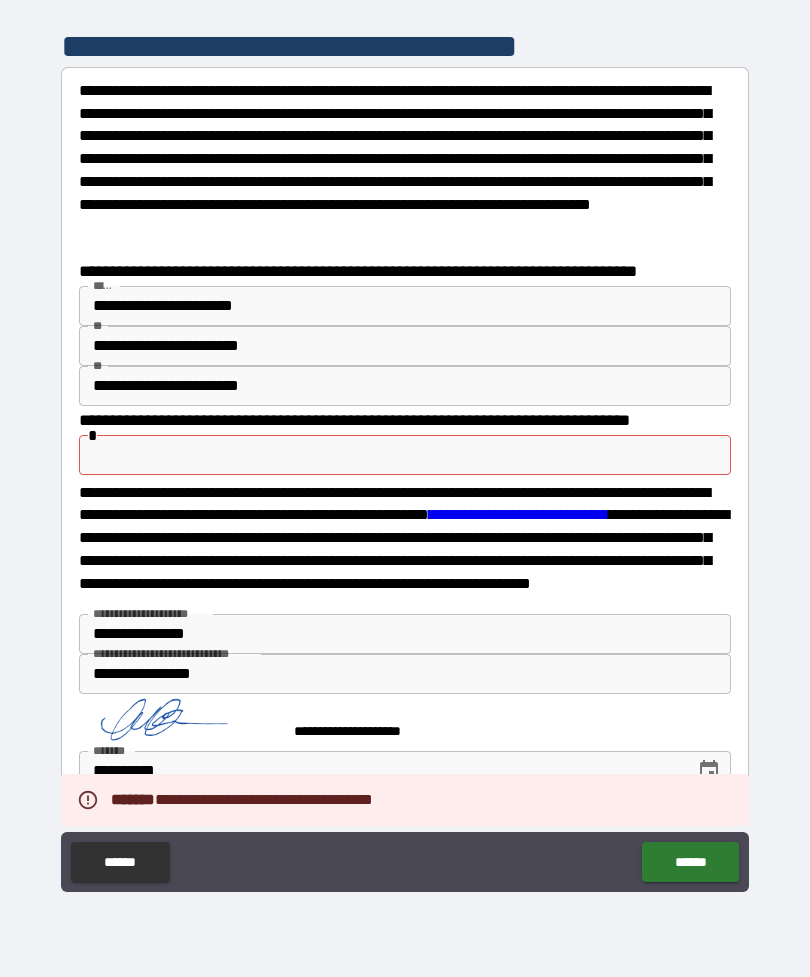 click at bounding box center [405, 455] 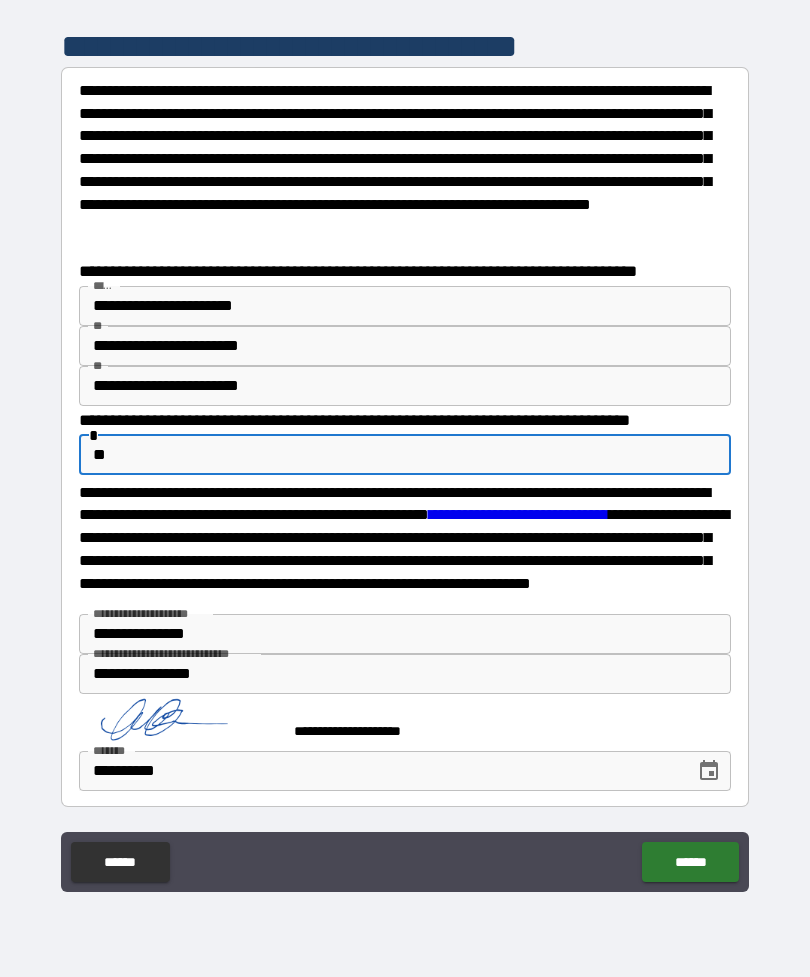 type on "*" 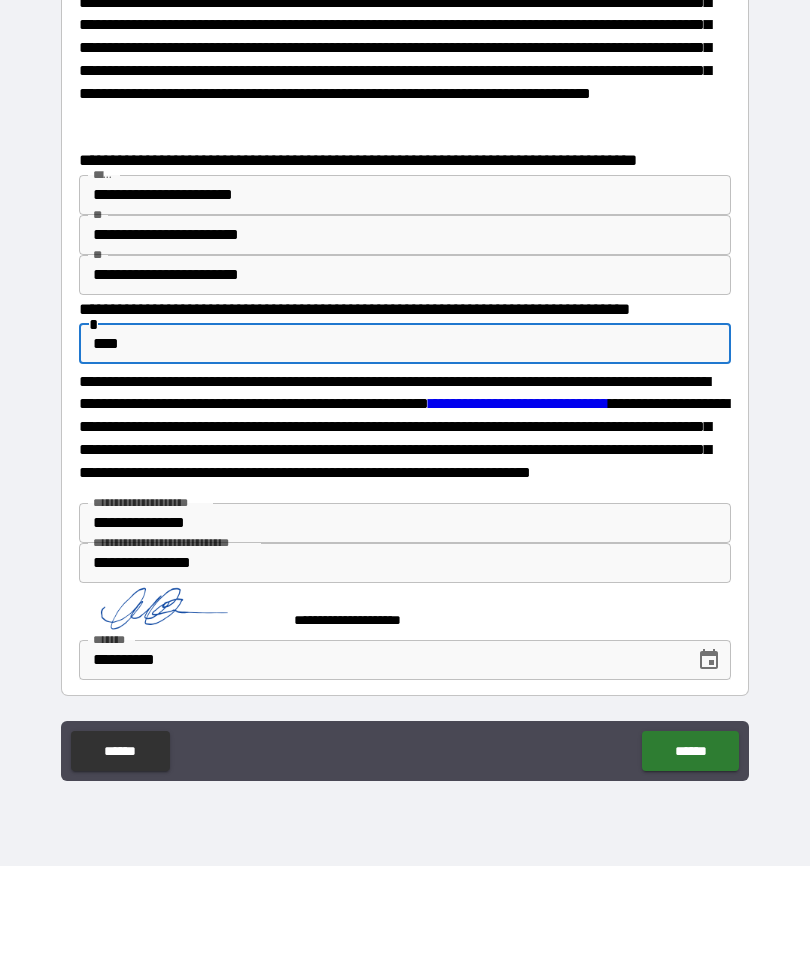 type on "****" 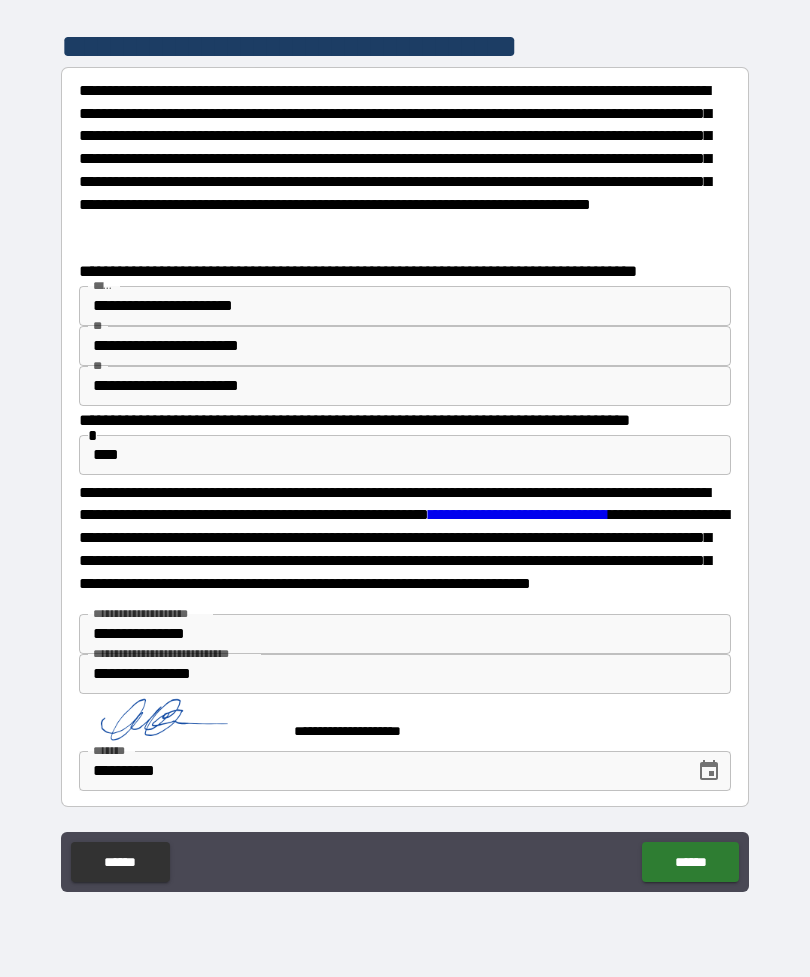 click on "******" at bounding box center (690, 862) 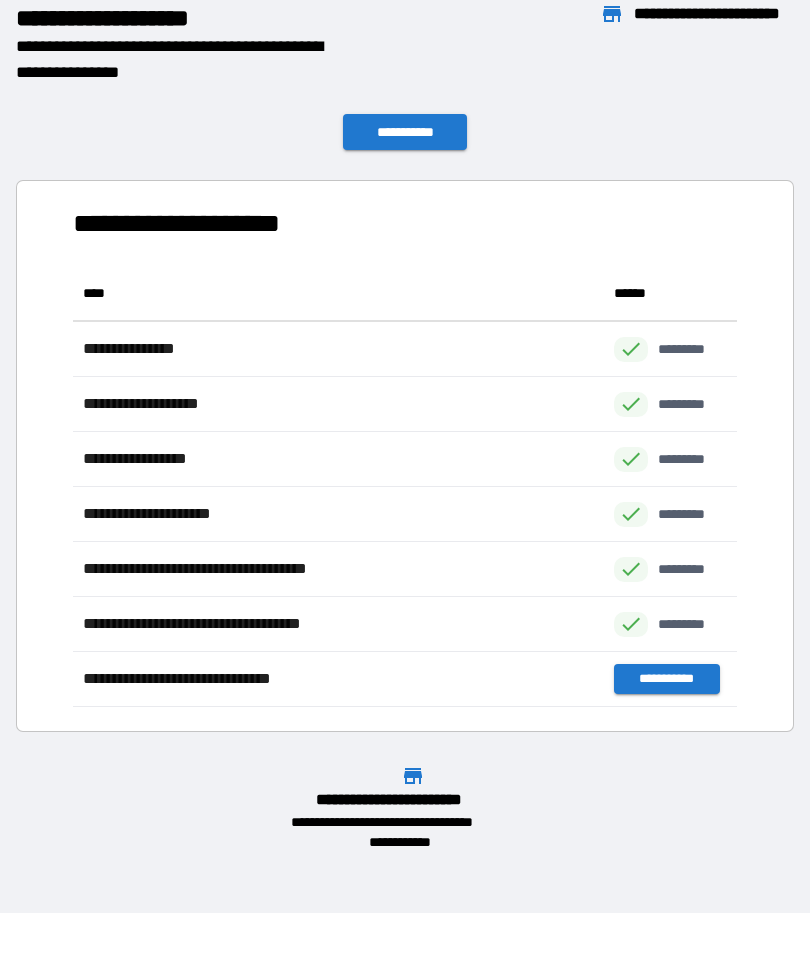 scroll, scrollTop: 1, scrollLeft: 1, axis: both 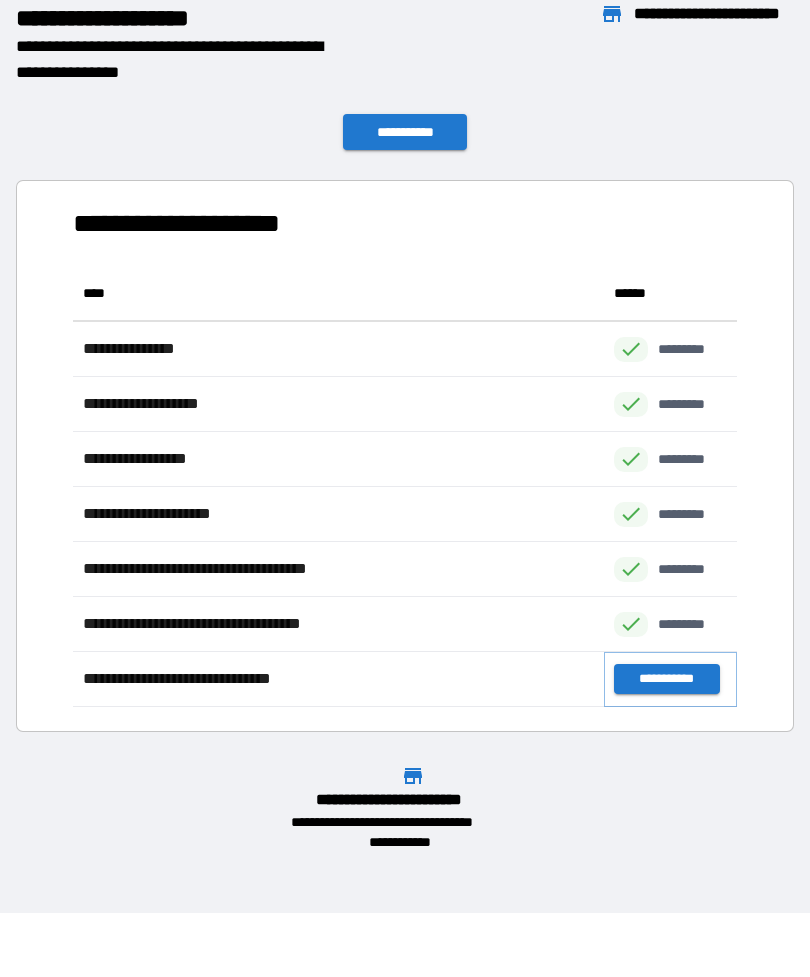click on "**********" at bounding box center [666, 679] 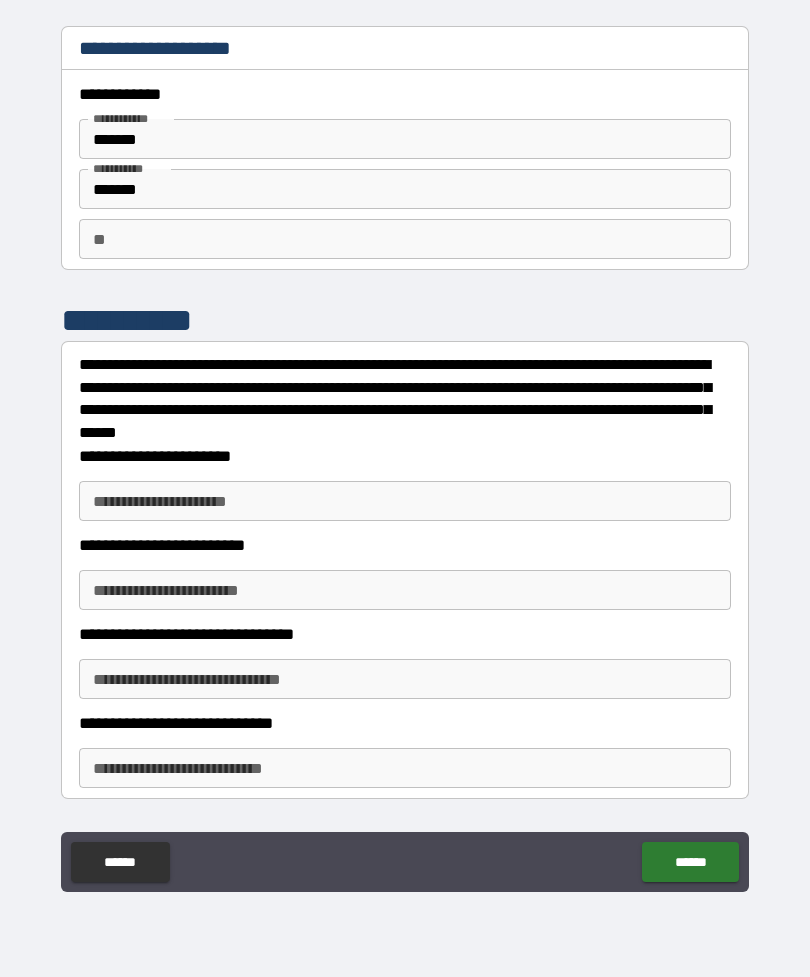 click on "**********" at bounding box center [405, 501] 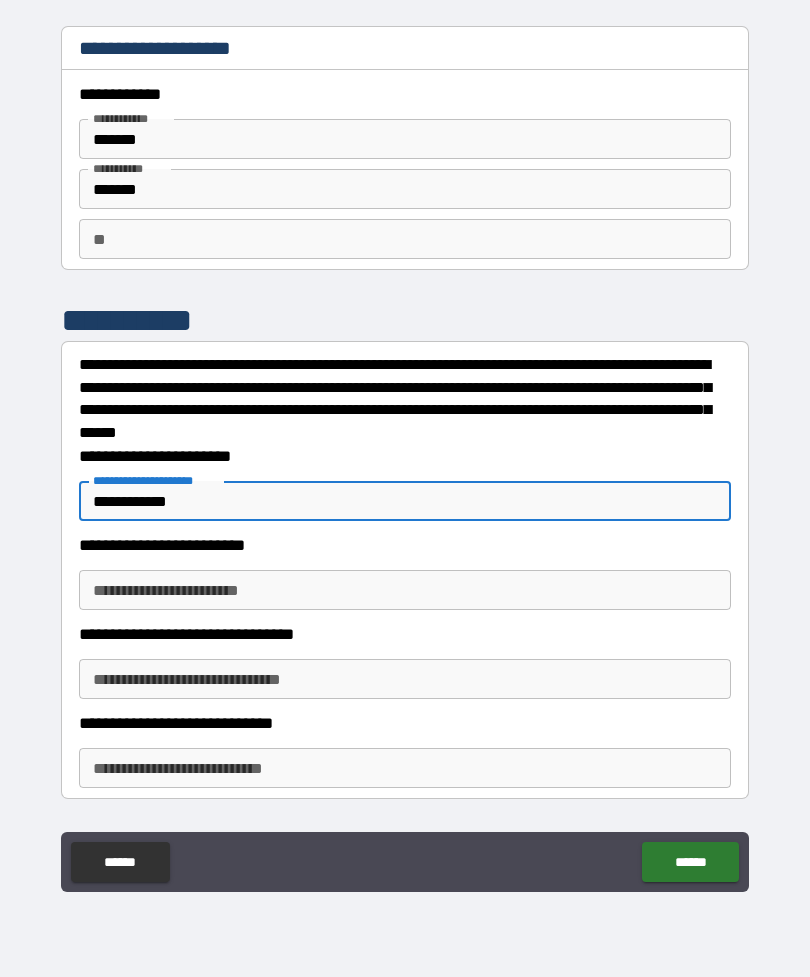 type on "**********" 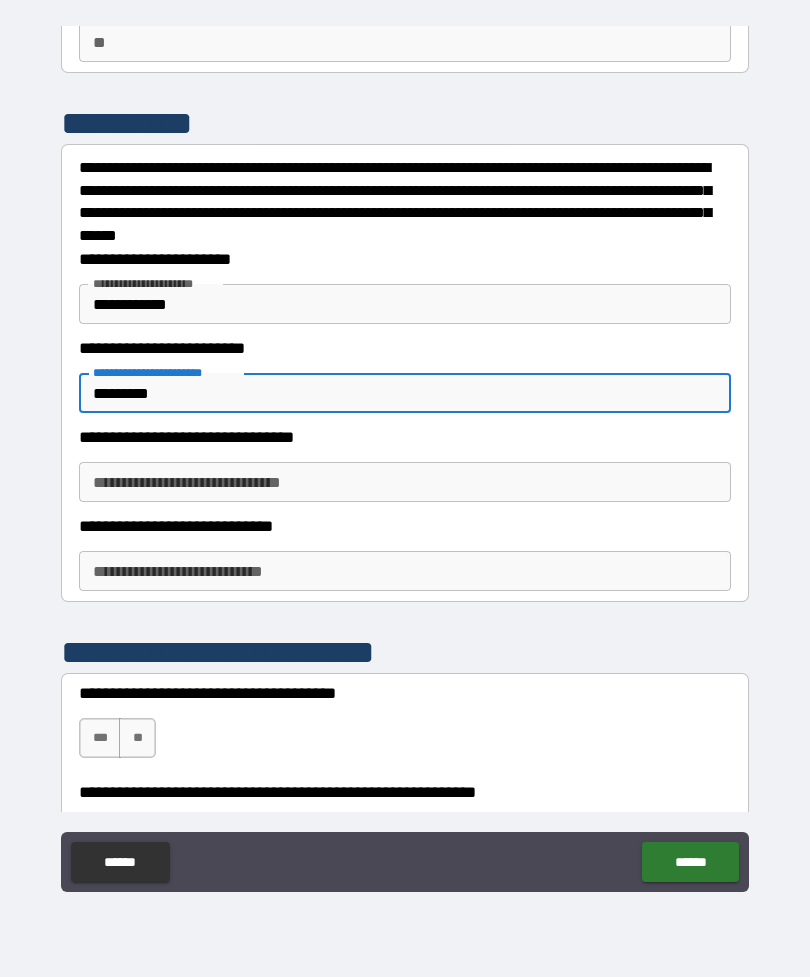 scroll, scrollTop: 198, scrollLeft: 0, axis: vertical 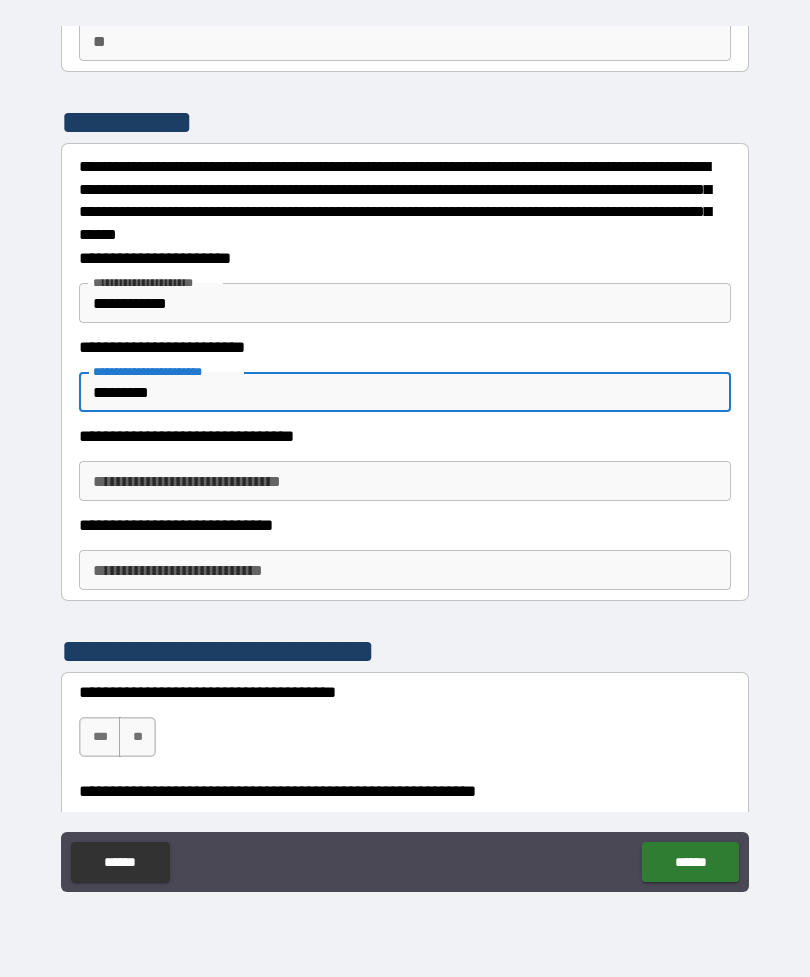 type on "*********" 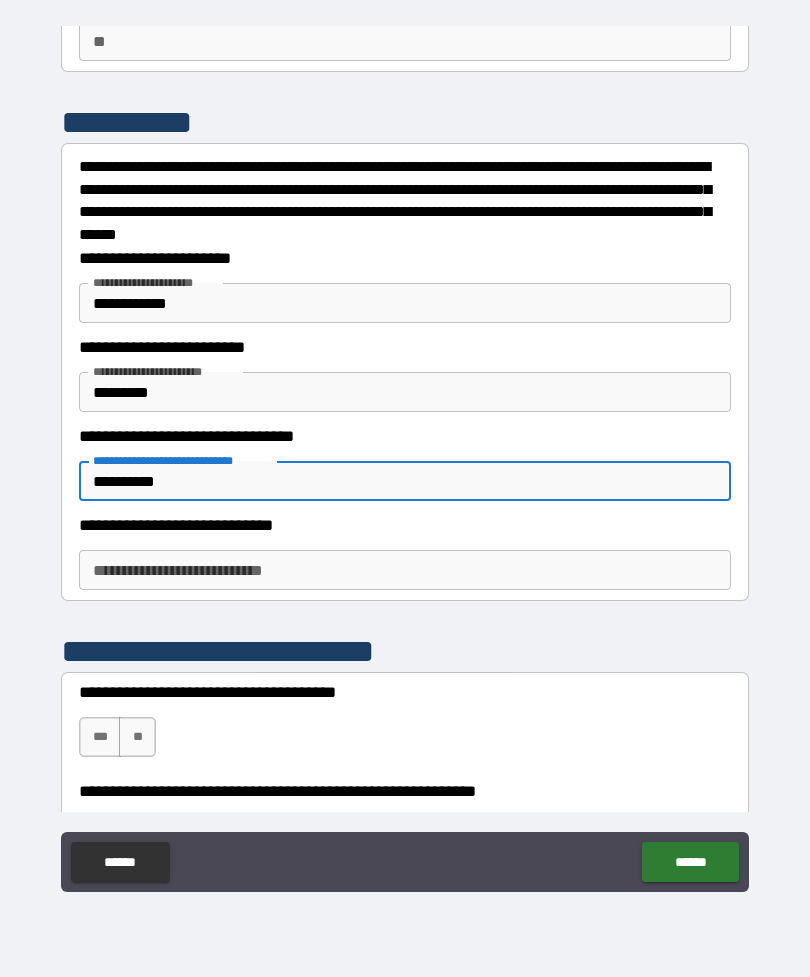 type on "**********" 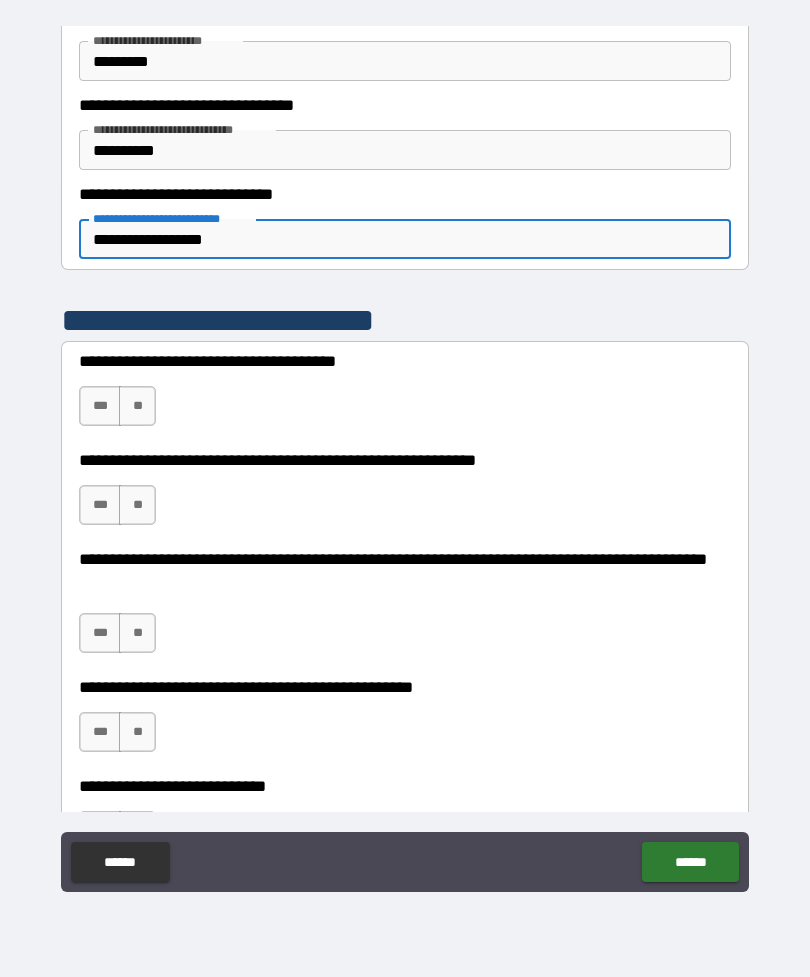 scroll, scrollTop: 531, scrollLeft: 0, axis: vertical 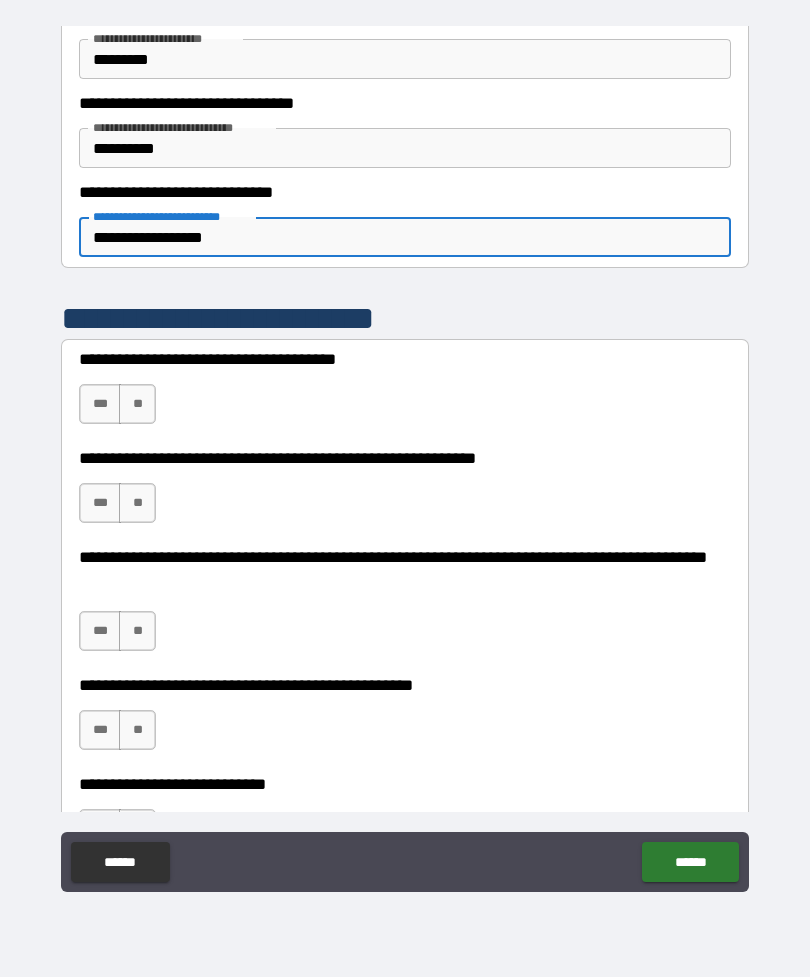 type on "**********" 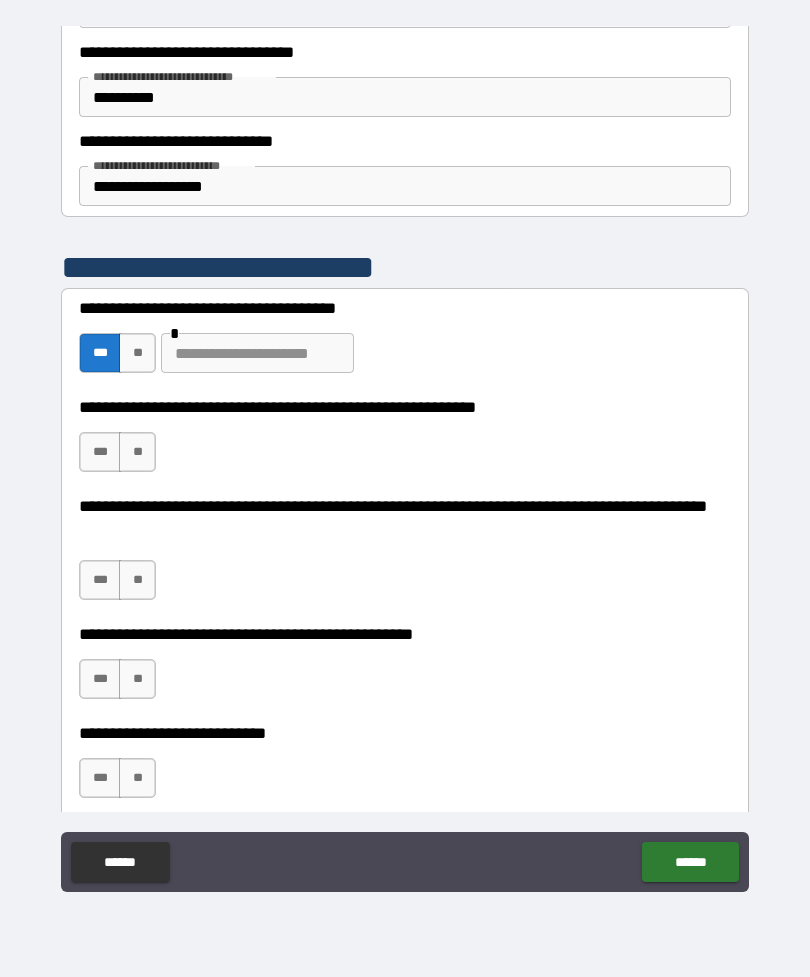 scroll, scrollTop: 631, scrollLeft: 0, axis: vertical 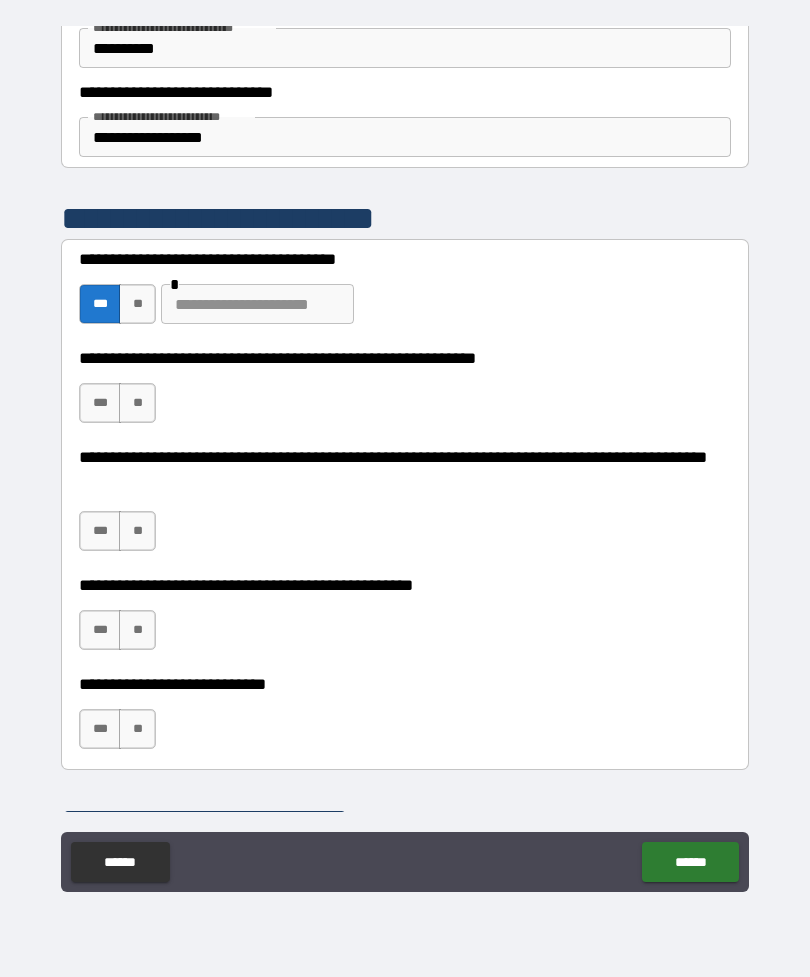 click on "***" at bounding box center [100, 403] 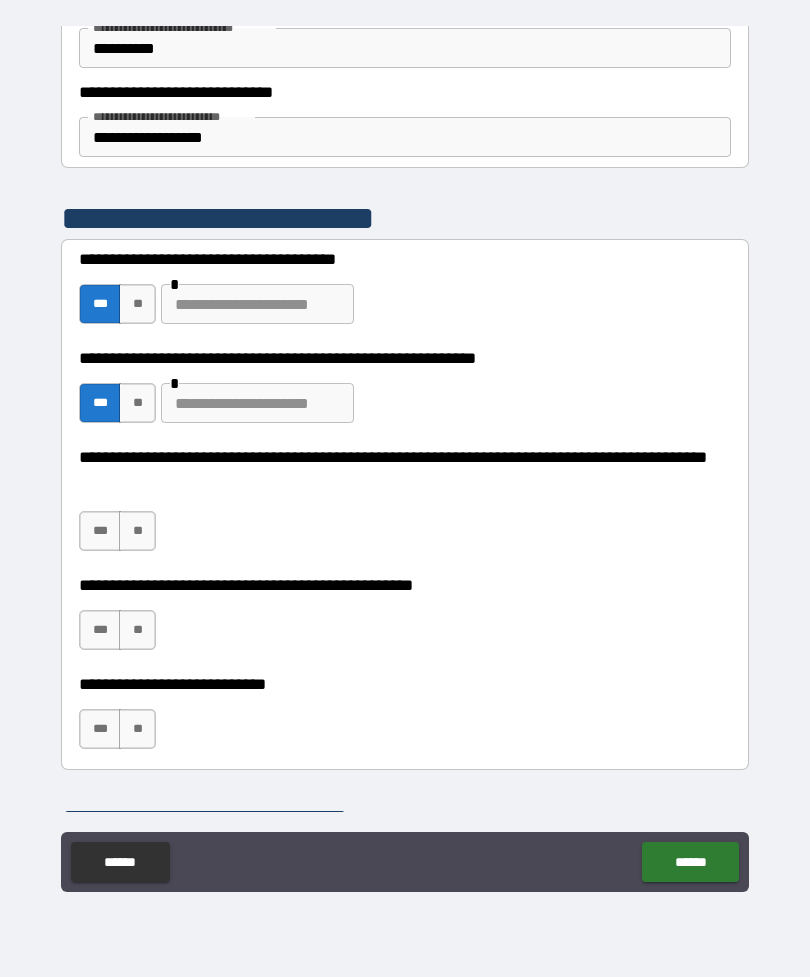 click on "**" at bounding box center [137, 304] 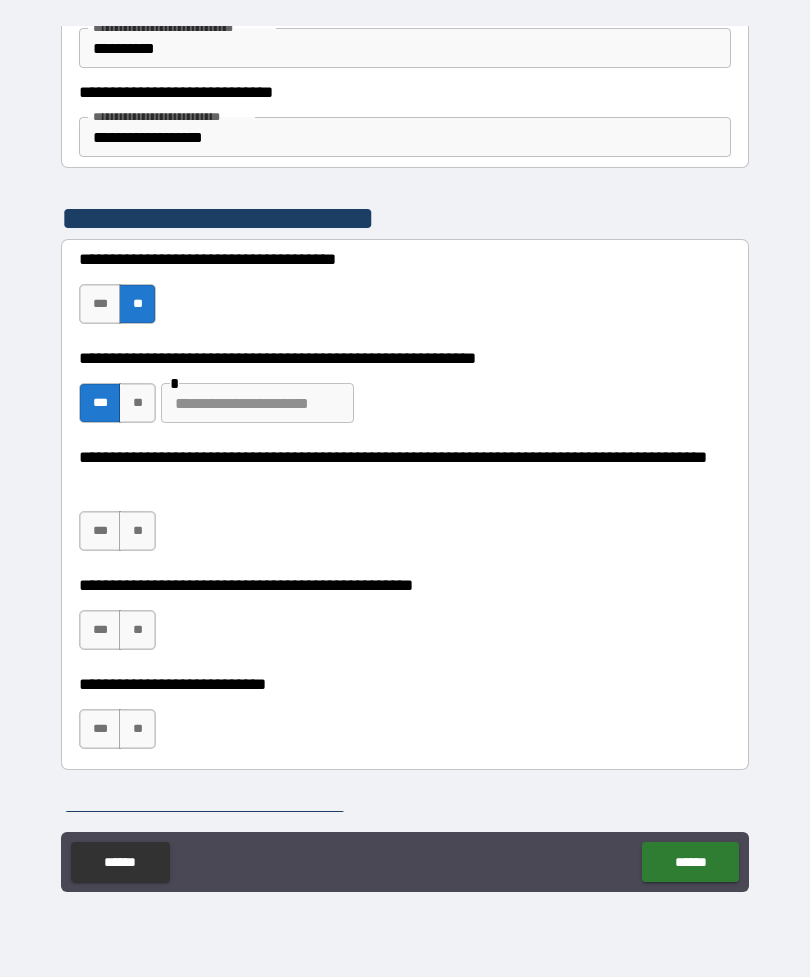 click at bounding box center [257, 403] 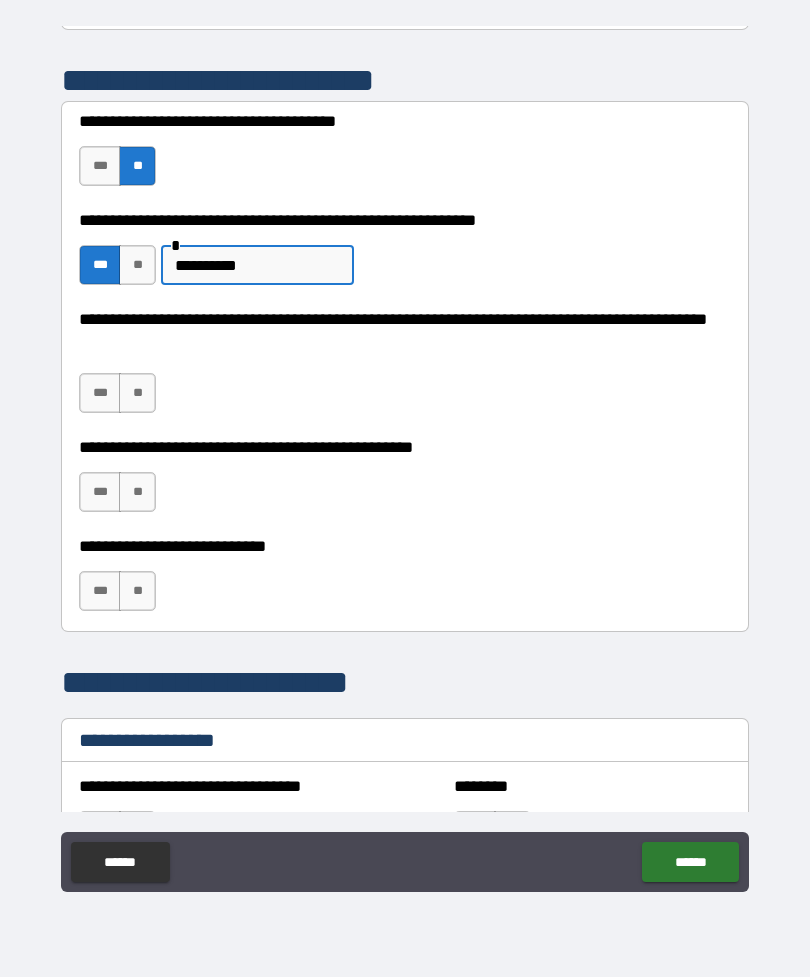 scroll, scrollTop: 779, scrollLeft: 0, axis: vertical 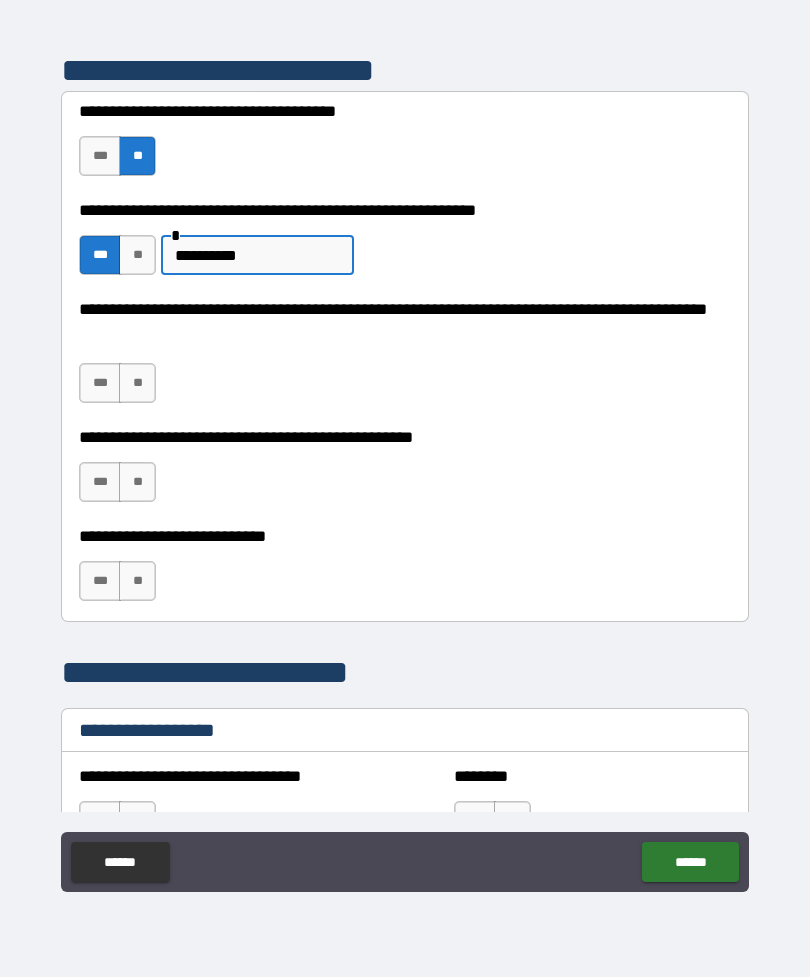 type on "**********" 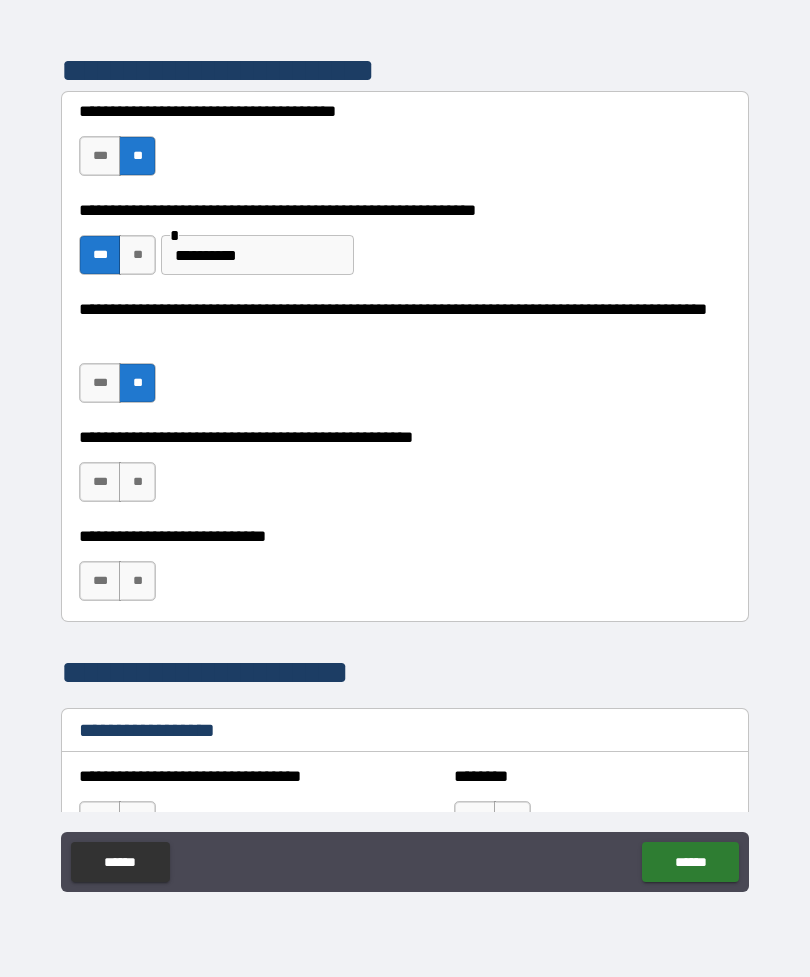 click on "**" at bounding box center [137, 482] 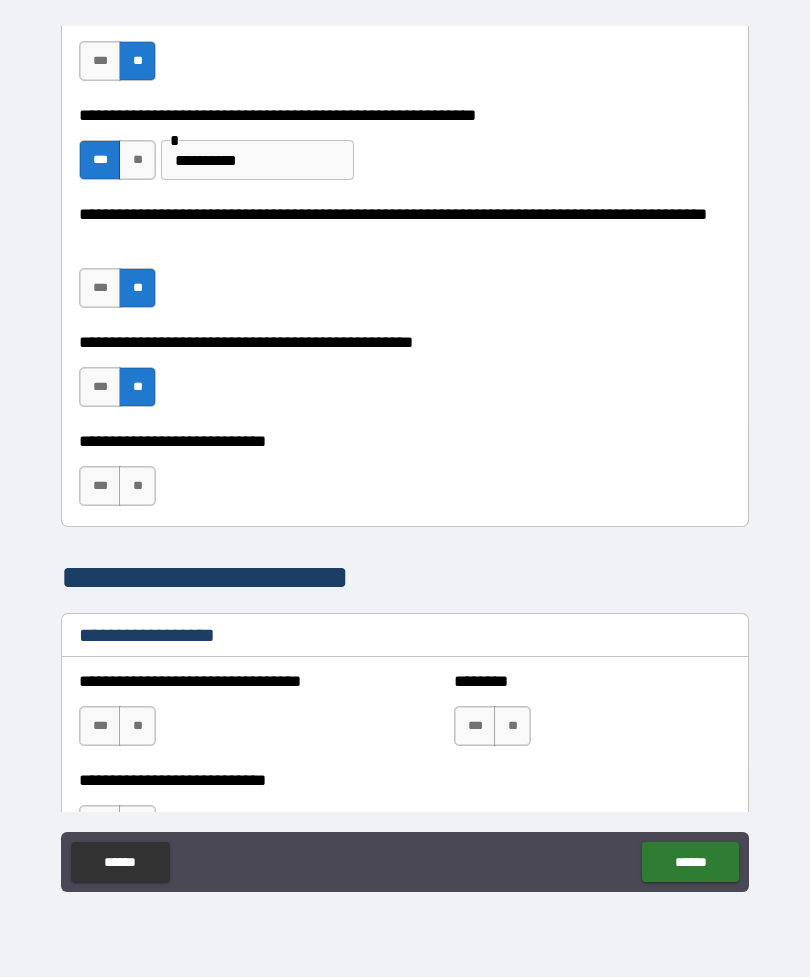 click on "***" at bounding box center [100, 486] 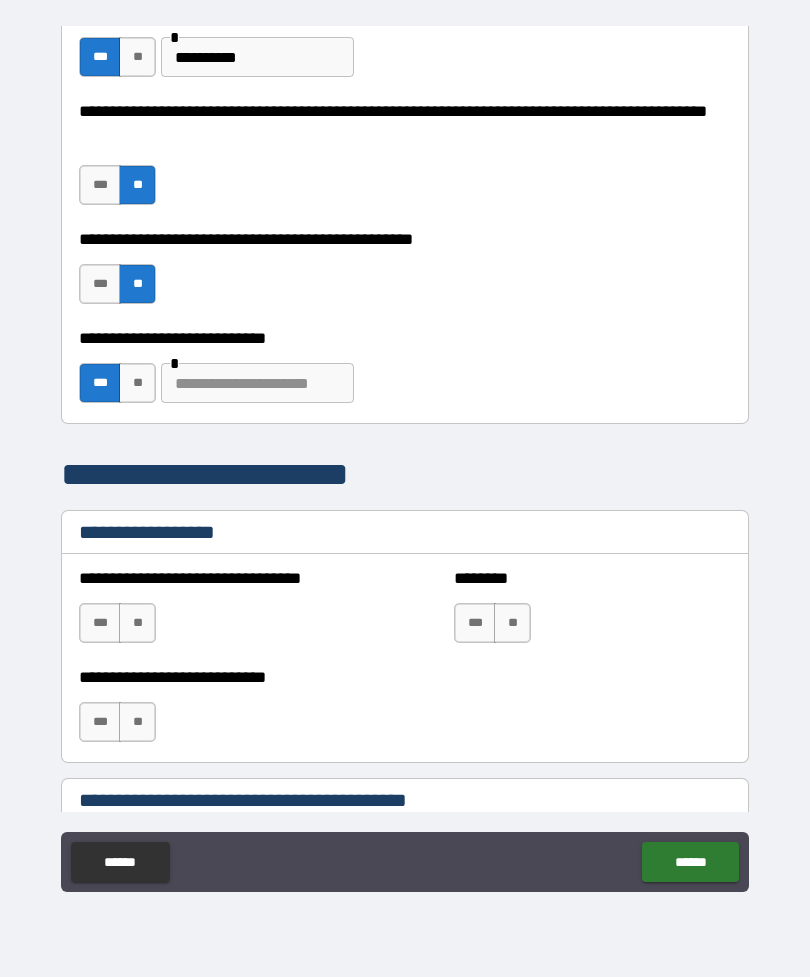 scroll, scrollTop: 1073, scrollLeft: 0, axis: vertical 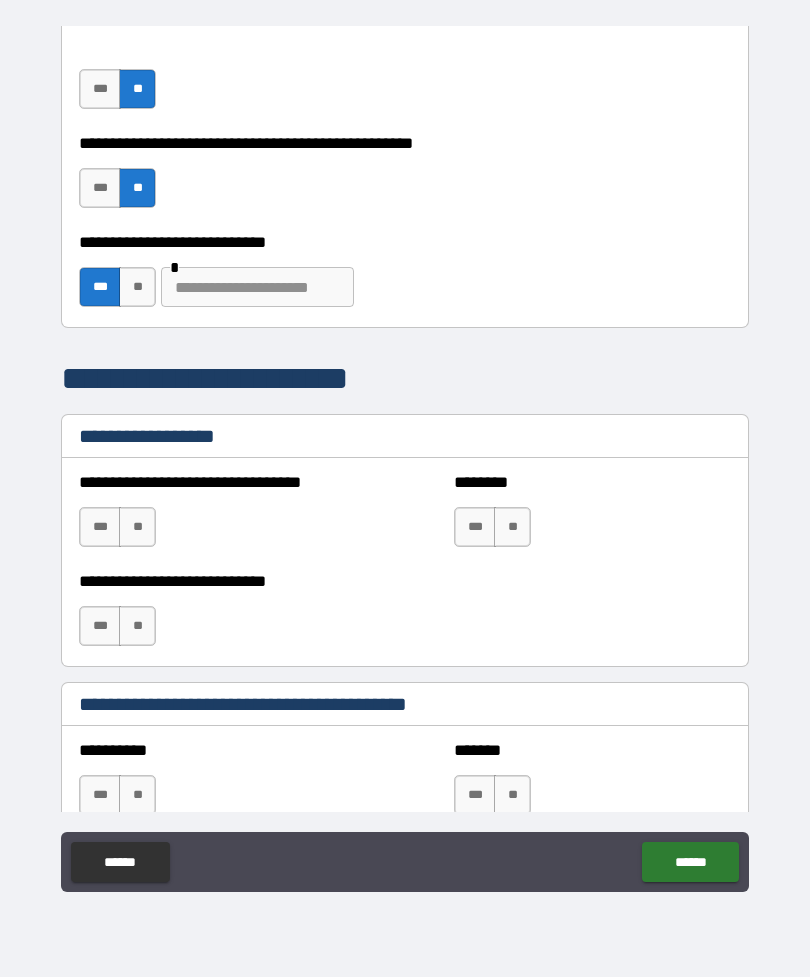 click at bounding box center (257, 287) 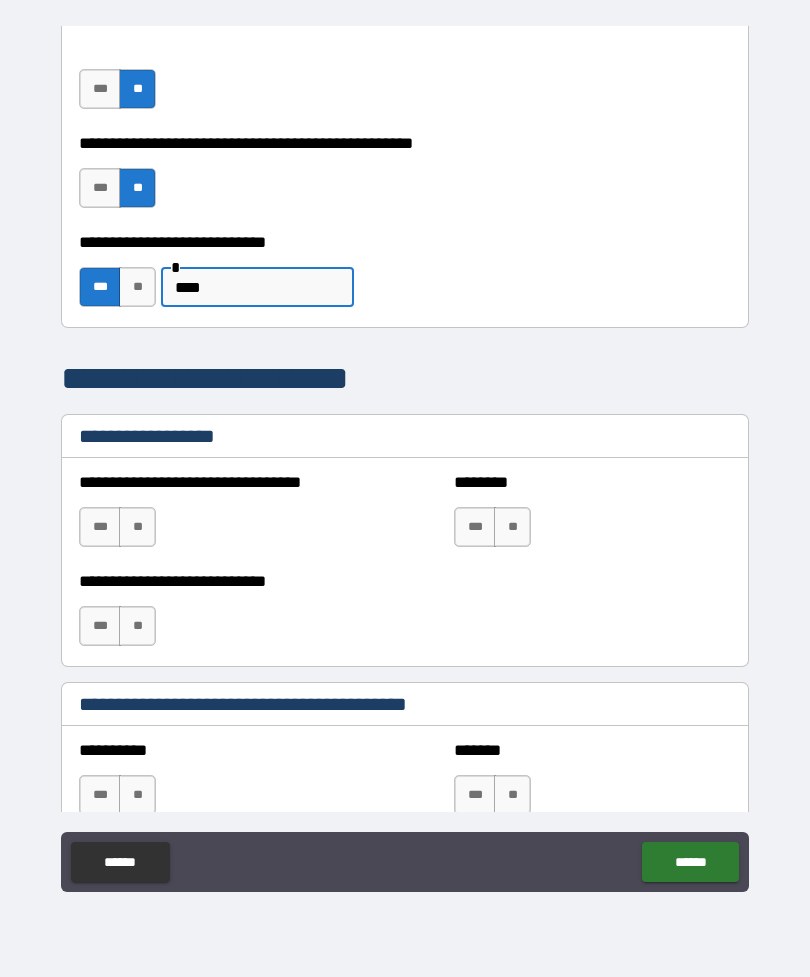 type on "****" 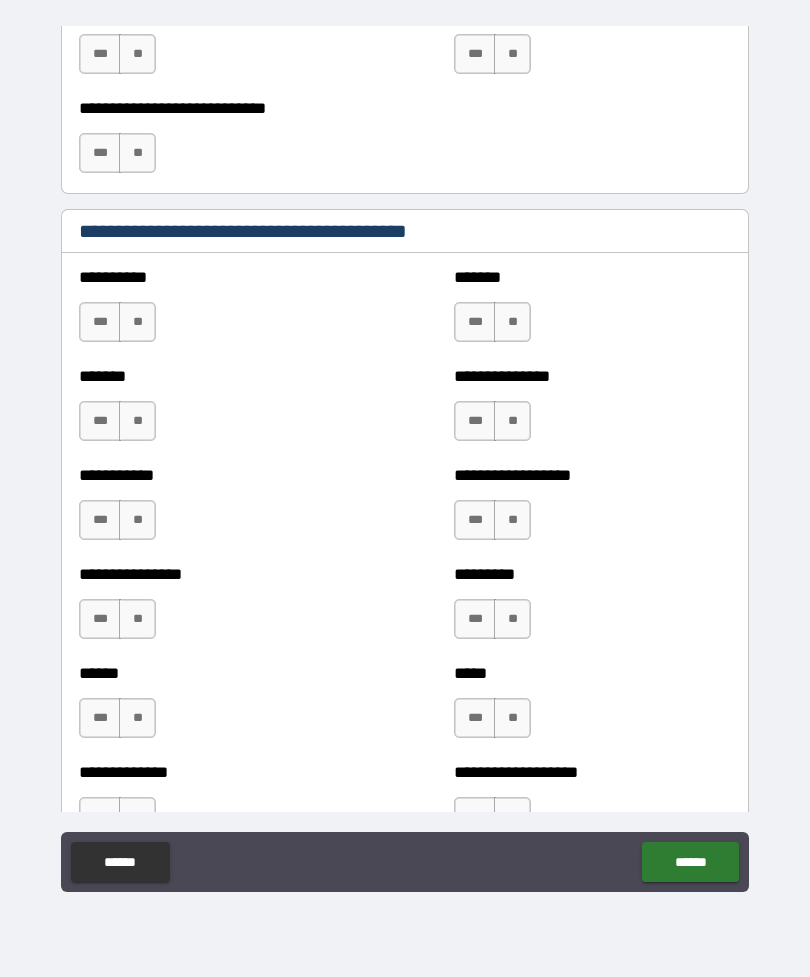 scroll, scrollTop: 1548, scrollLeft: 0, axis: vertical 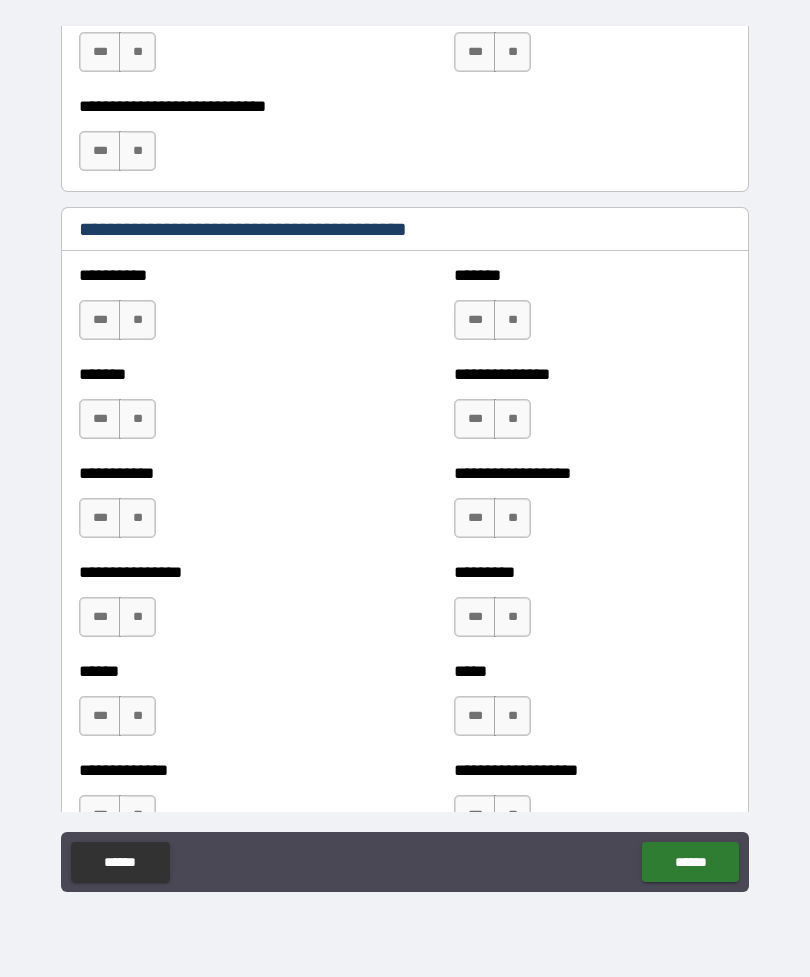 click on "**" at bounding box center (137, 320) 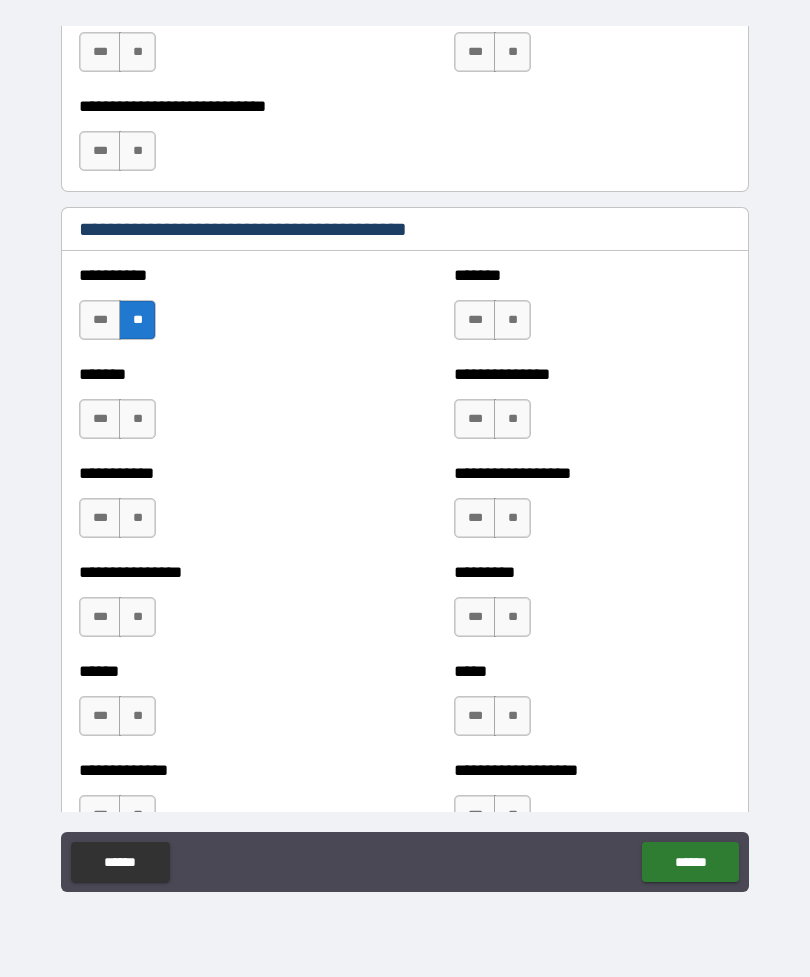 click on "**" at bounding box center (137, 419) 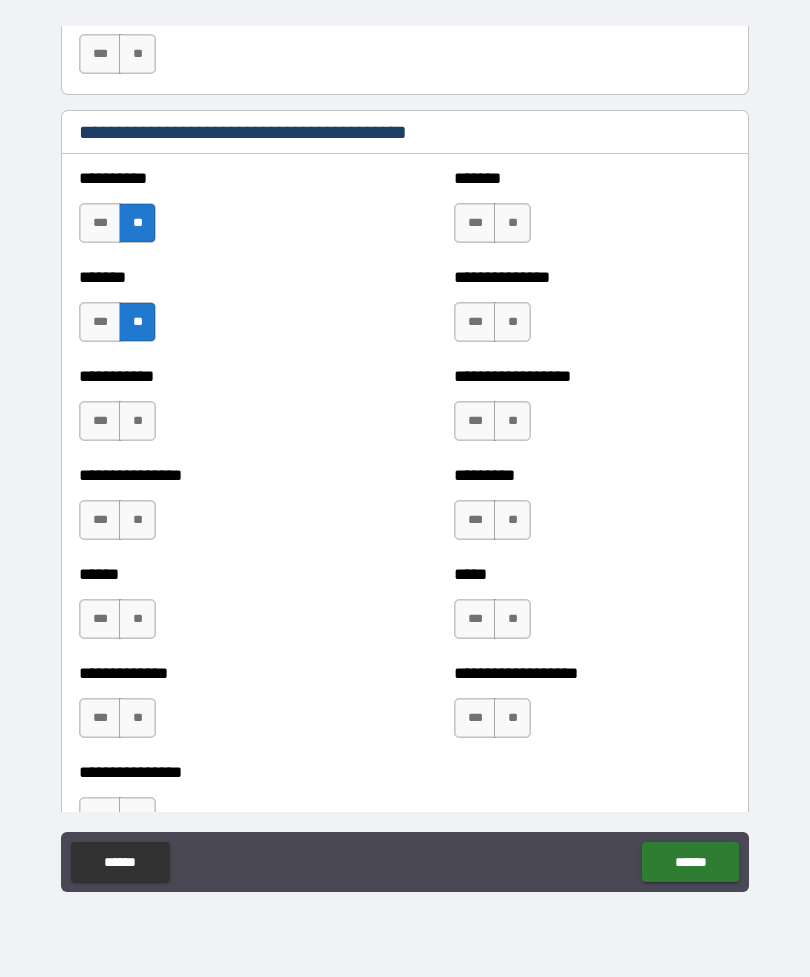 scroll, scrollTop: 1648, scrollLeft: 0, axis: vertical 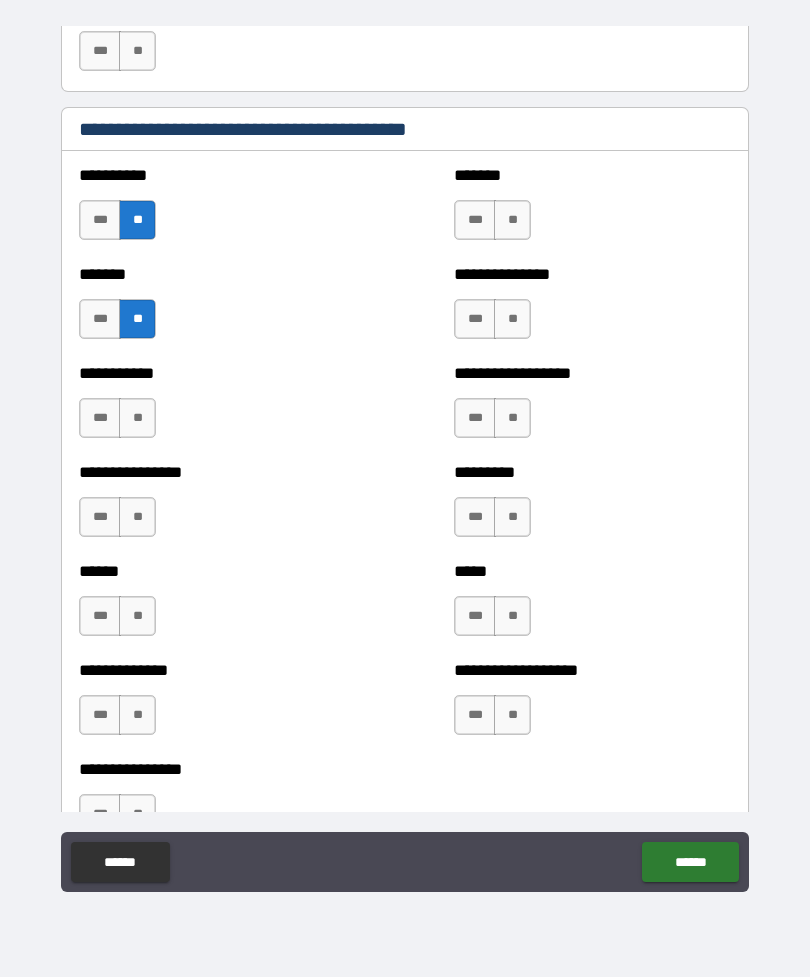 click on "**" at bounding box center (512, 616) 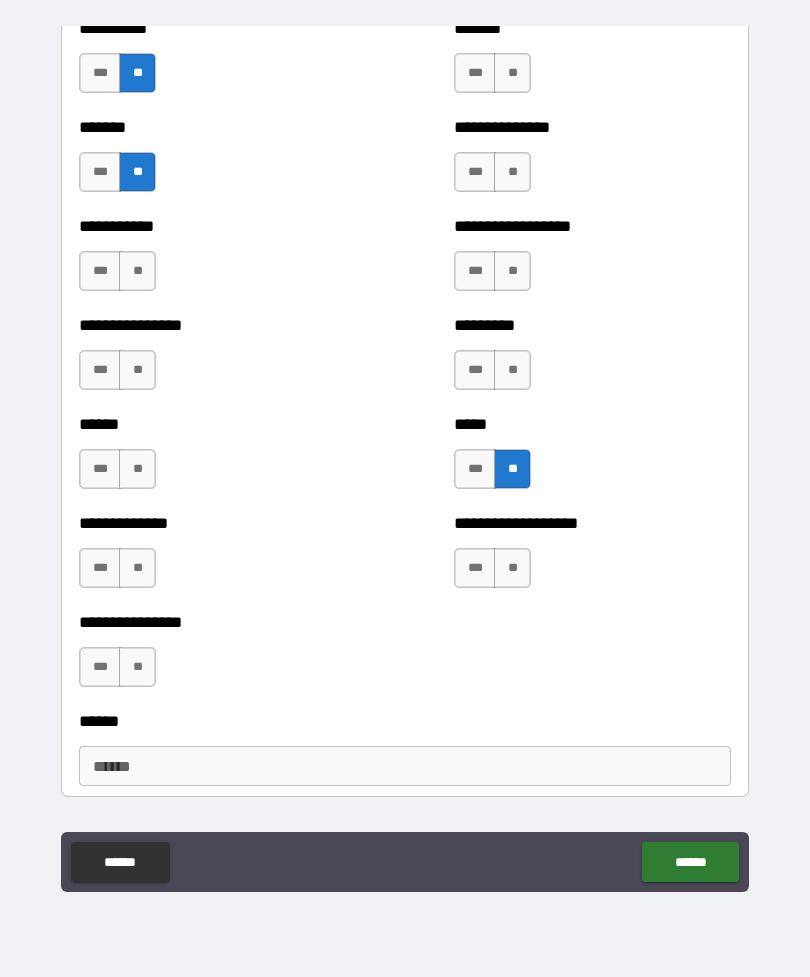 scroll, scrollTop: 1797, scrollLeft: 0, axis: vertical 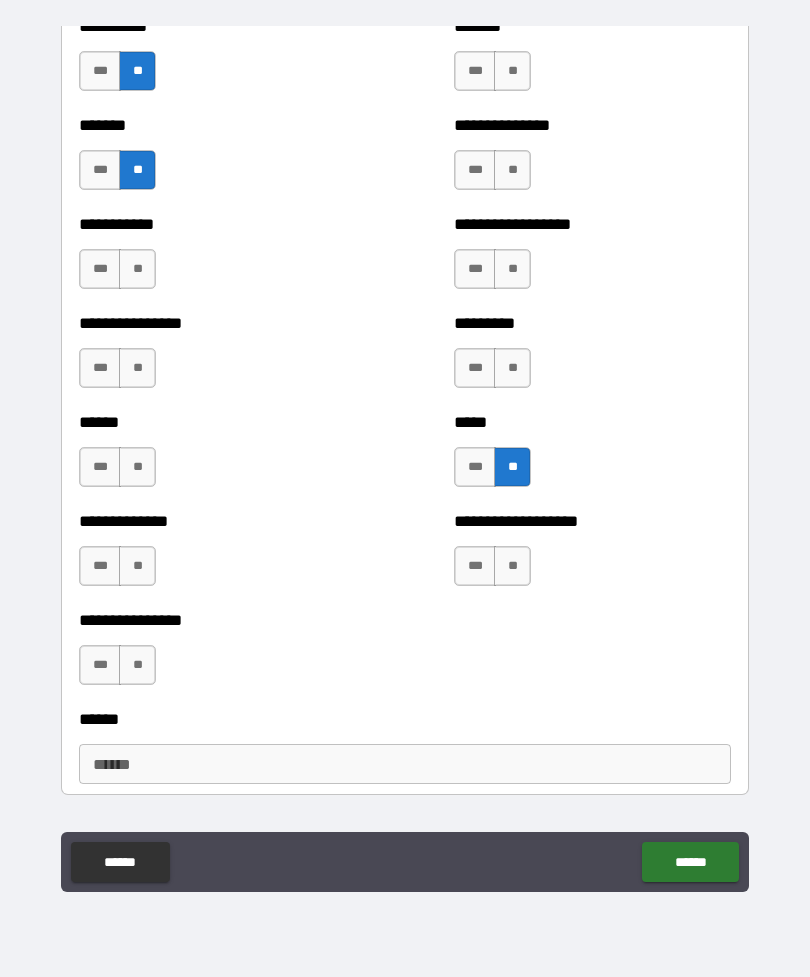 click on "**" at bounding box center (512, 467) 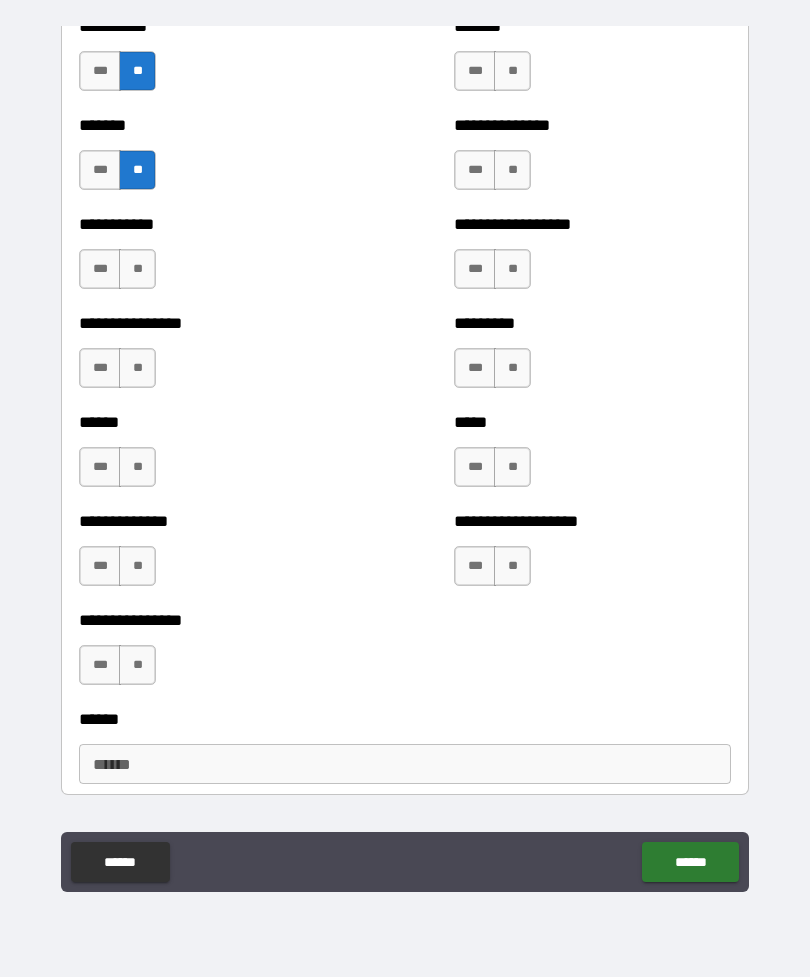 click on "***" at bounding box center (100, 170) 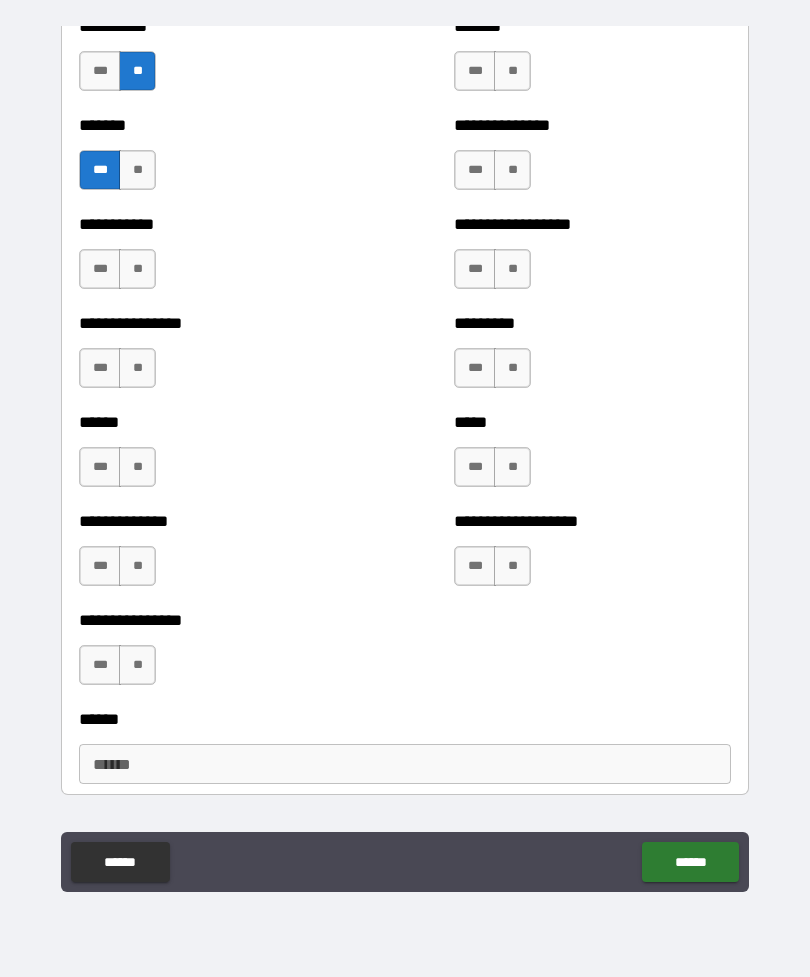 click on "**" at bounding box center [137, 71] 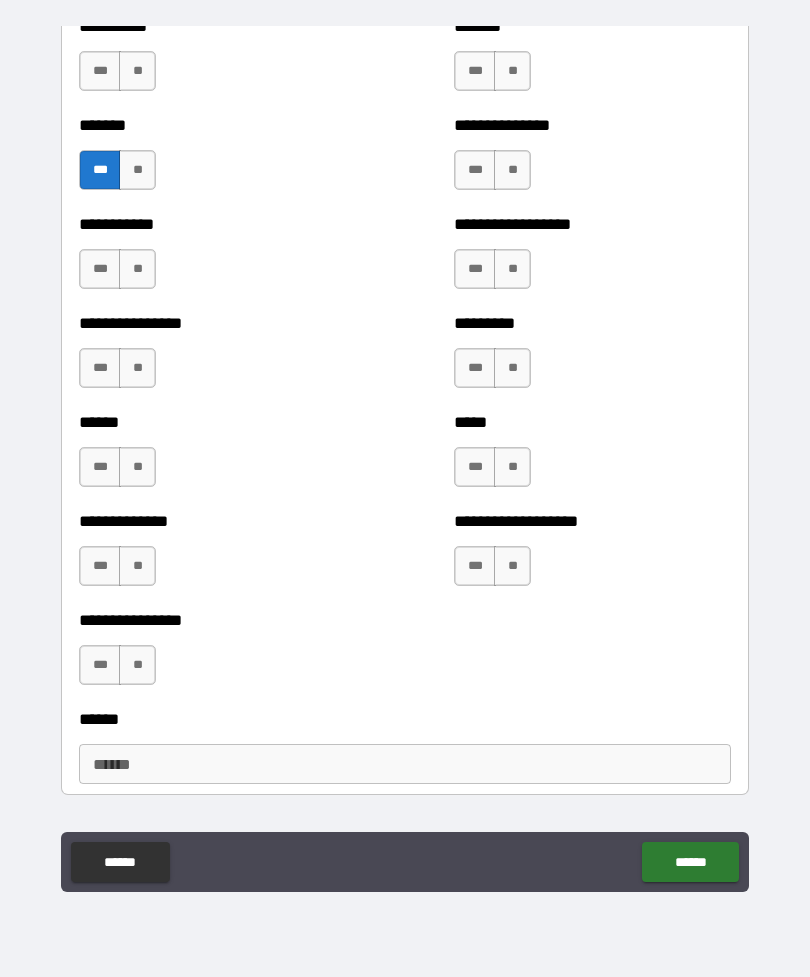 click on "***" at bounding box center [100, 170] 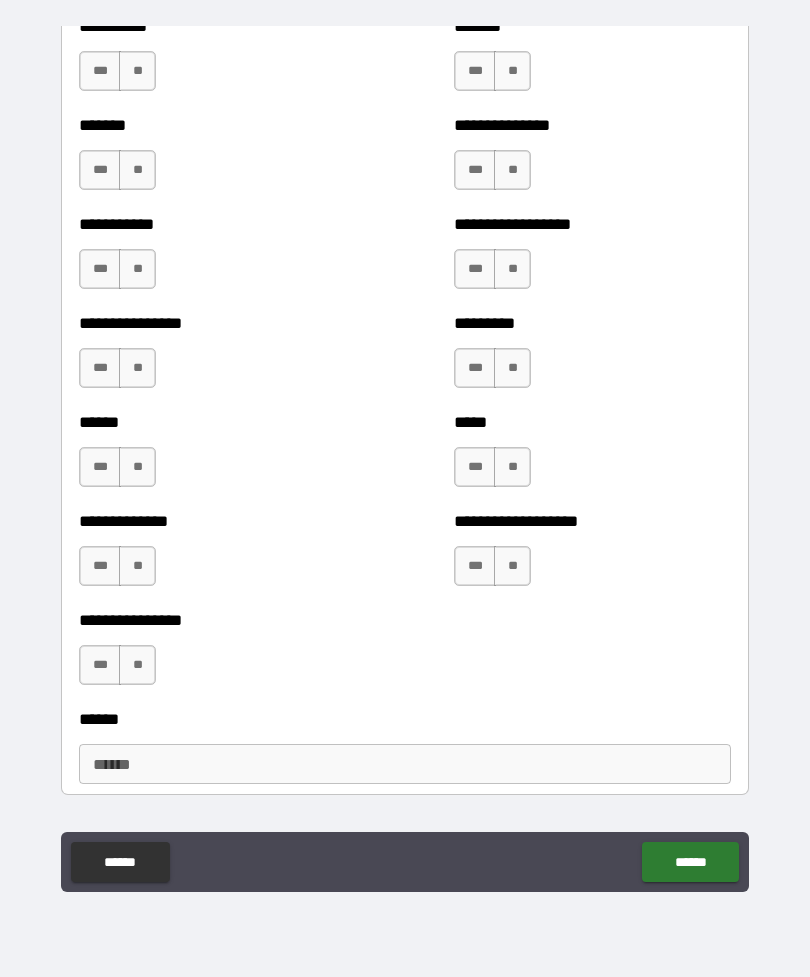 click on "***" at bounding box center (475, 566) 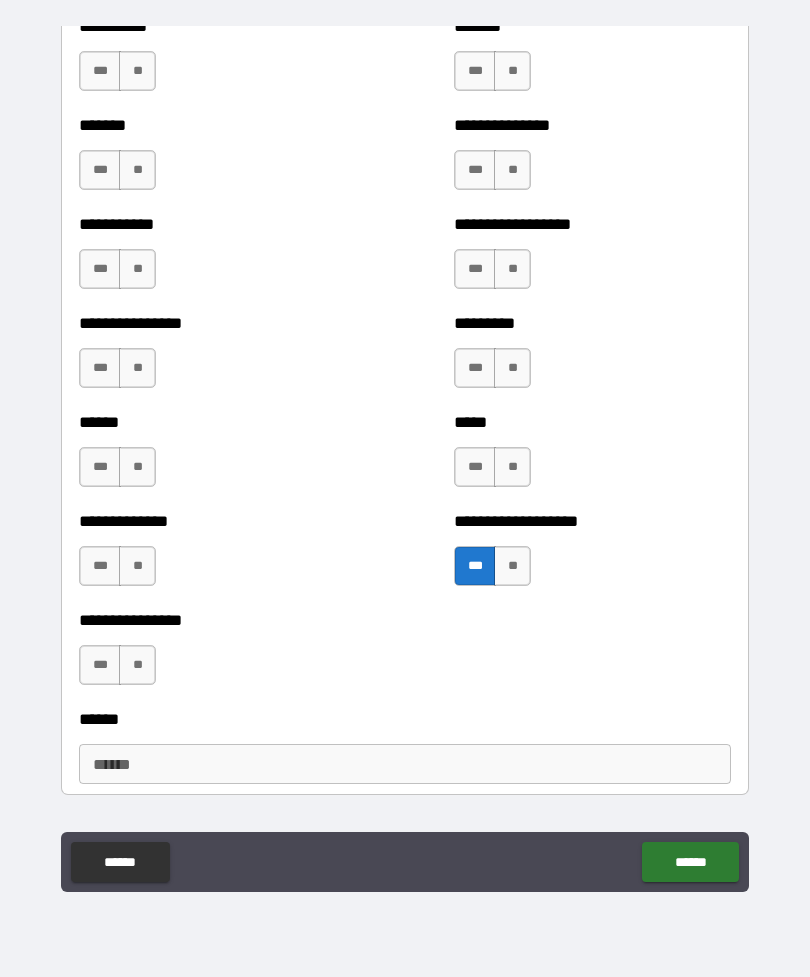click on "*********" at bounding box center [592, 323] 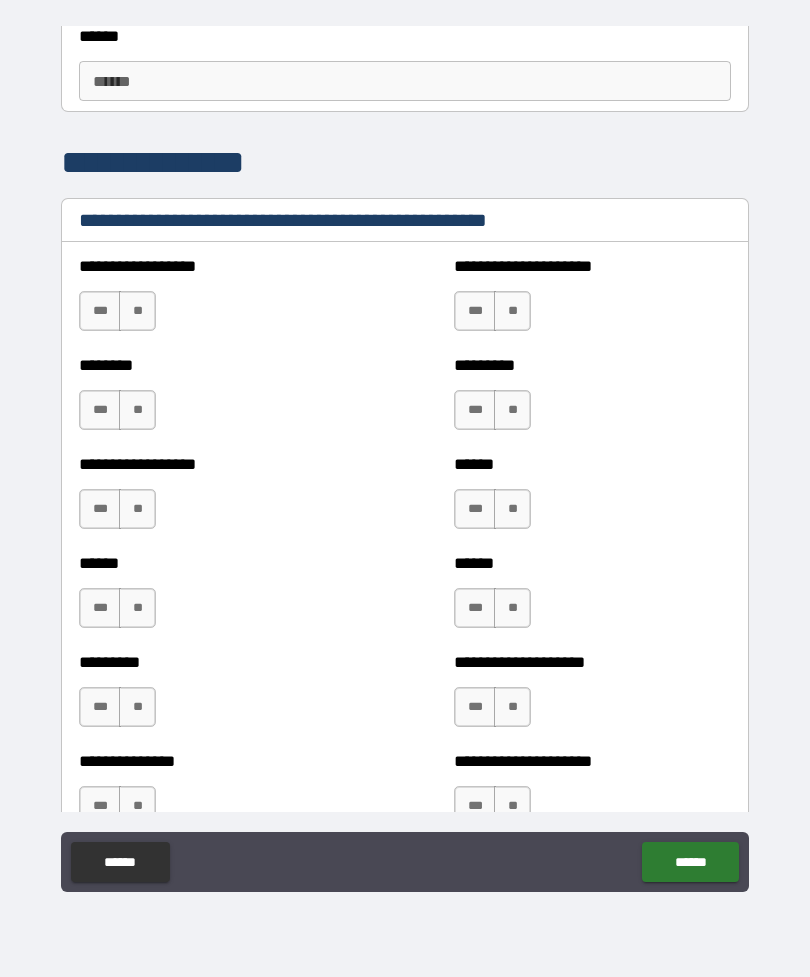 scroll, scrollTop: 2481, scrollLeft: 0, axis: vertical 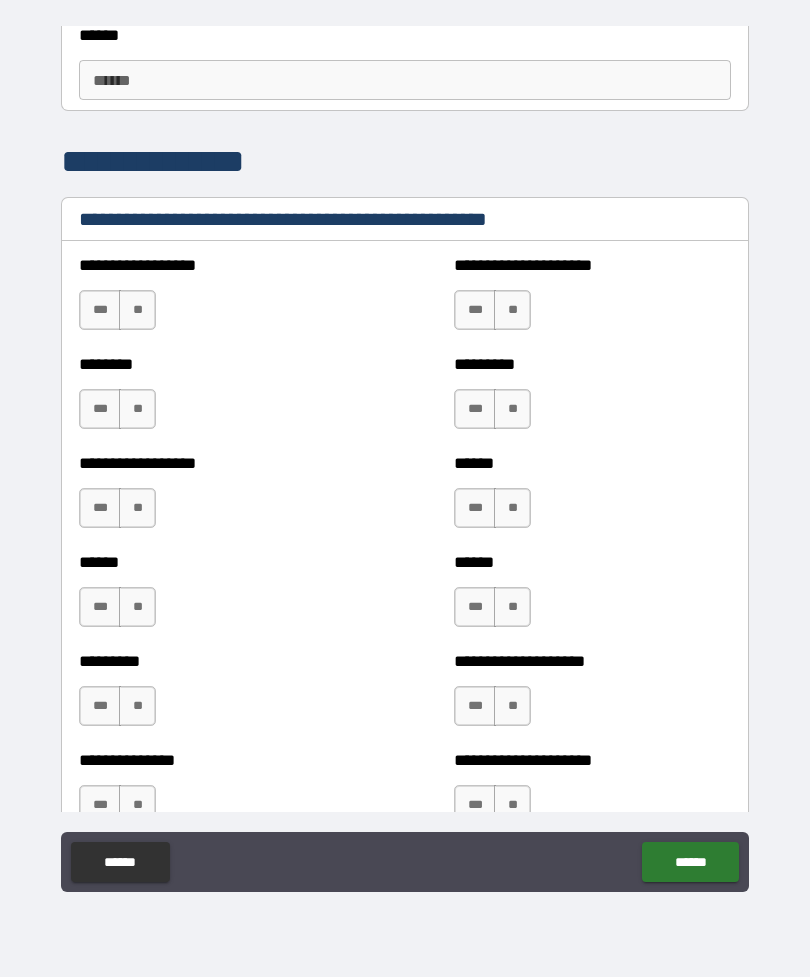 click on "**" at bounding box center [137, 310] 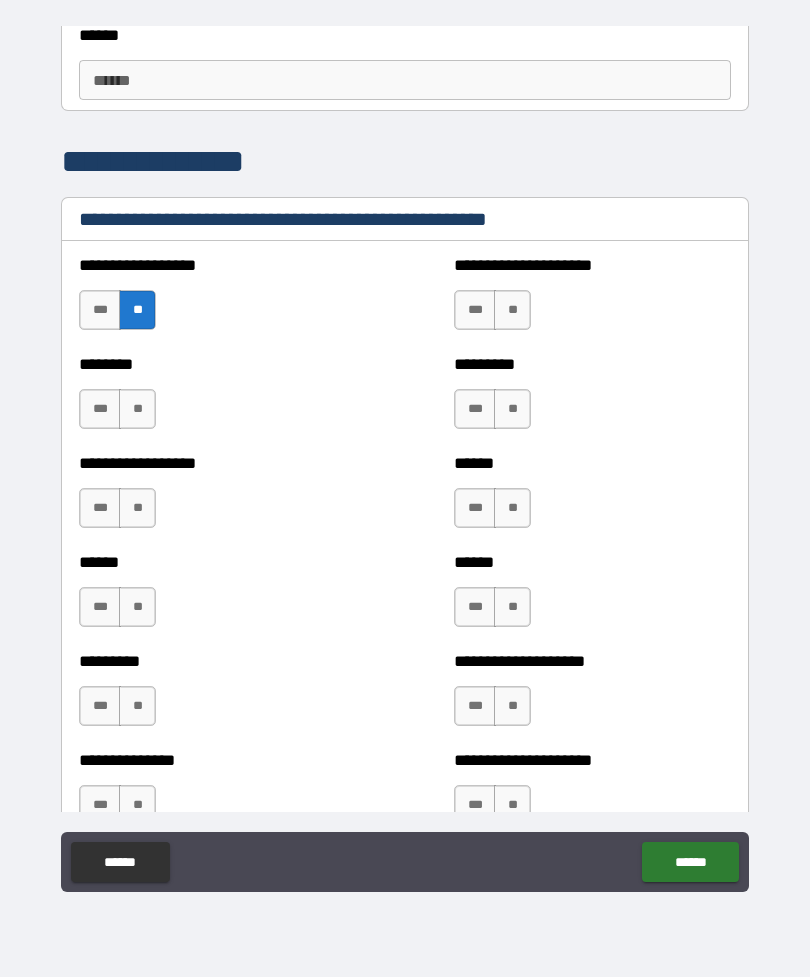 click on "***" at bounding box center (100, 409) 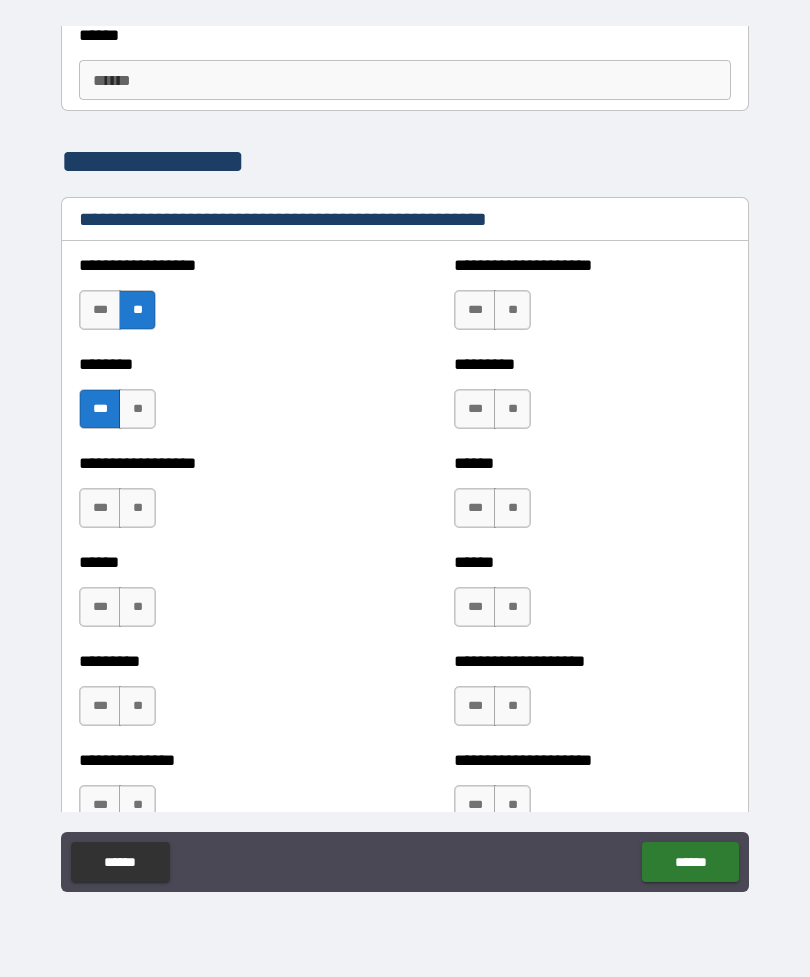 click on "**" at bounding box center [137, 508] 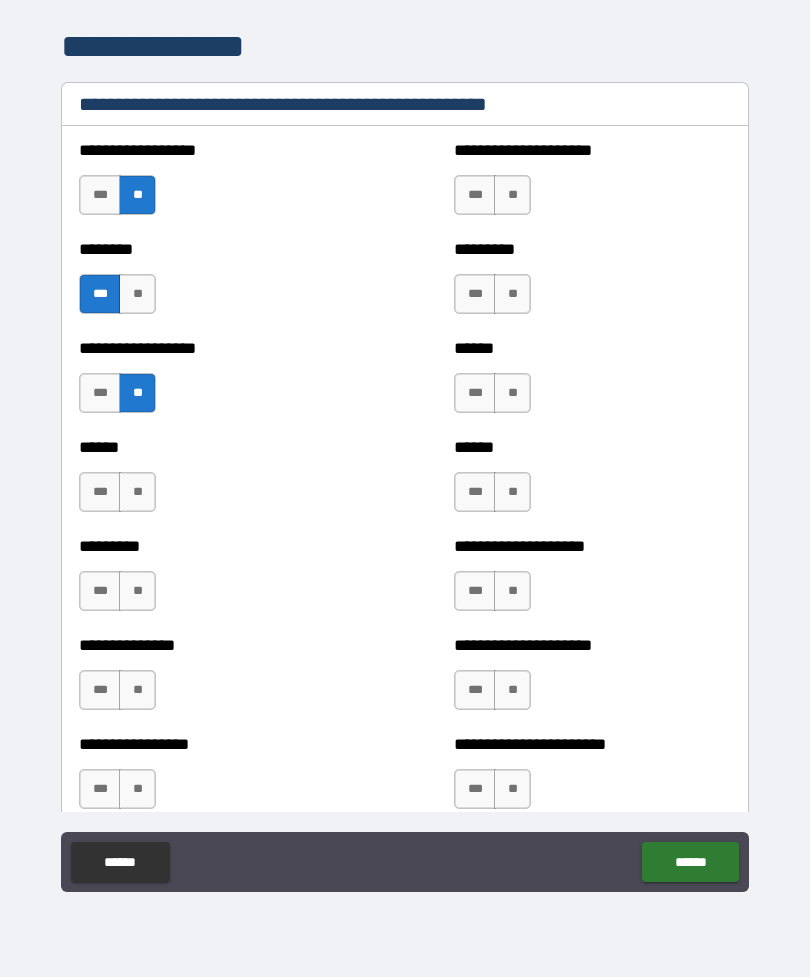 scroll, scrollTop: 2599, scrollLeft: 0, axis: vertical 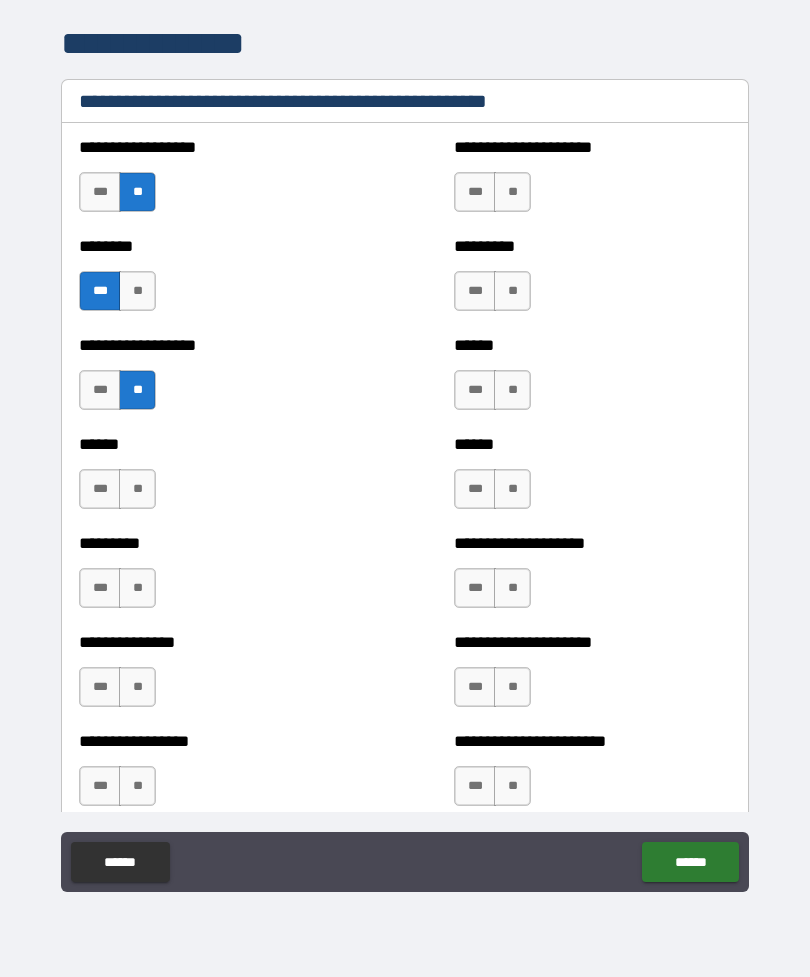 click on "**" at bounding box center (137, 489) 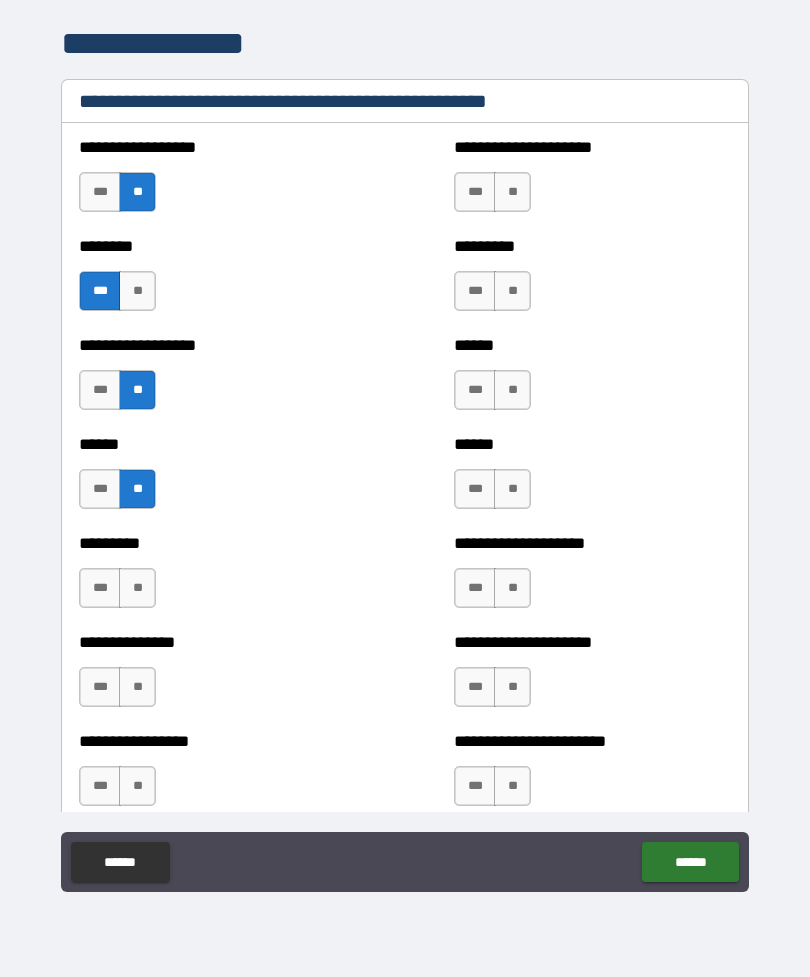 click on "**" at bounding box center (137, 588) 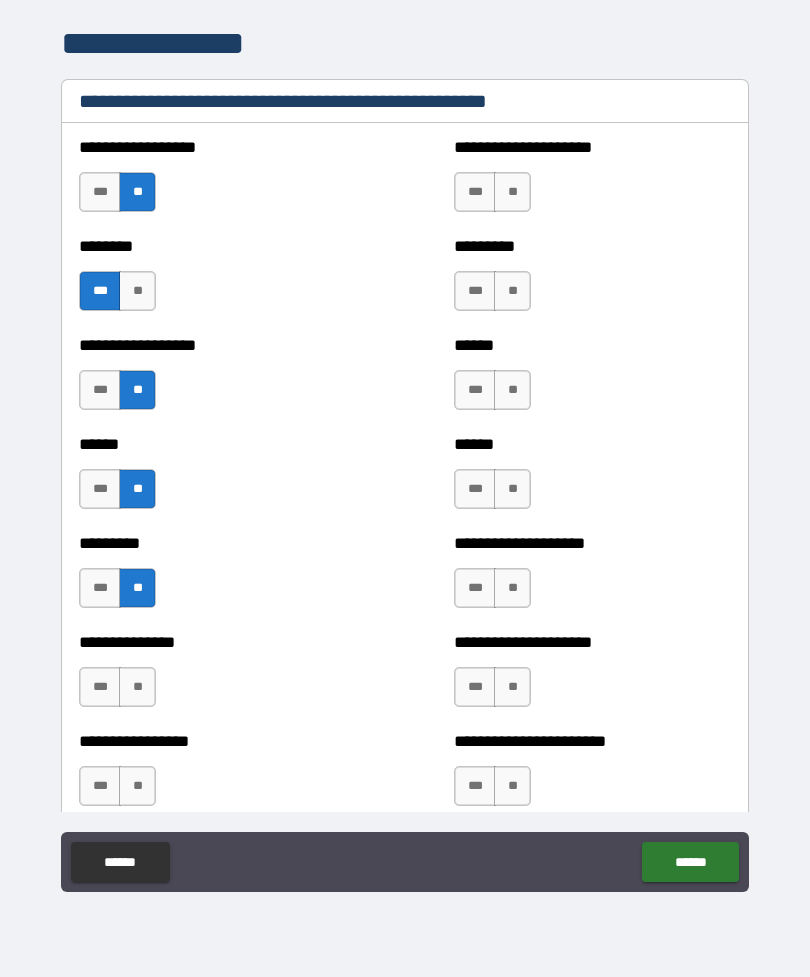 click on "**" at bounding box center [137, 687] 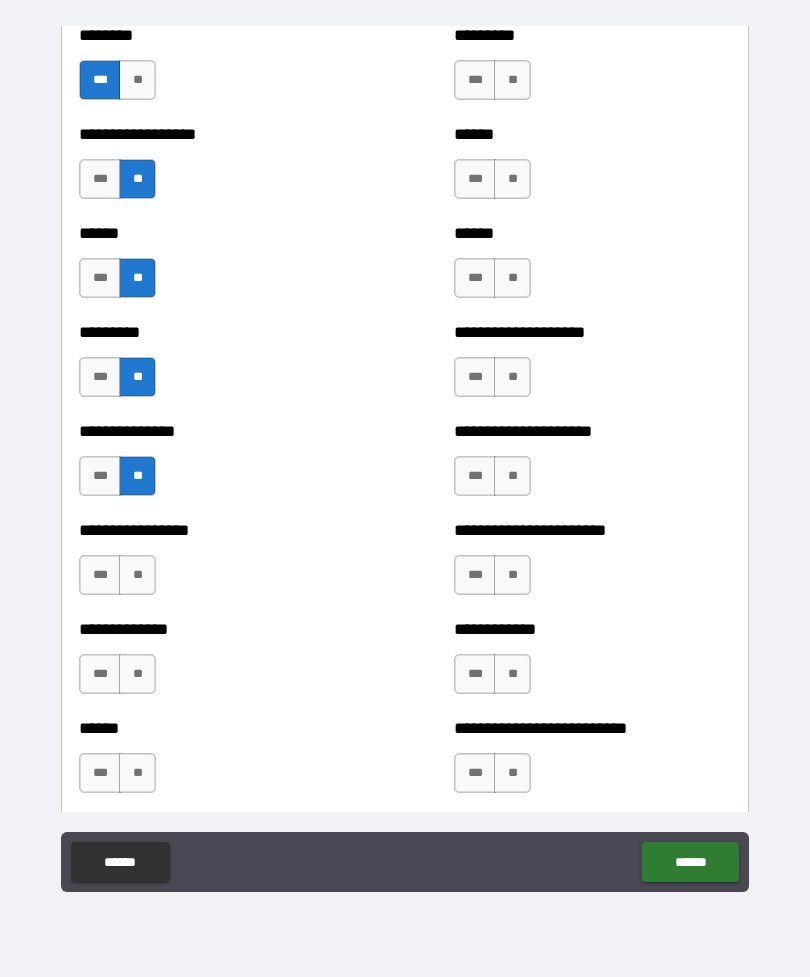scroll, scrollTop: 2856, scrollLeft: 0, axis: vertical 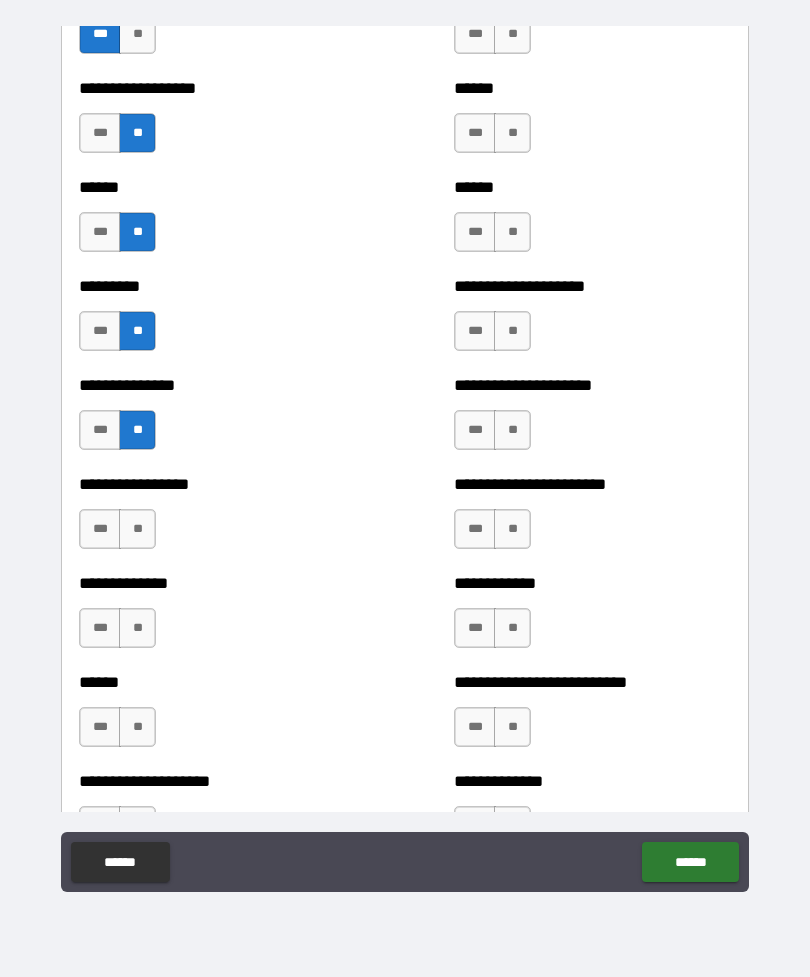 click on "**" at bounding box center (137, 529) 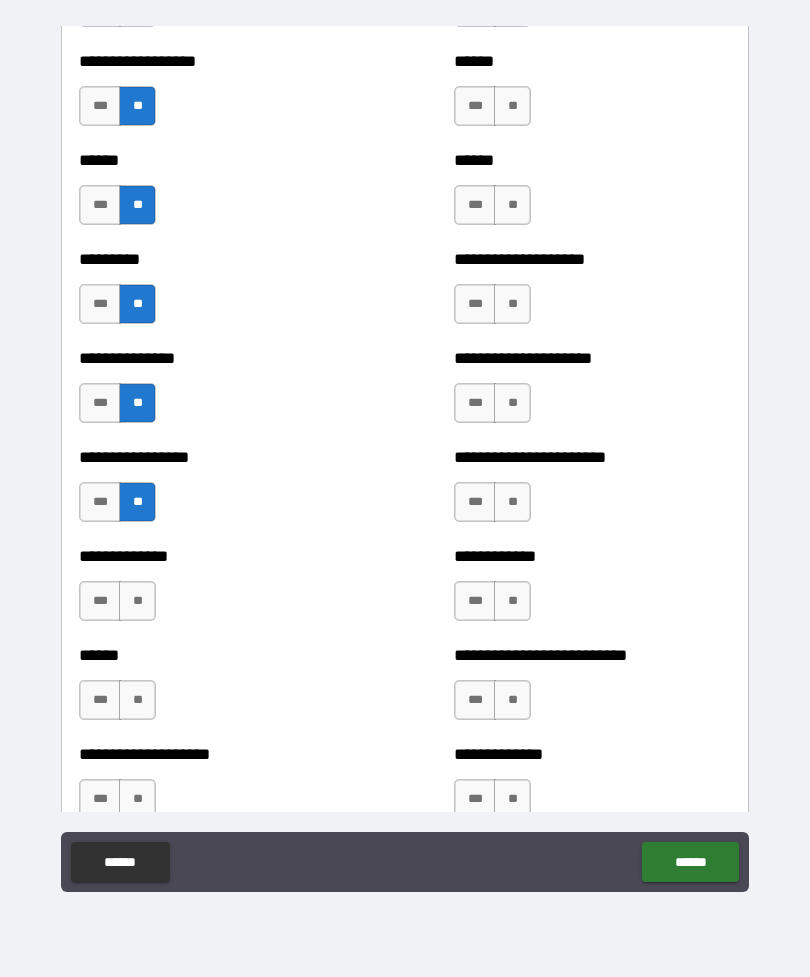 scroll, scrollTop: 2885, scrollLeft: 0, axis: vertical 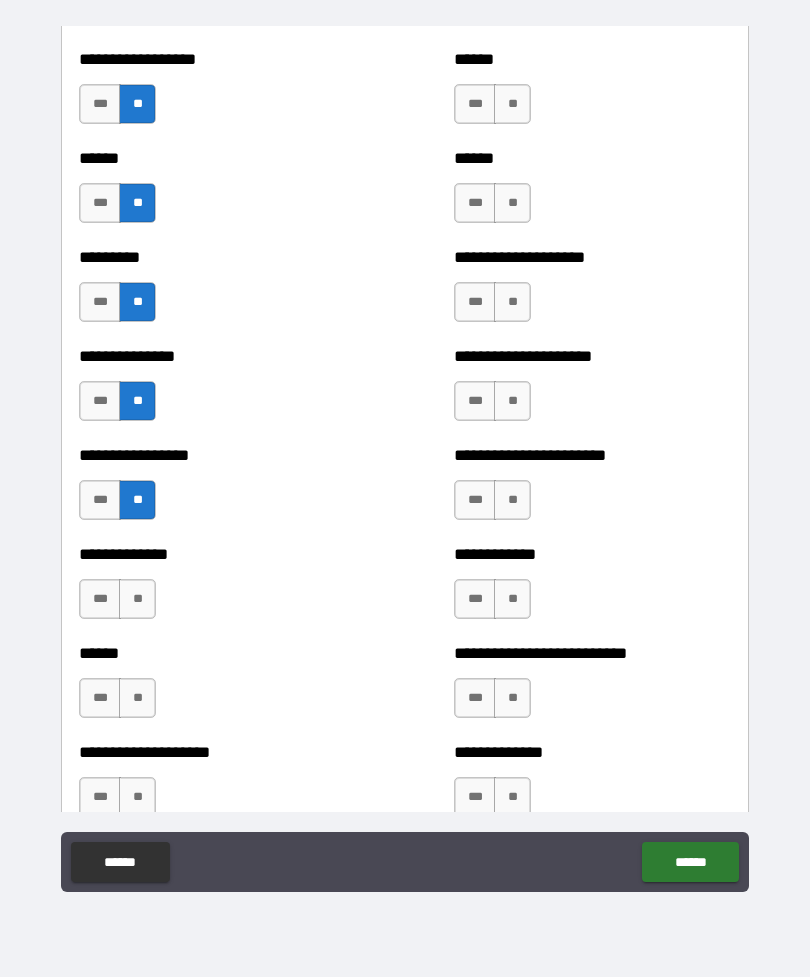 click on "**********" at bounding box center [217, 589] 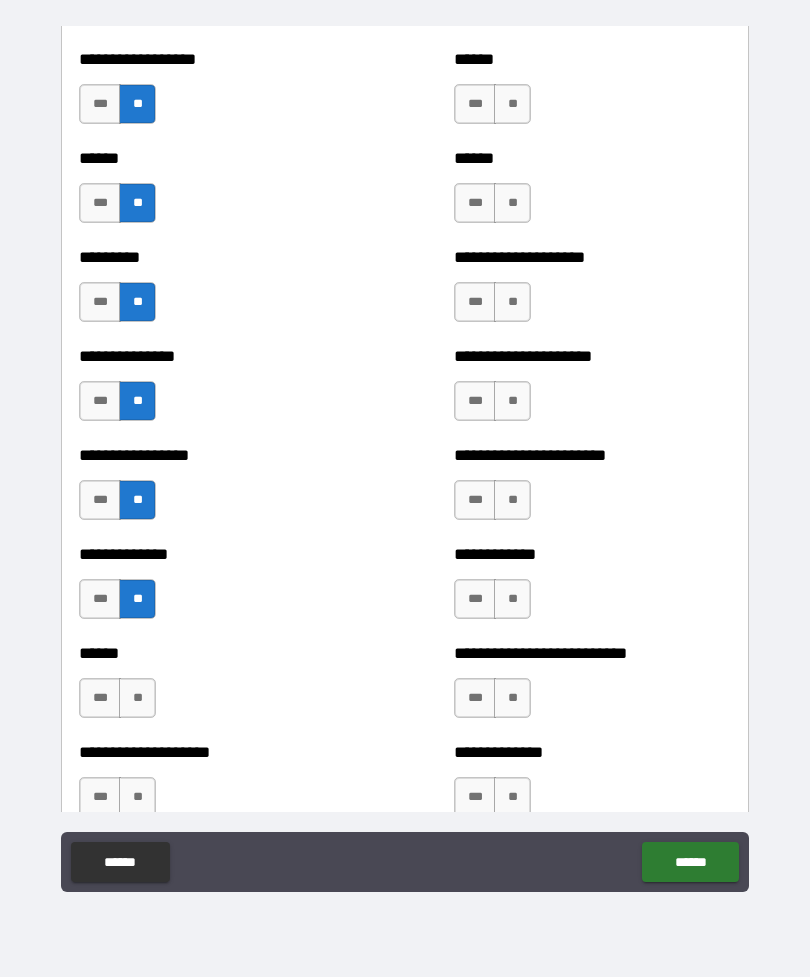 click on "**" at bounding box center [137, 698] 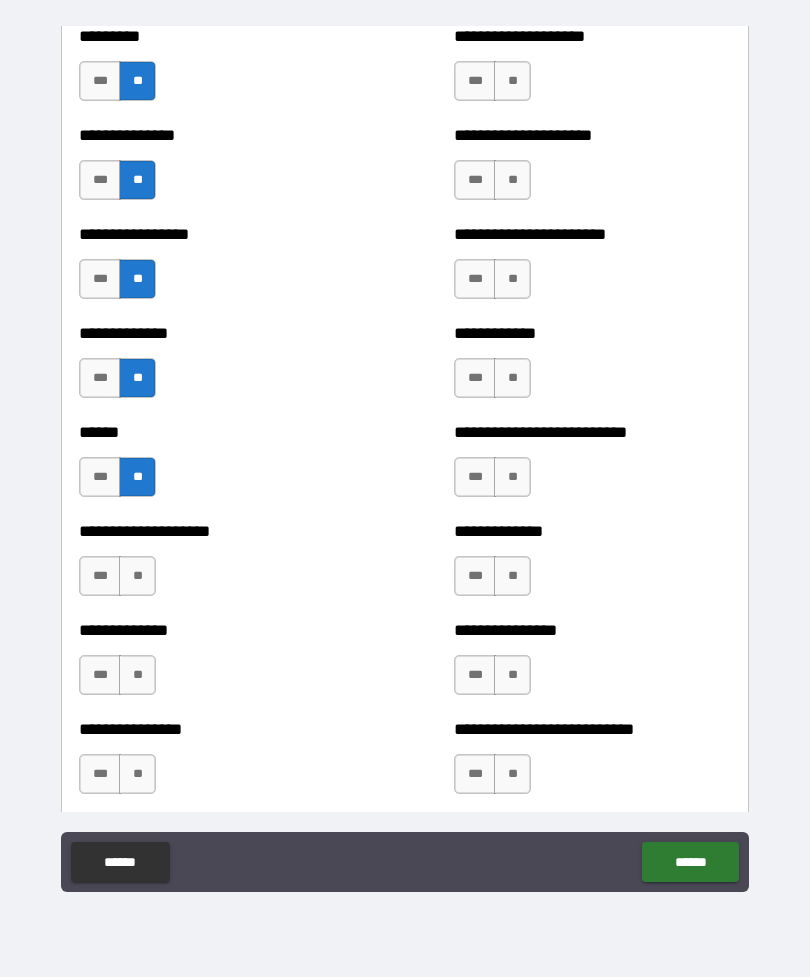 scroll, scrollTop: 3107, scrollLeft: 0, axis: vertical 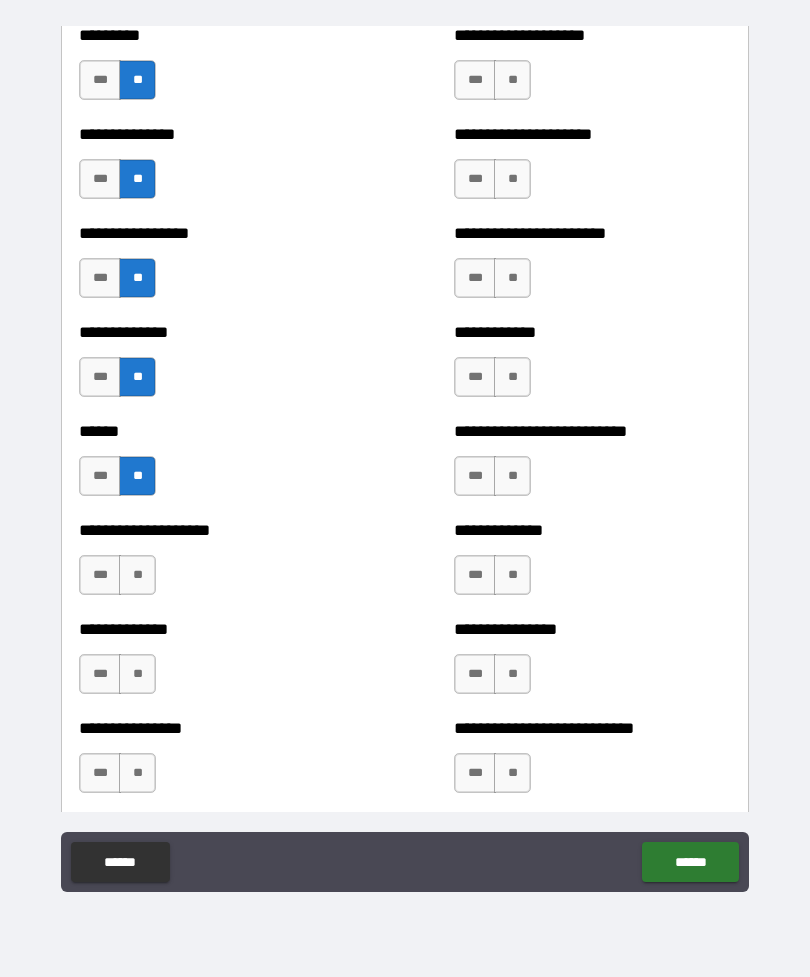 click on "***" at bounding box center (100, 575) 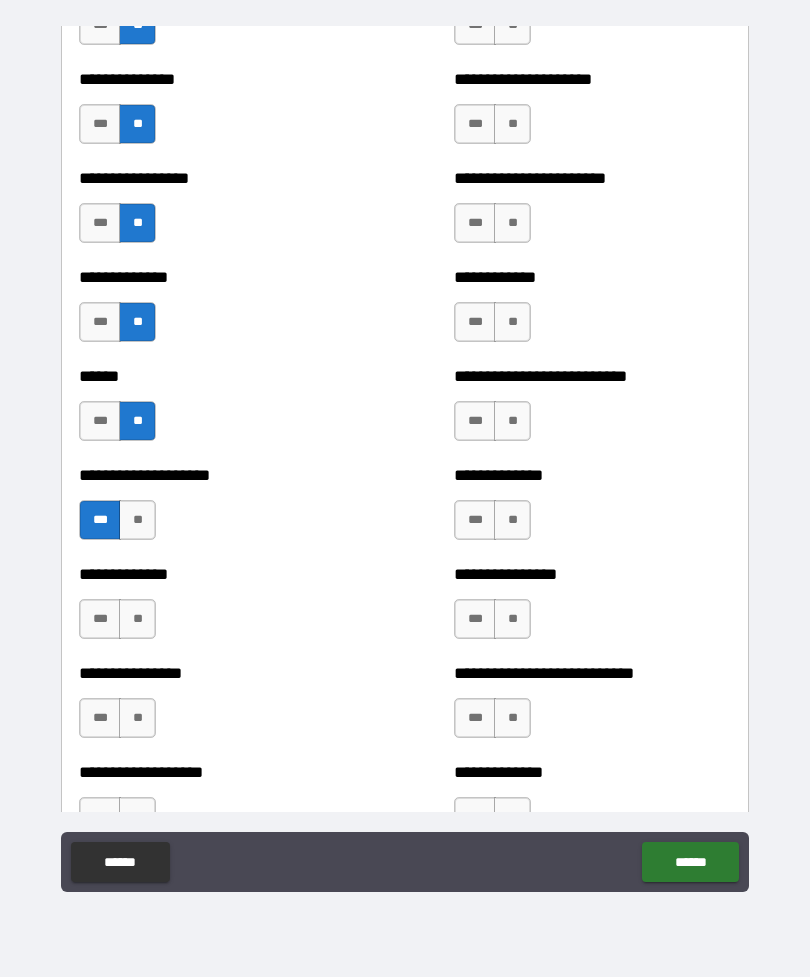 scroll, scrollTop: 3207, scrollLeft: 0, axis: vertical 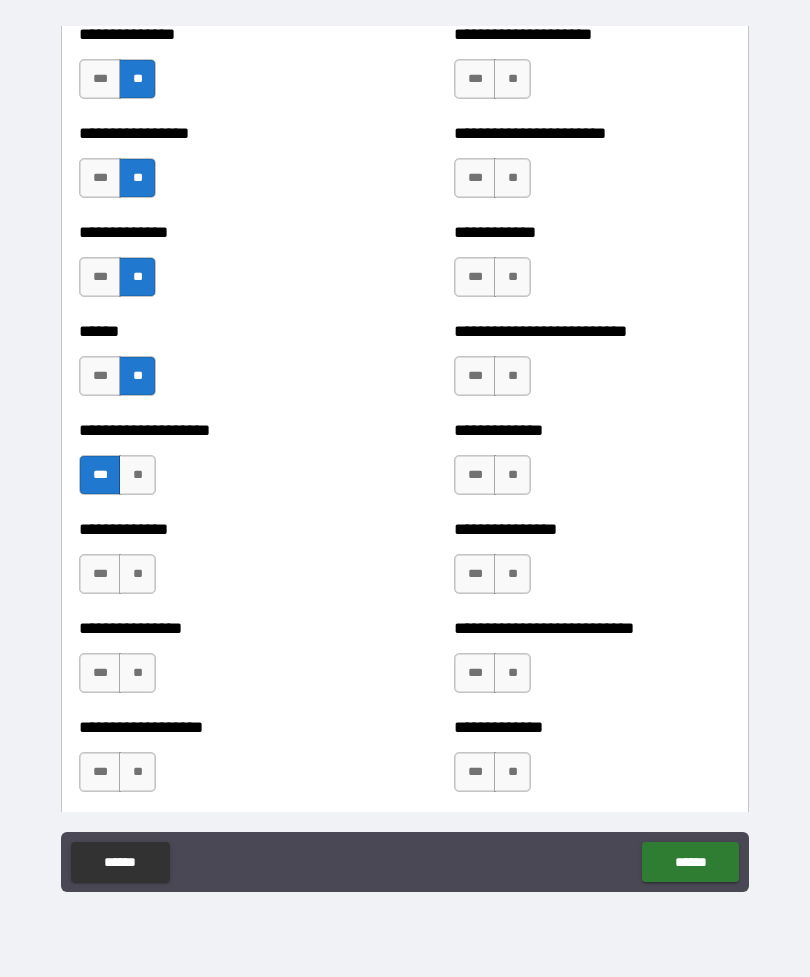 click on "**" at bounding box center [137, 574] 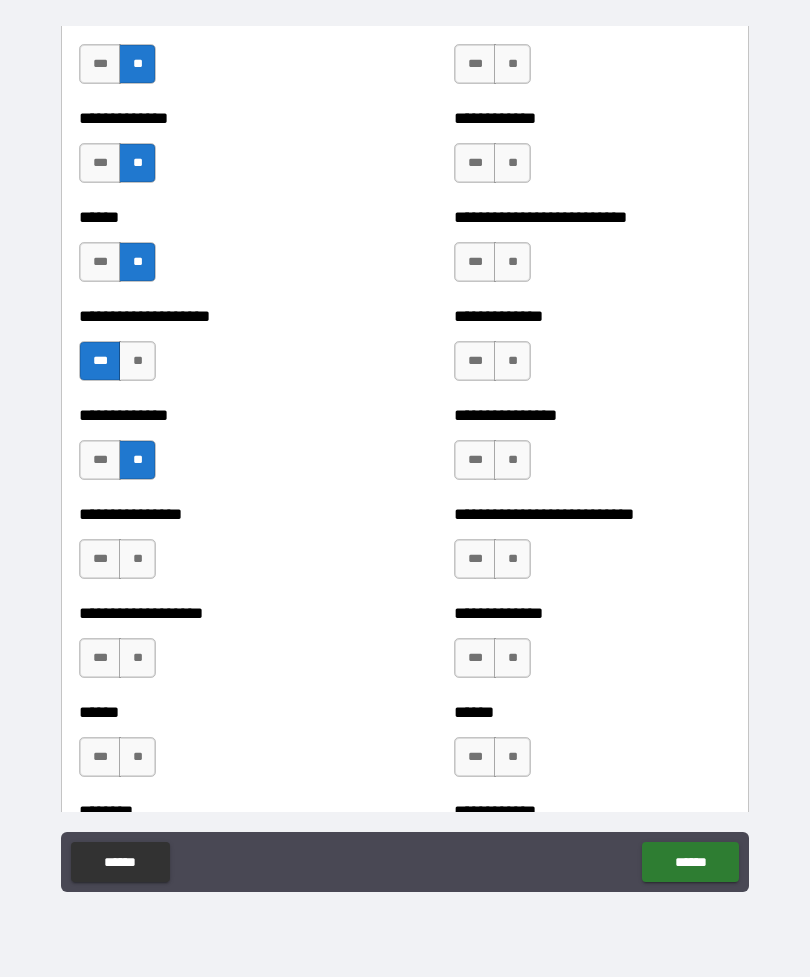 scroll, scrollTop: 3323, scrollLeft: 0, axis: vertical 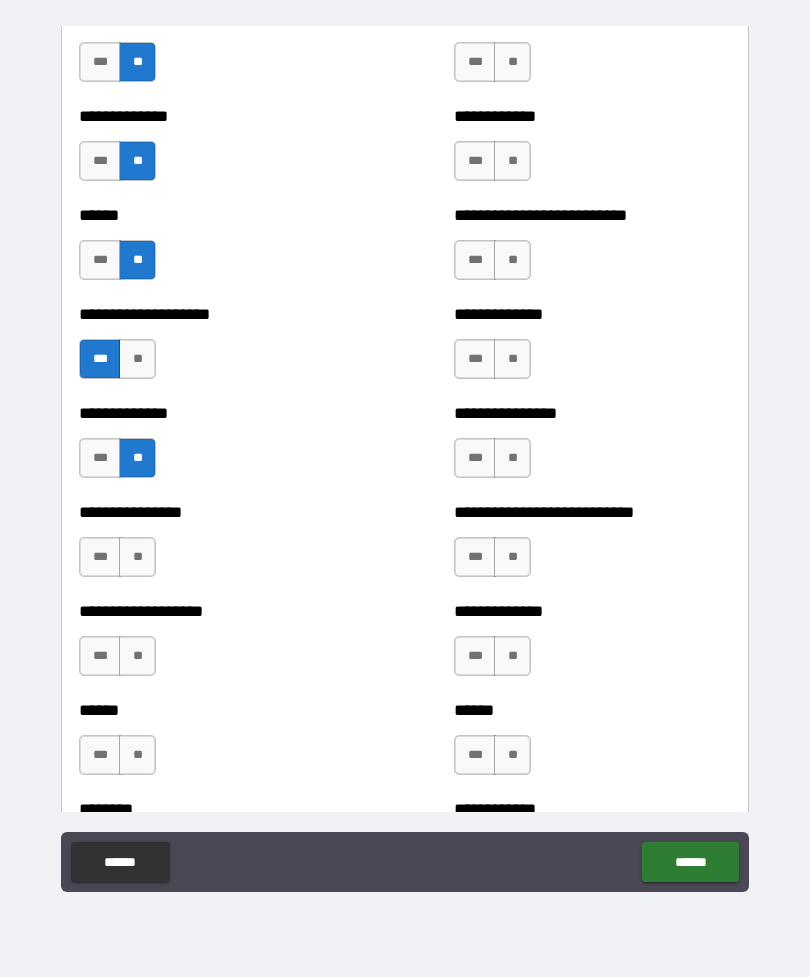 click on "**" at bounding box center [137, 557] 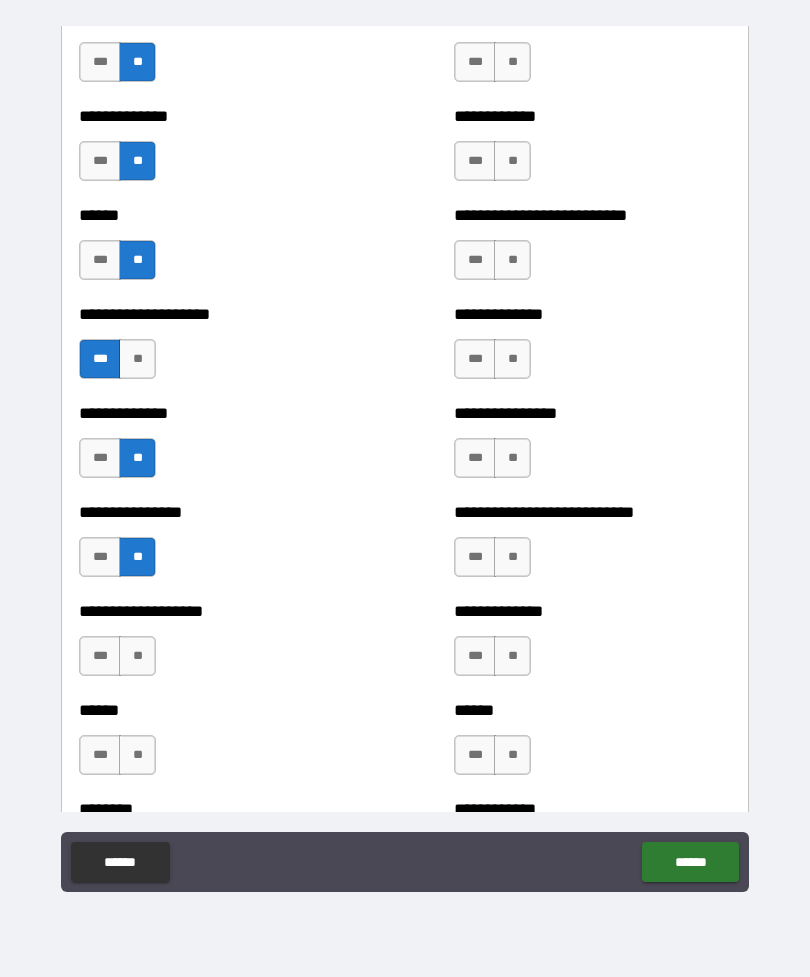 click on "**" at bounding box center (137, 656) 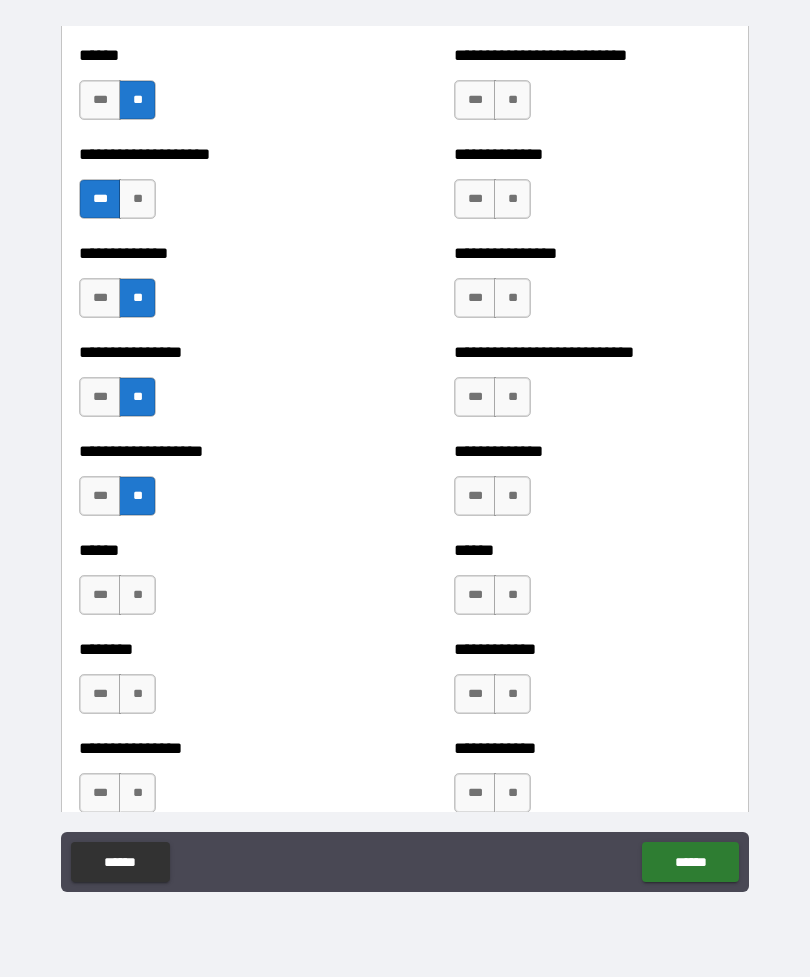 scroll, scrollTop: 3484, scrollLeft: 0, axis: vertical 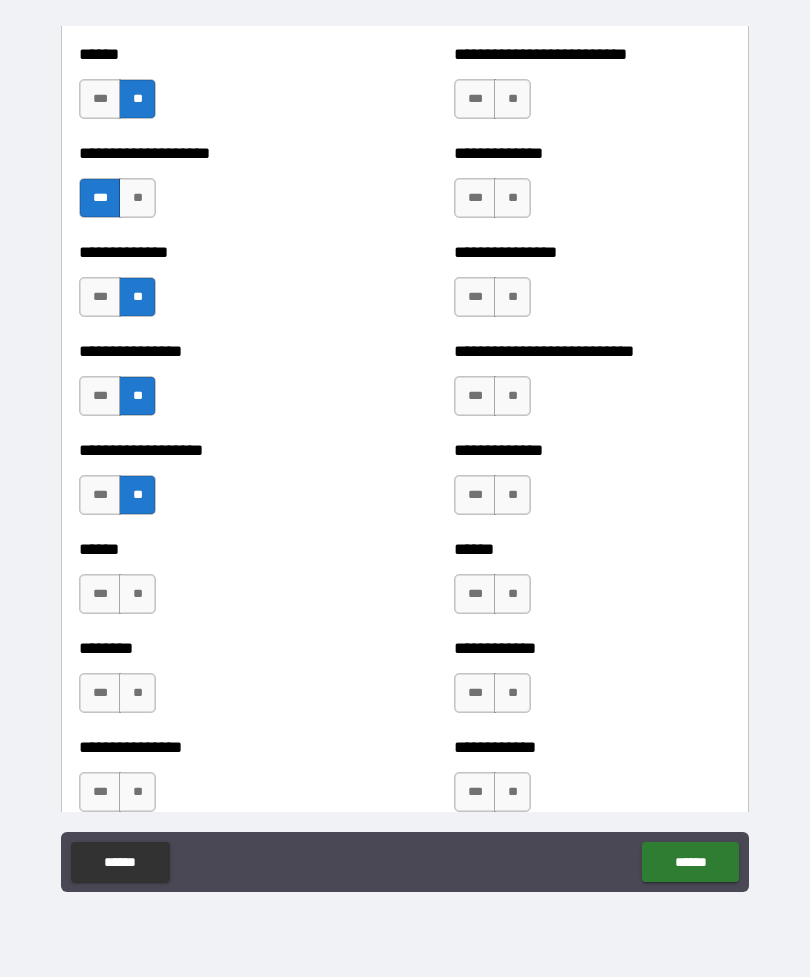 click on "**" at bounding box center [137, 594] 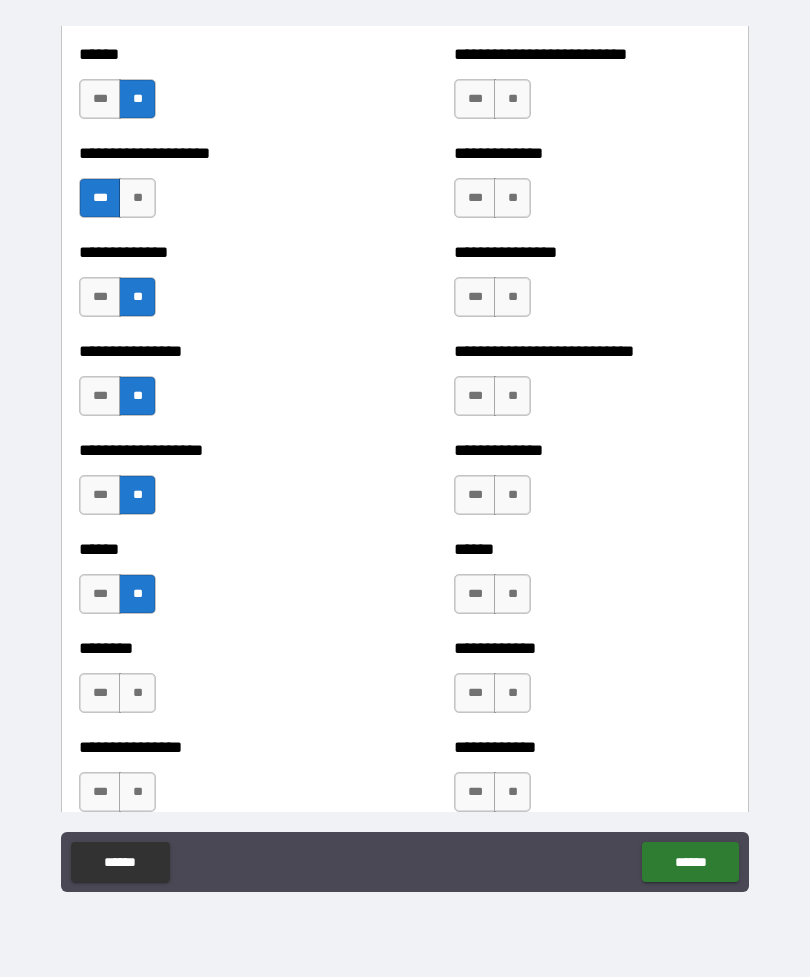 click on "**" at bounding box center (137, 693) 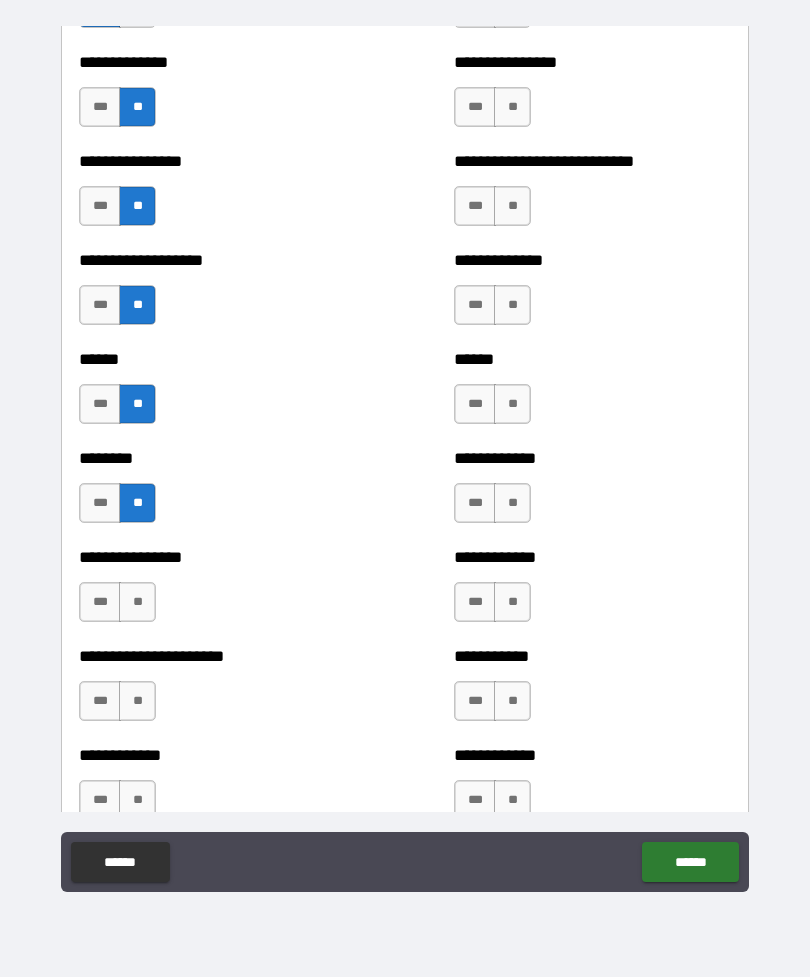 scroll, scrollTop: 3722, scrollLeft: 0, axis: vertical 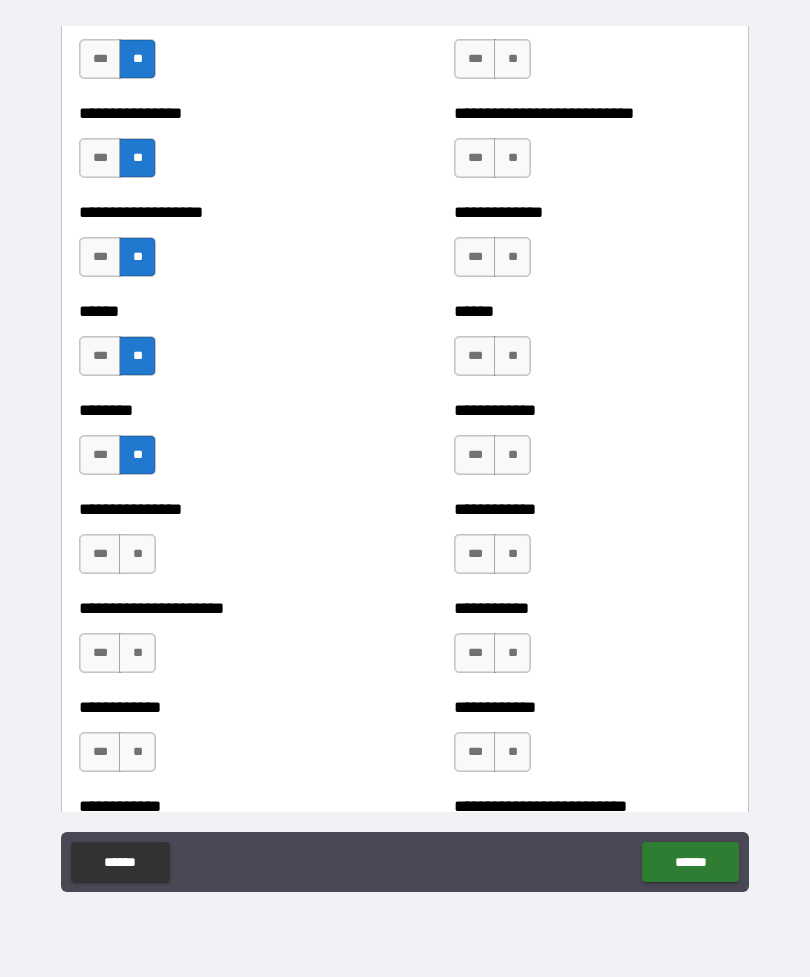 click on "**" at bounding box center (137, 554) 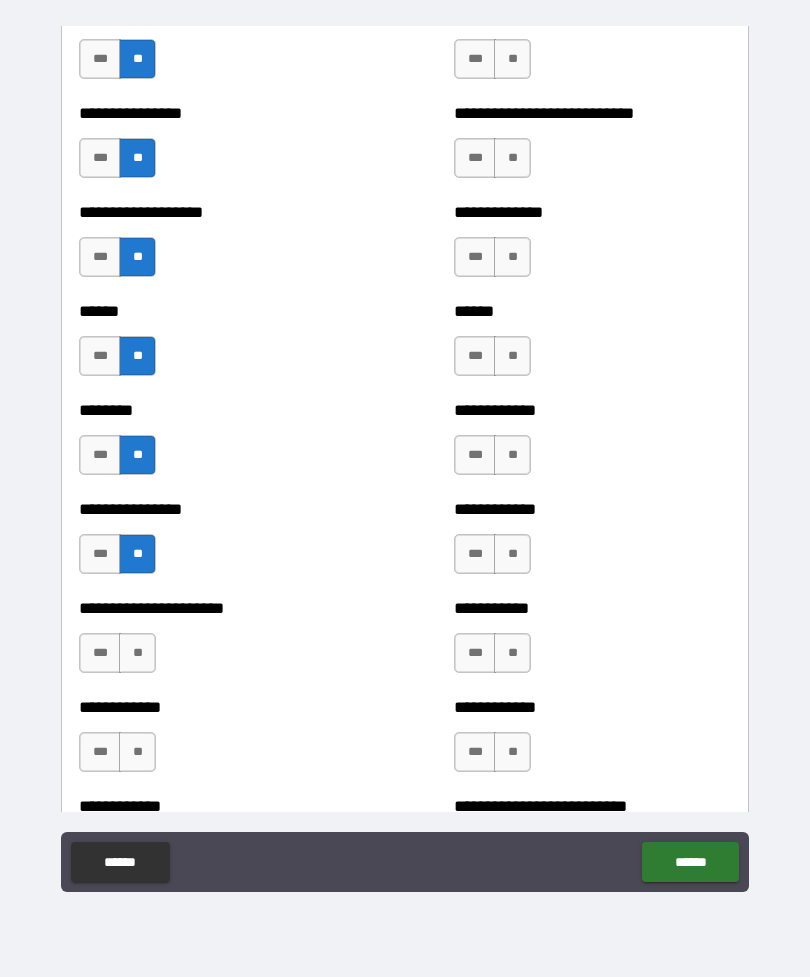 click on "**" at bounding box center (137, 653) 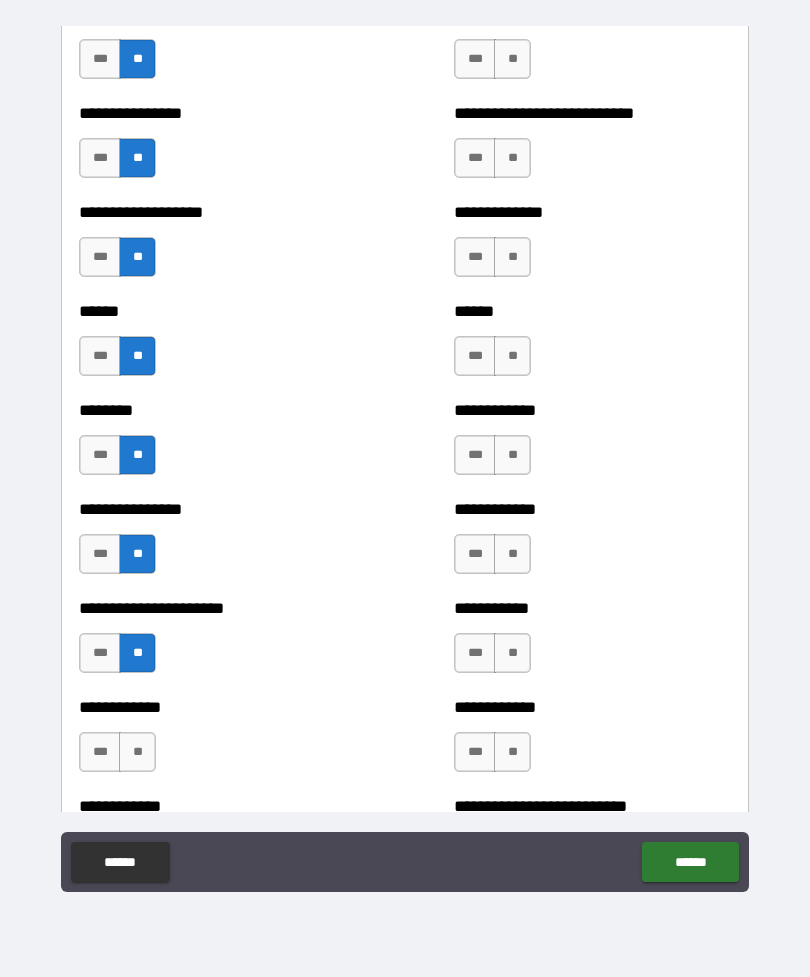 click on "**" at bounding box center [137, 752] 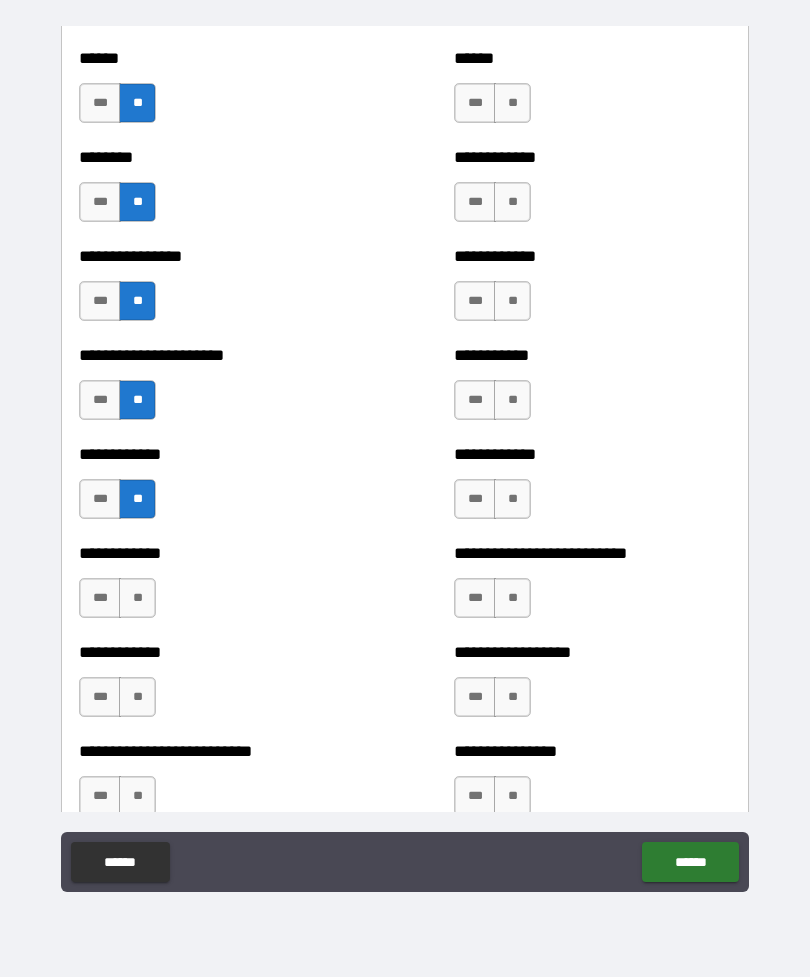 scroll, scrollTop: 3978, scrollLeft: 0, axis: vertical 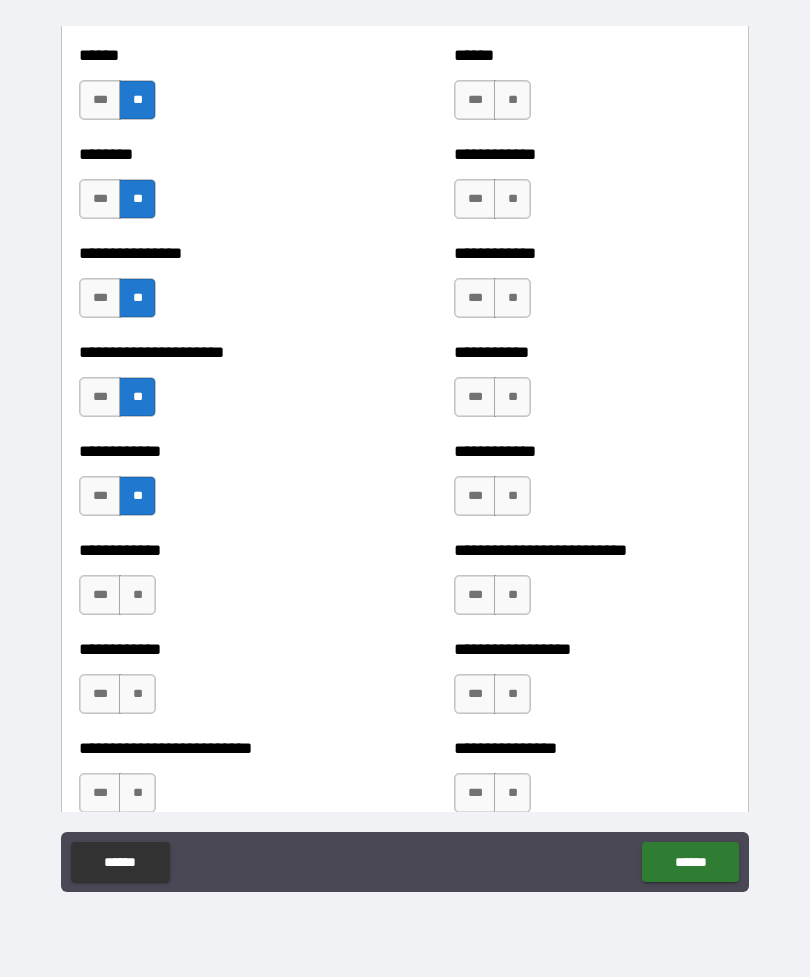 click on "**" at bounding box center [137, 595] 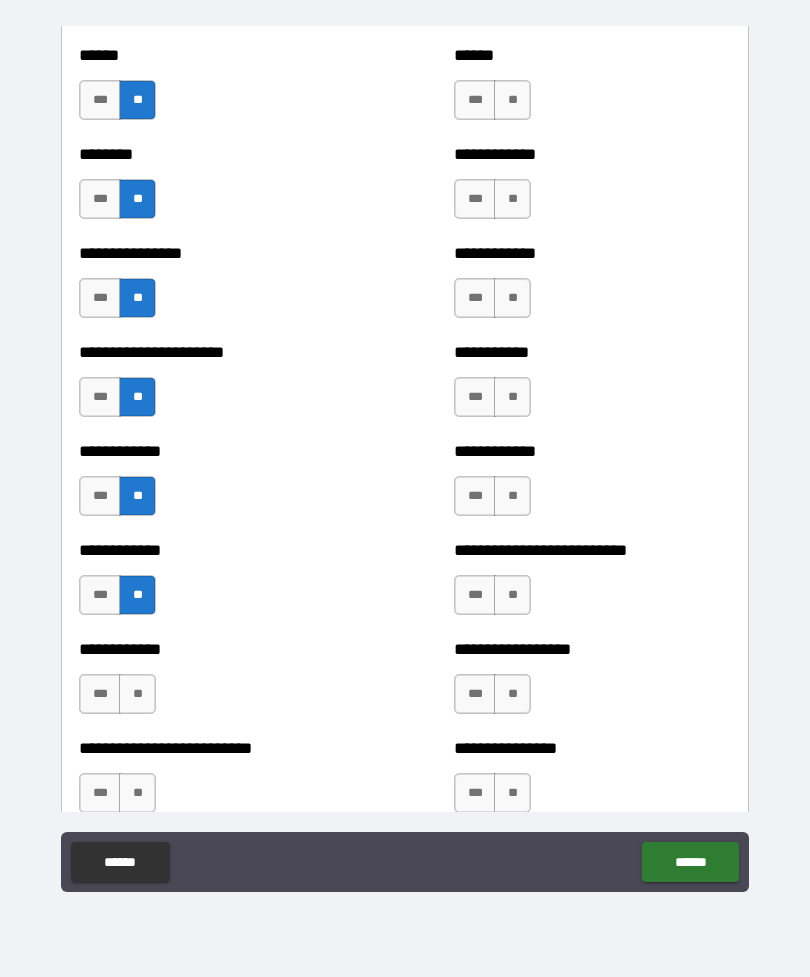 click on "**" at bounding box center [137, 694] 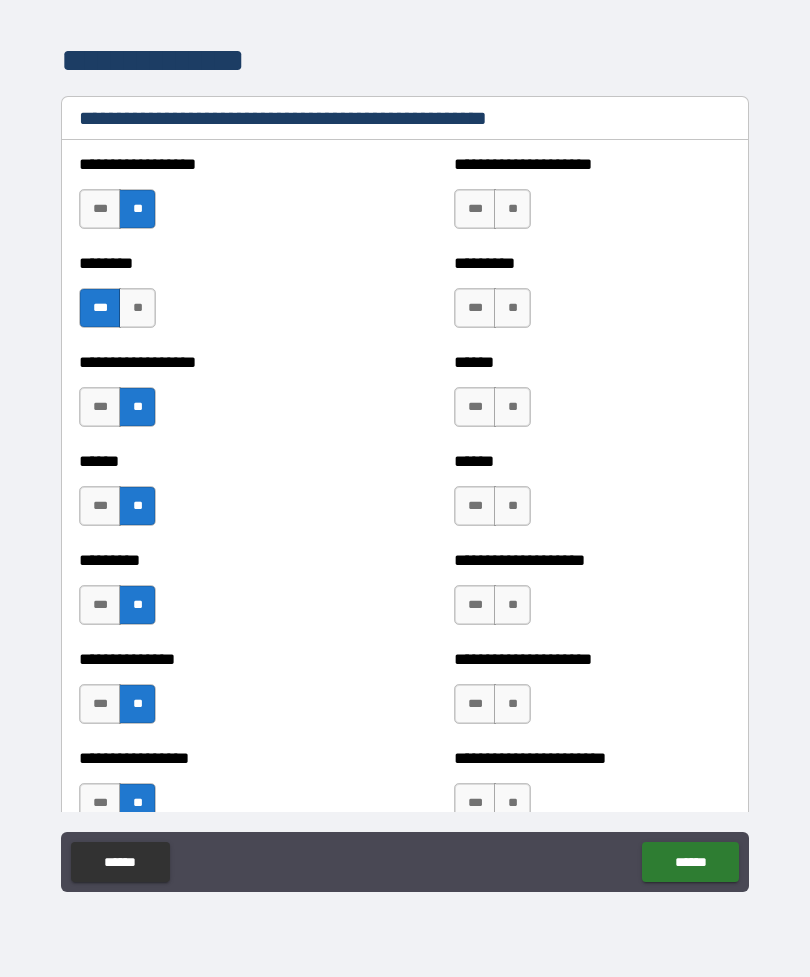 scroll, scrollTop: 2473, scrollLeft: 0, axis: vertical 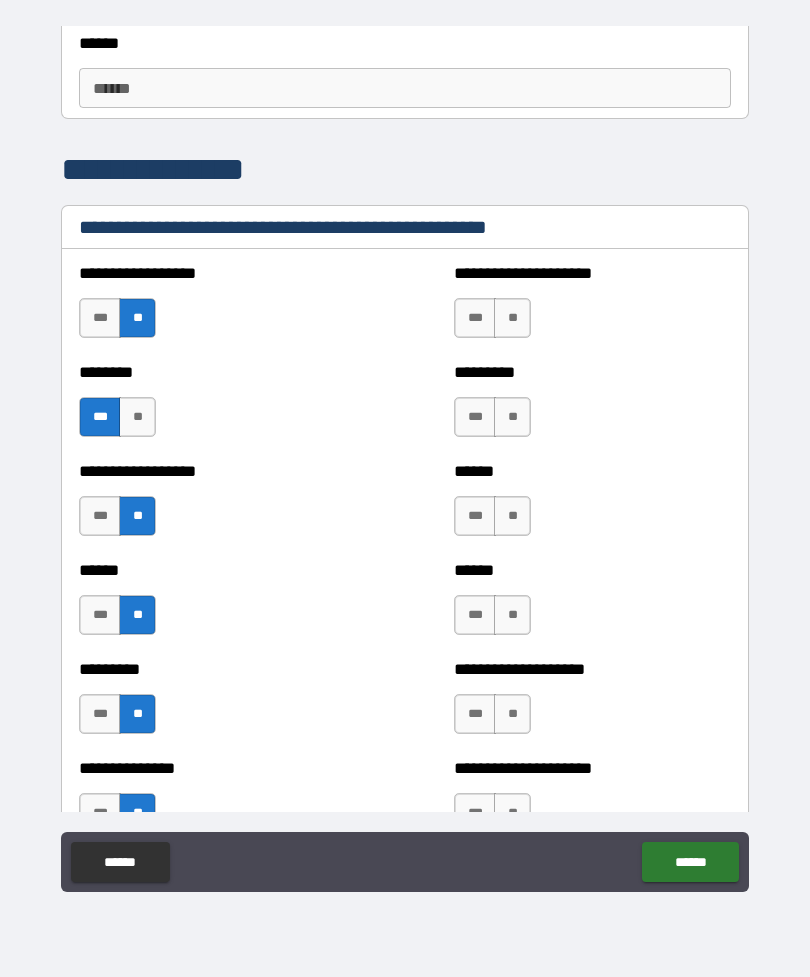 click on "**" at bounding box center (512, 318) 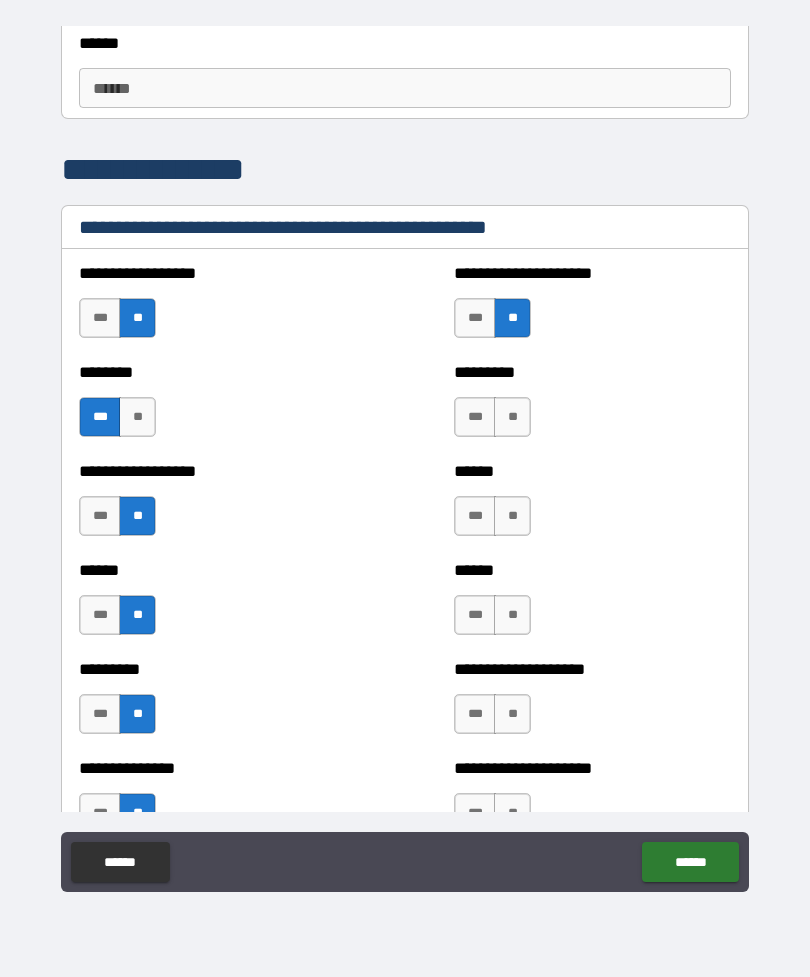 click on "**" at bounding box center [512, 417] 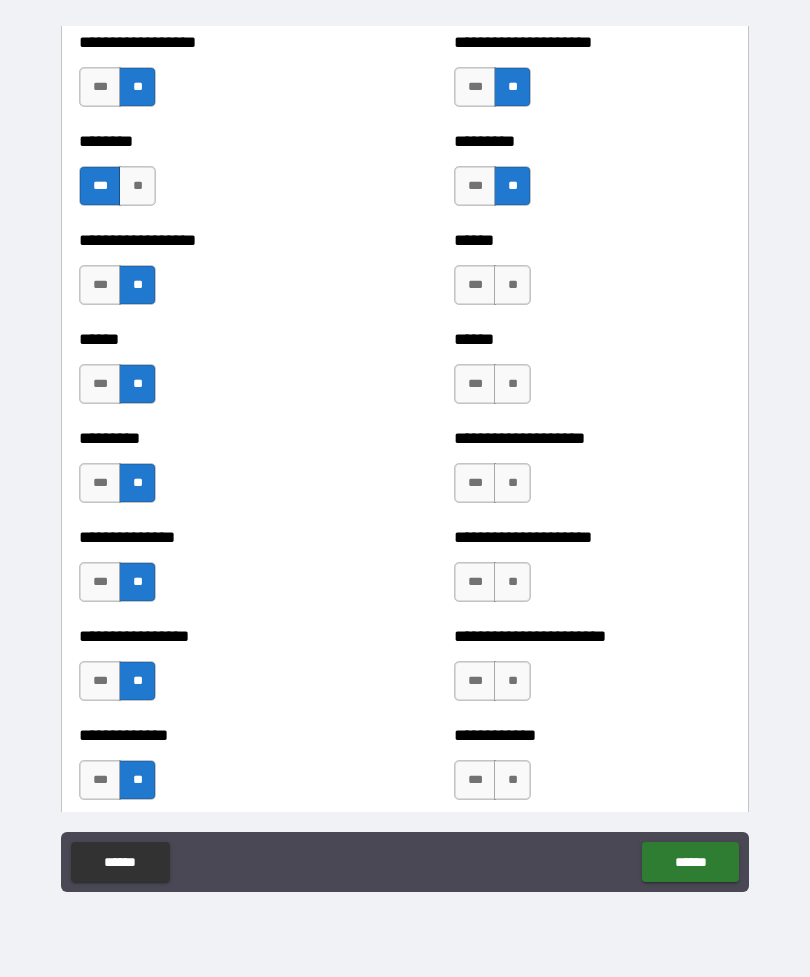 scroll, scrollTop: 2707, scrollLeft: 0, axis: vertical 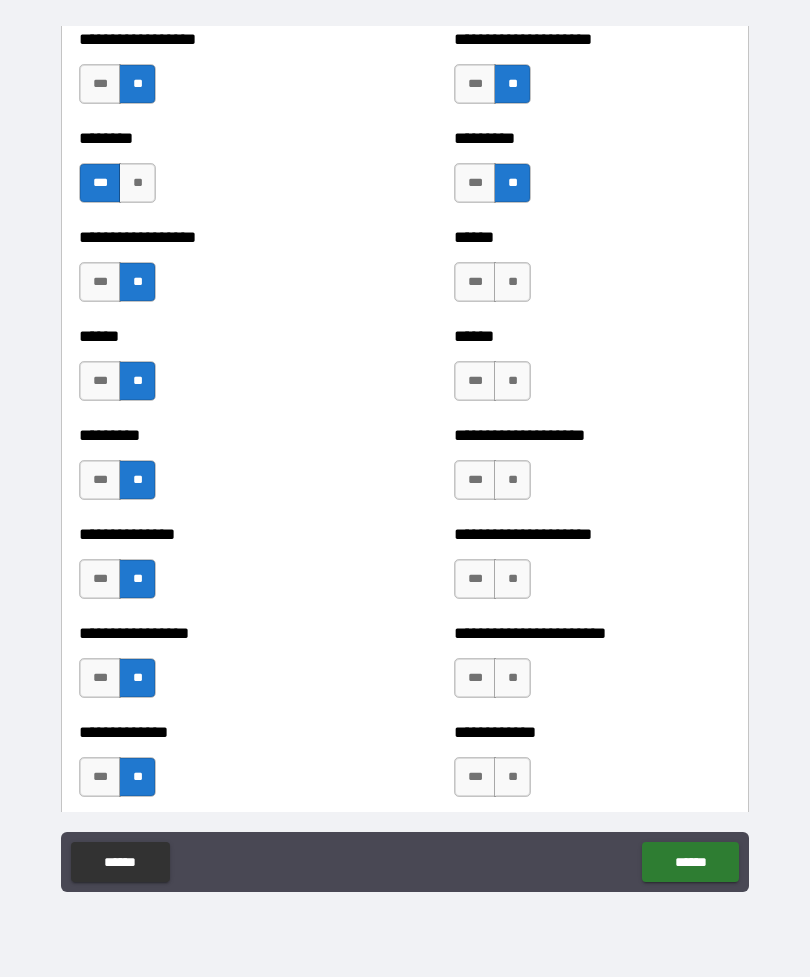 click on "**" at bounding box center (512, 282) 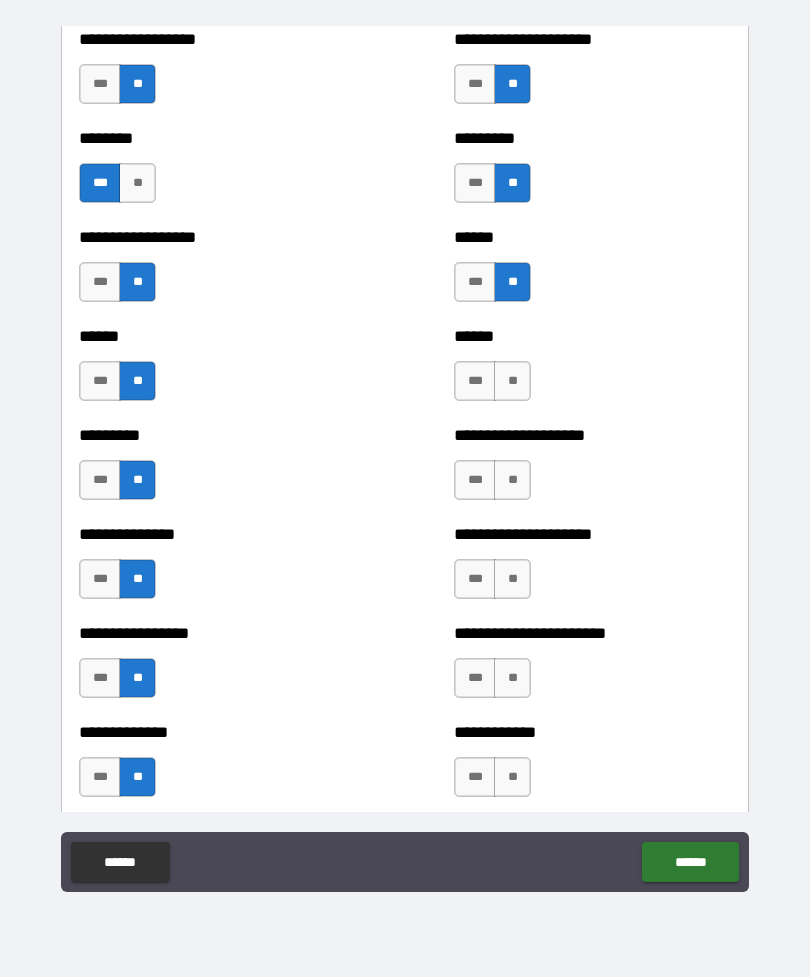 click on "**" at bounding box center [512, 381] 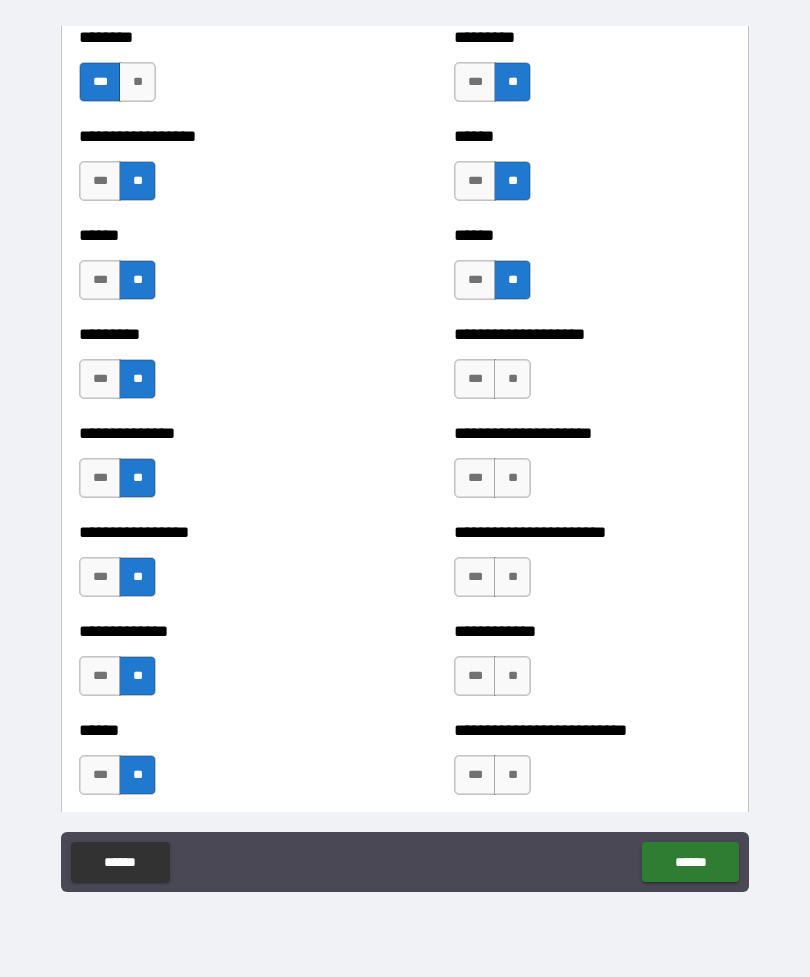 scroll, scrollTop: 2893, scrollLeft: 0, axis: vertical 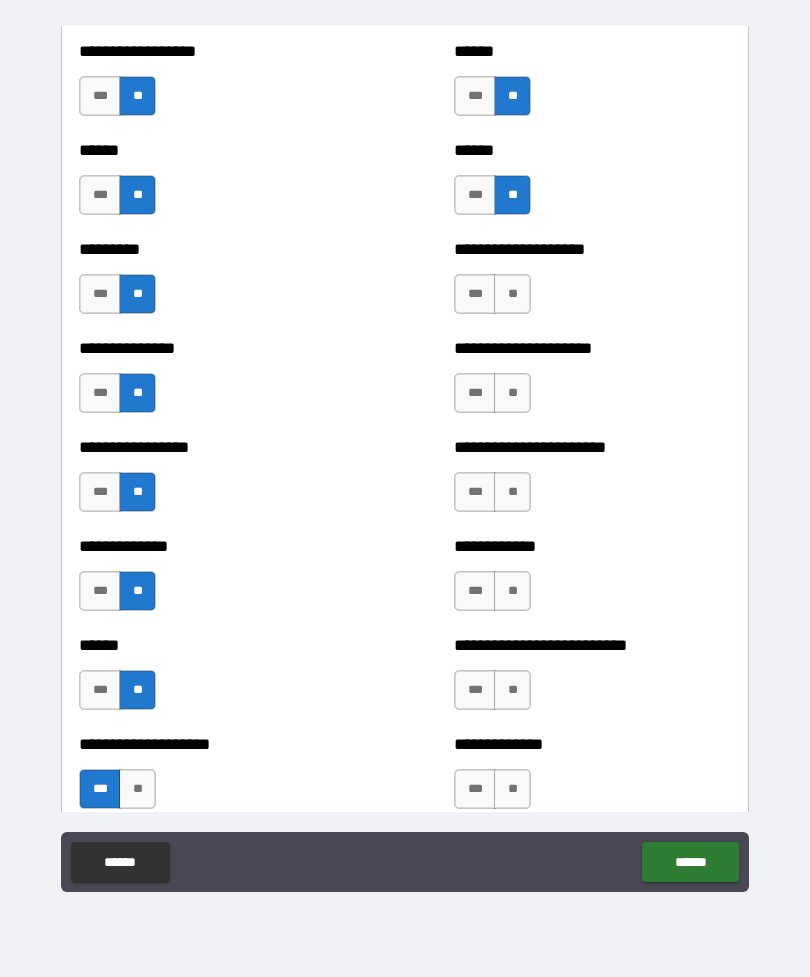 click on "**" at bounding box center (512, 294) 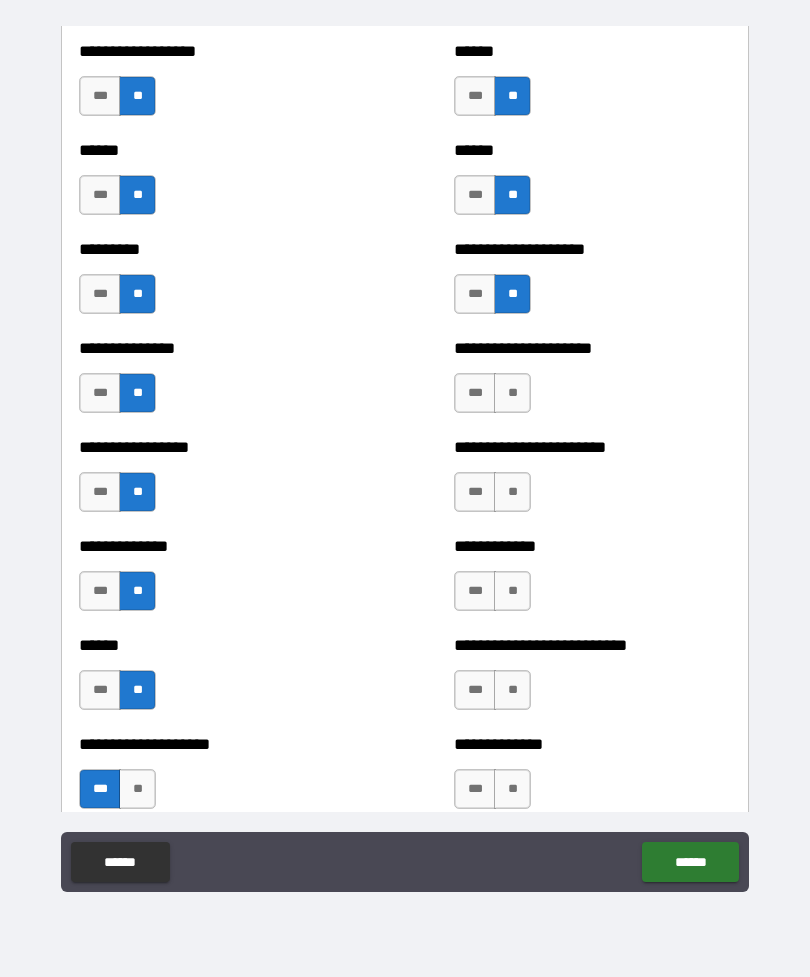 click on "**" at bounding box center (512, 393) 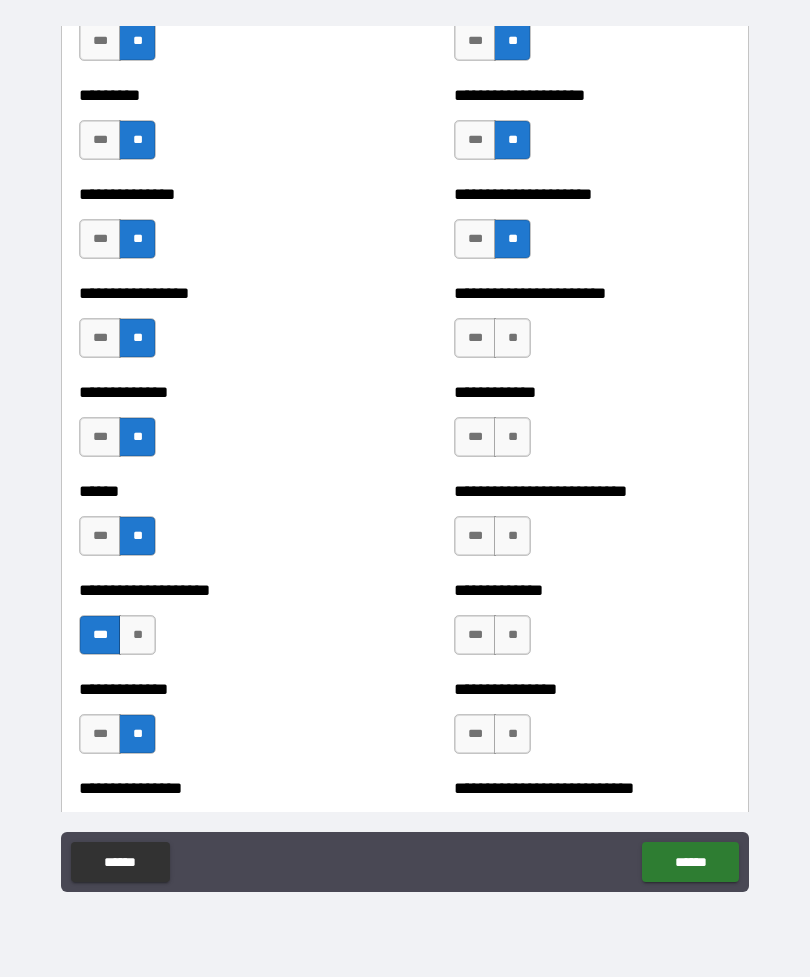 scroll, scrollTop: 3048, scrollLeft: 0, axis: vertical 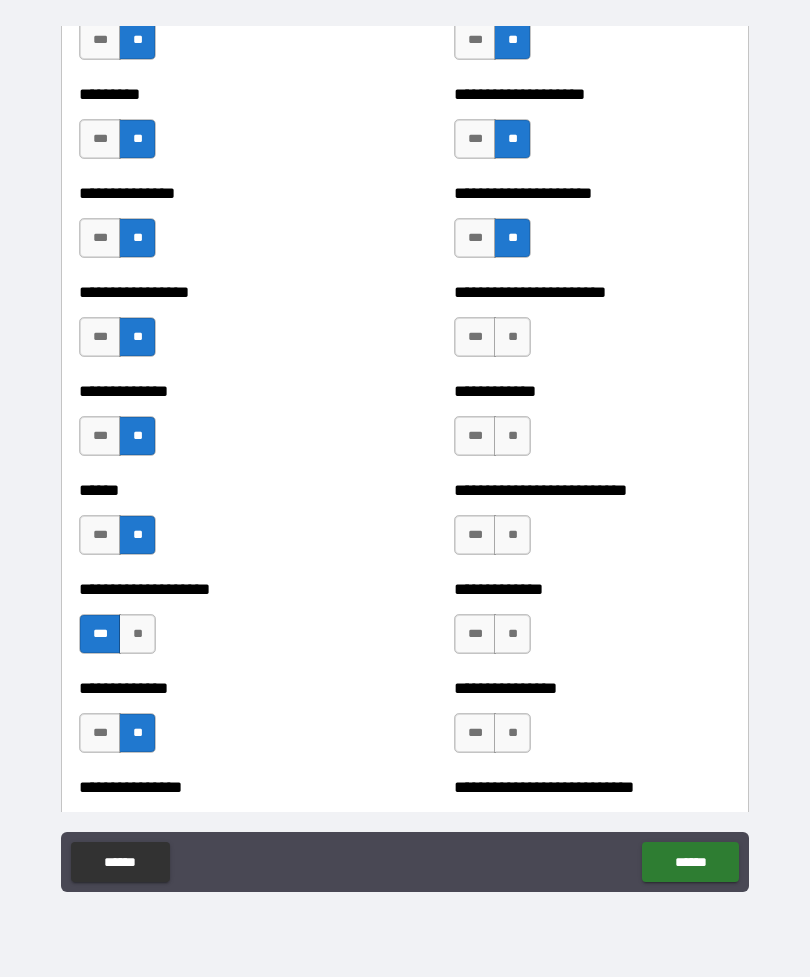 click on "**" at bounding box center [512, 337] 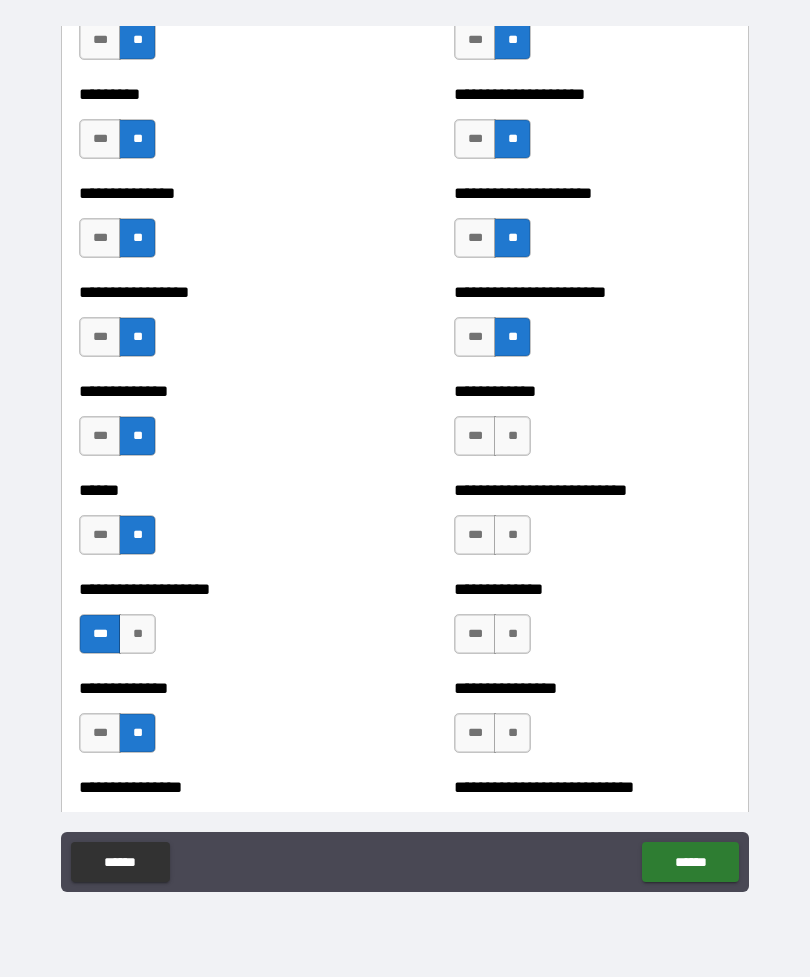 click on "**" at bounding box center [512, 436] 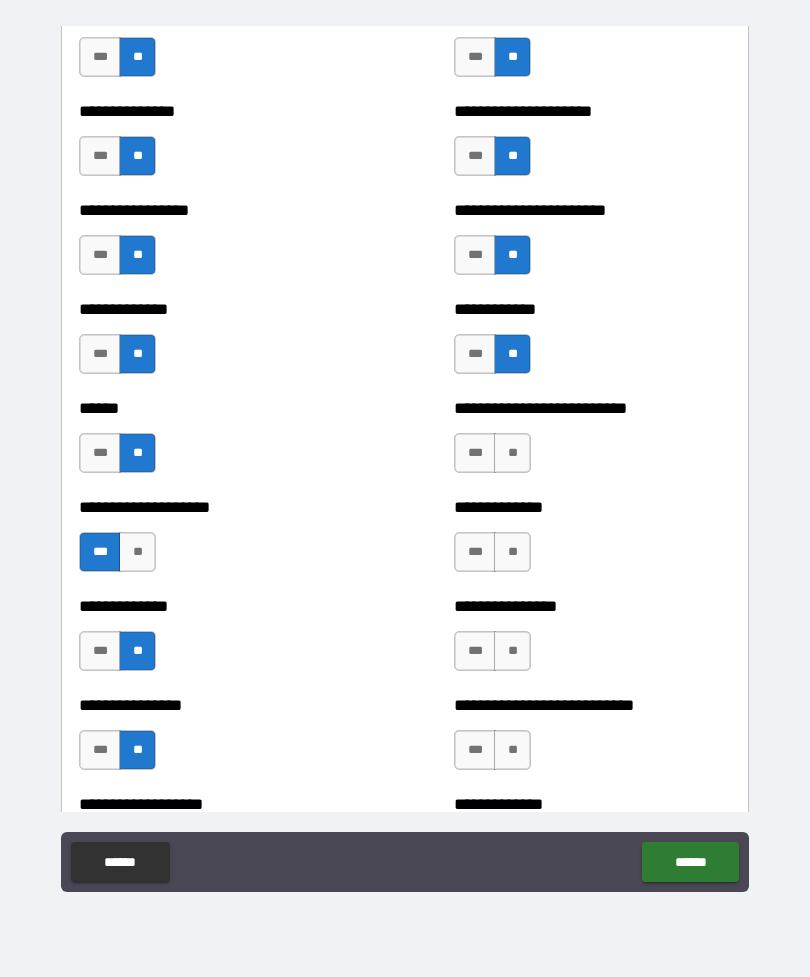 scroll, scrollTop: 3233, scrollLeft: 0, axis: vertical 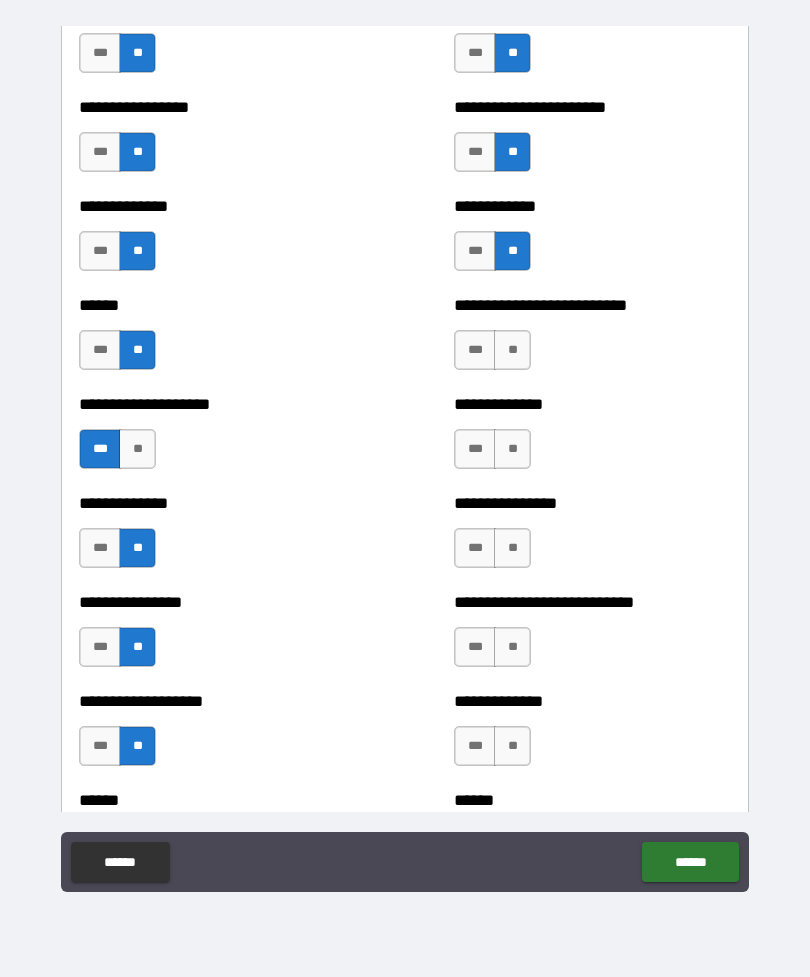 click on "**********" at bounding box center (592, 340) 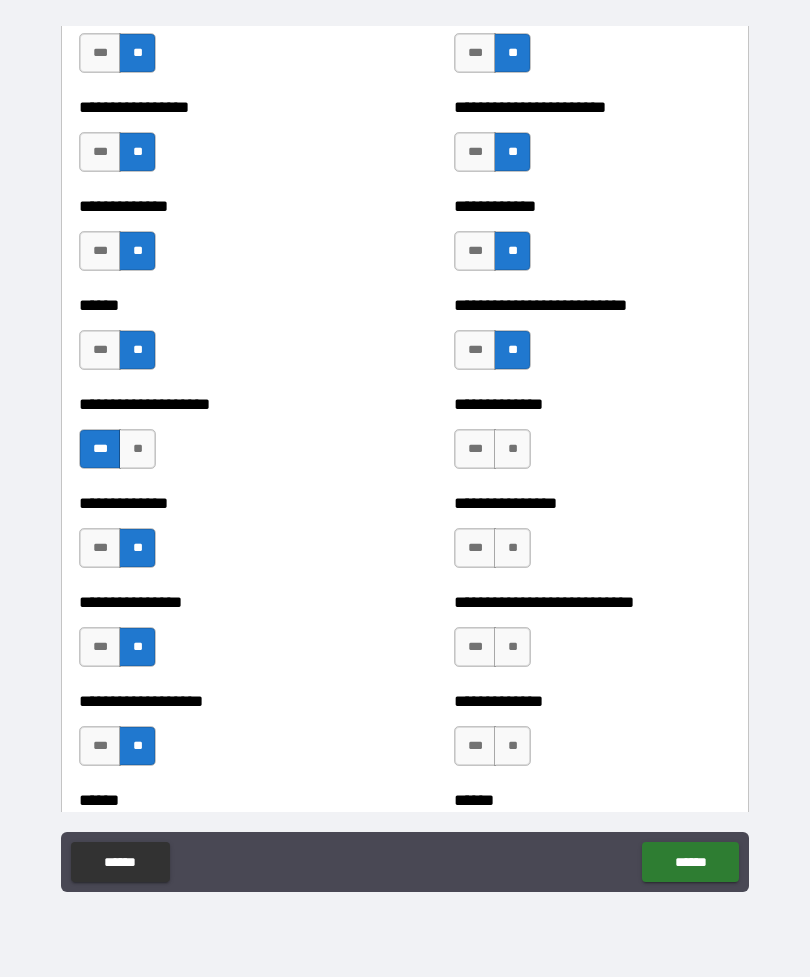 click on "**" at bounding box center (512, 449) 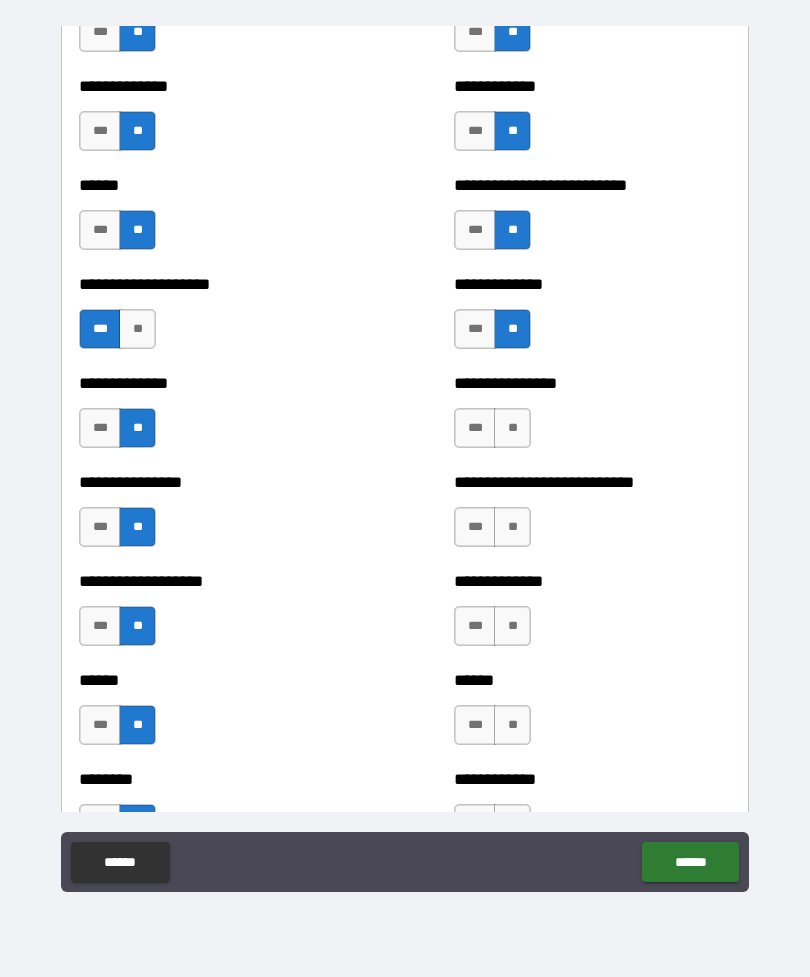 scroll, scrollTop: 3388, scrollLeft: 0, axis: vertical 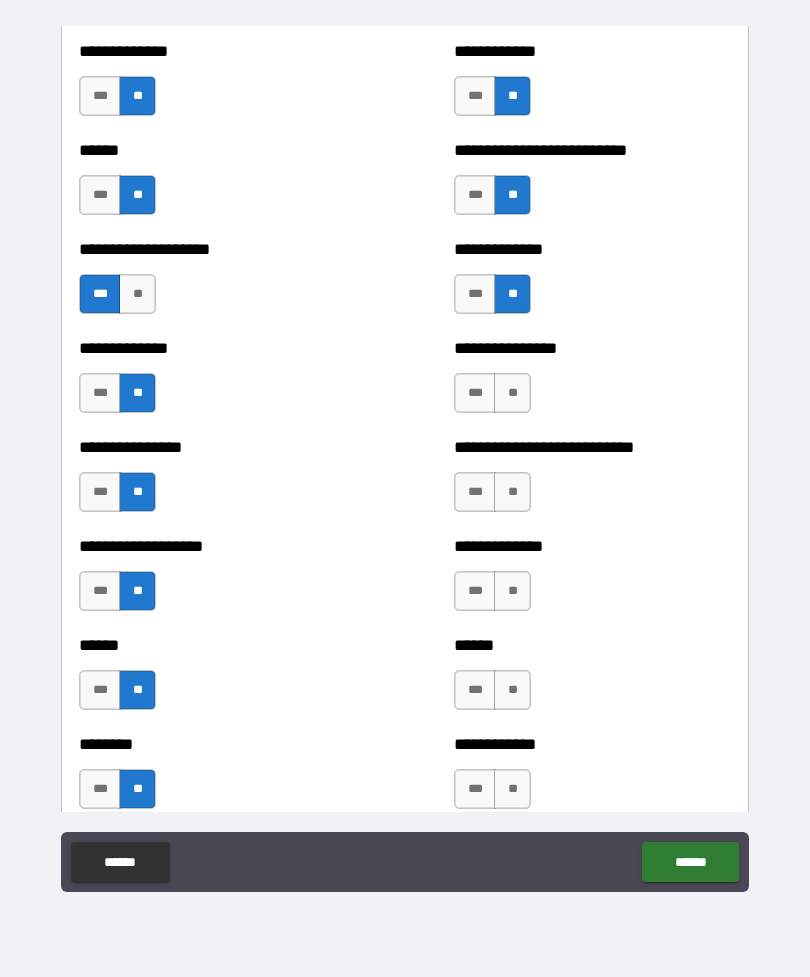 click on "**" at bounding box center [512, 393] 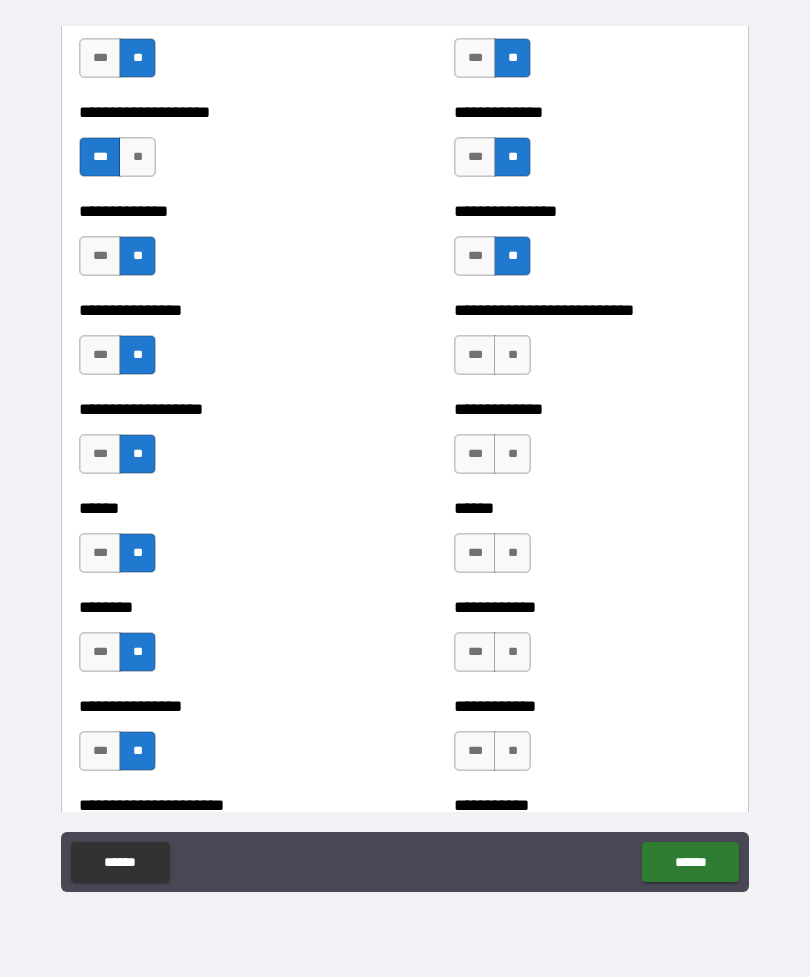 scroll, scrollTop: 3562, scrollLeft: 0, axis: vertical 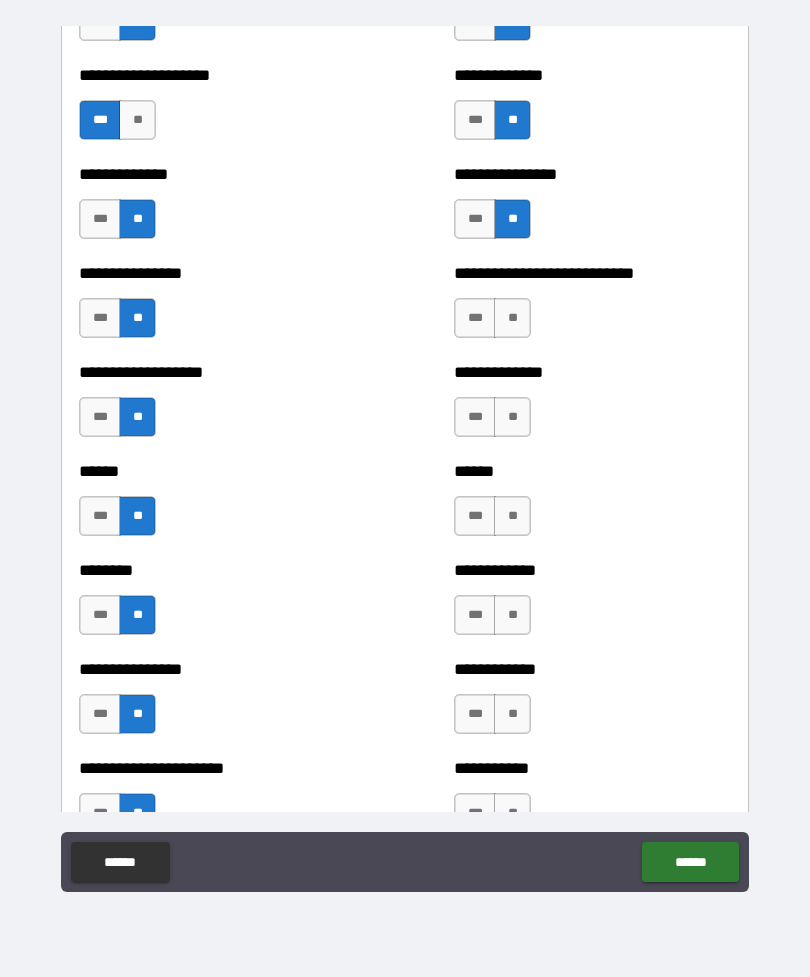 click on "**" at bounding box center (512, 318) 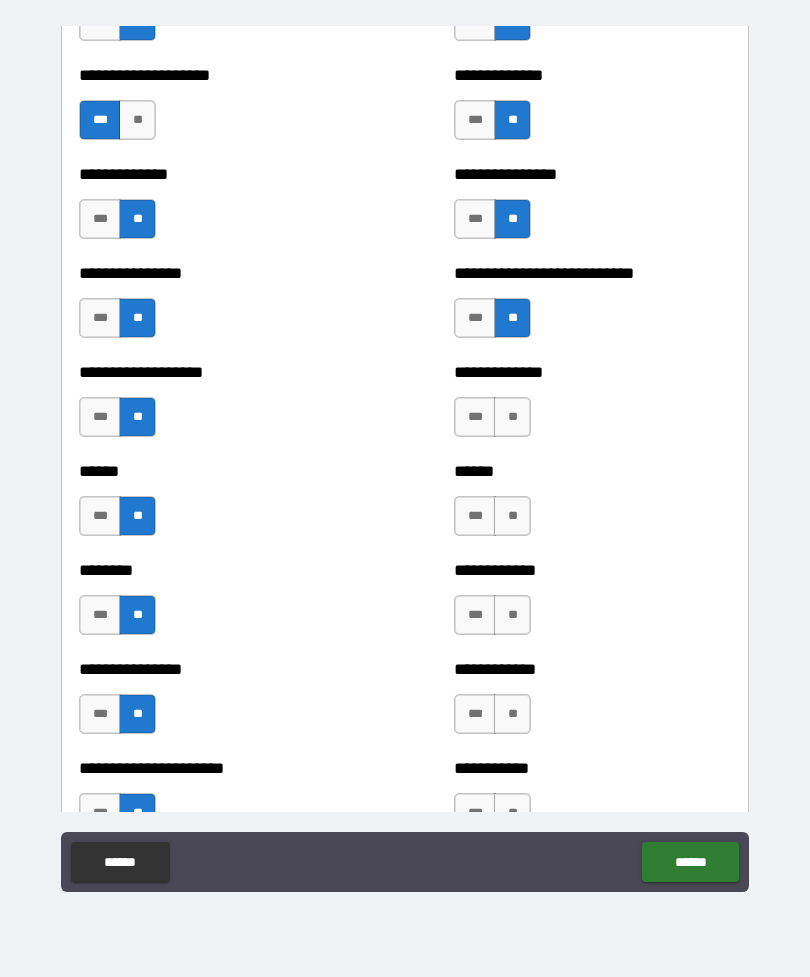 click on "**" at bounding box center [512, 417] 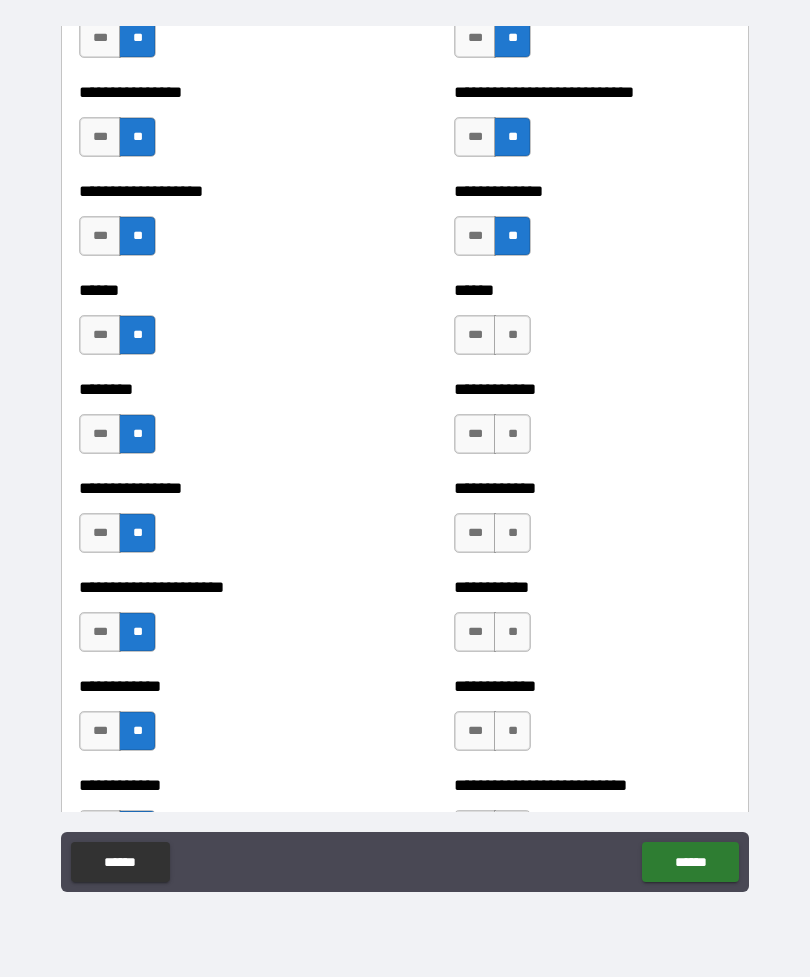 scroll, scrollTop: 3744, scrollLeft: 0, axis: vertical 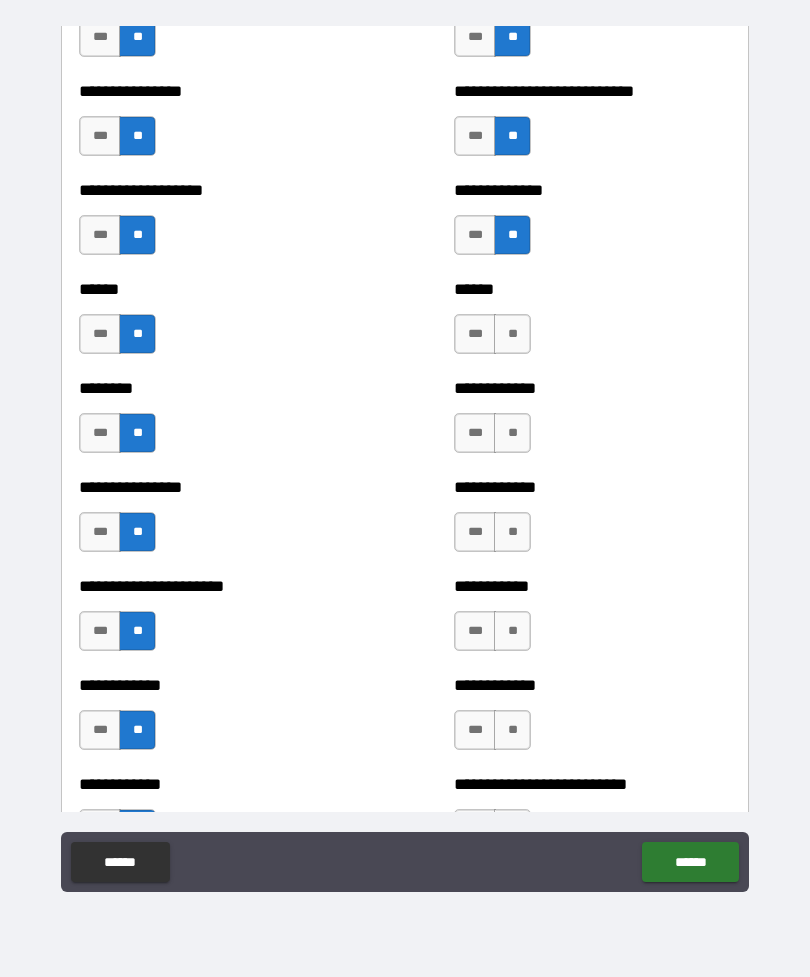 click on "**" at bounding box center [512, 334] 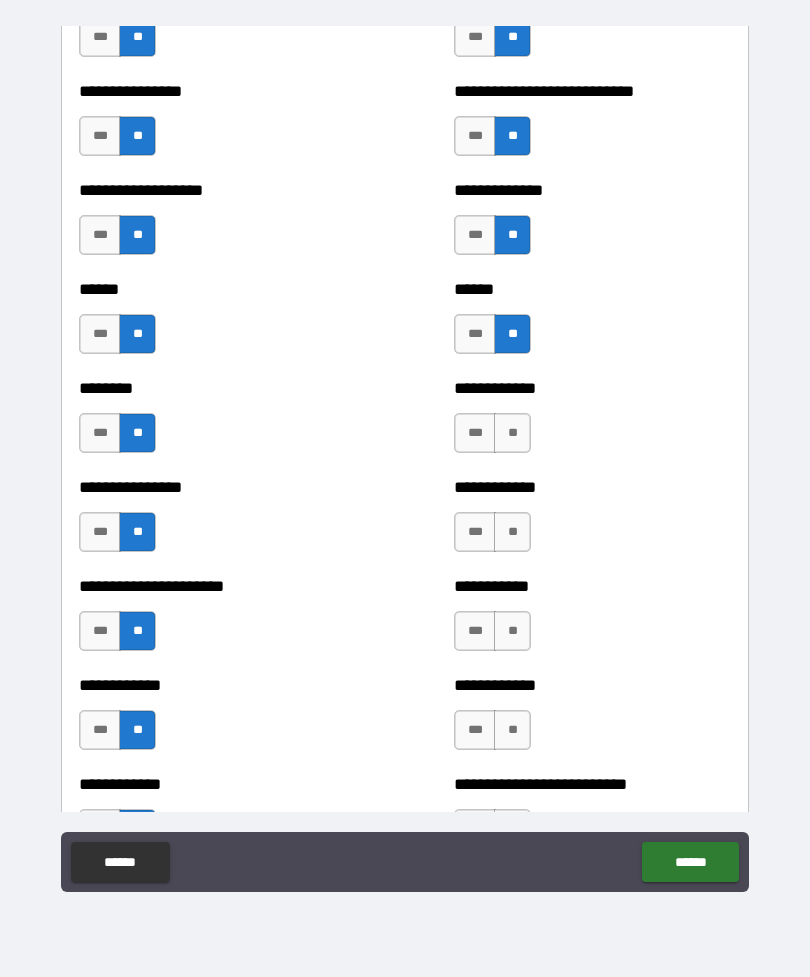 click on "**" at bounding box center [512, 433] 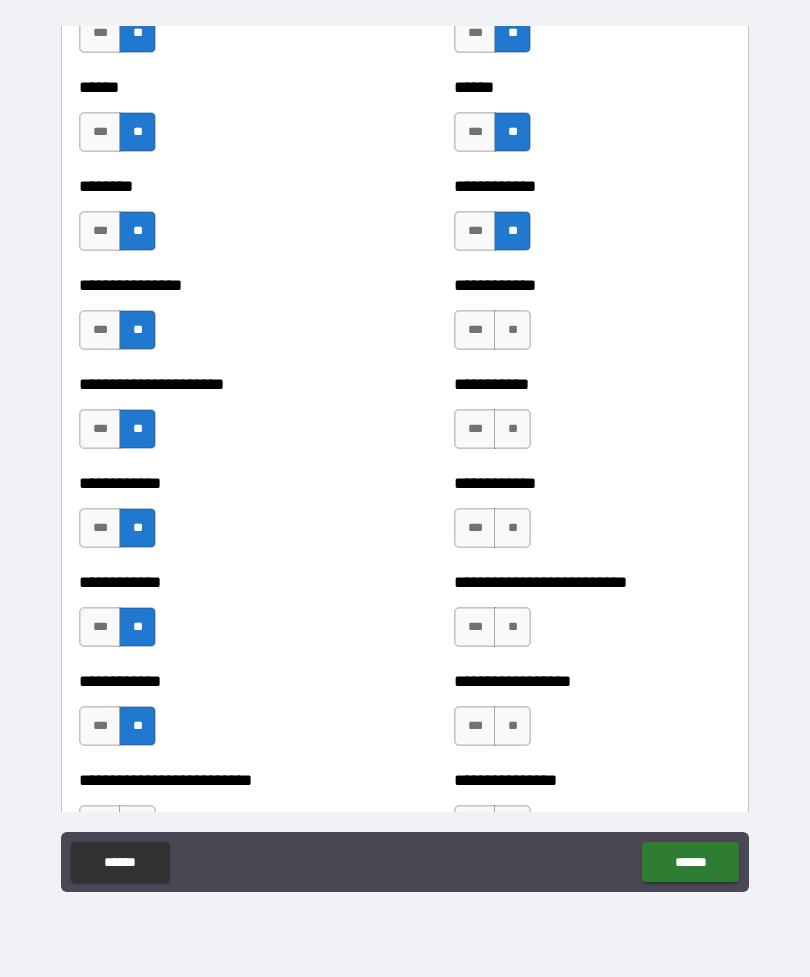 scroll, scrollTop: 3948, scrollLeft: 0, axis: vertical 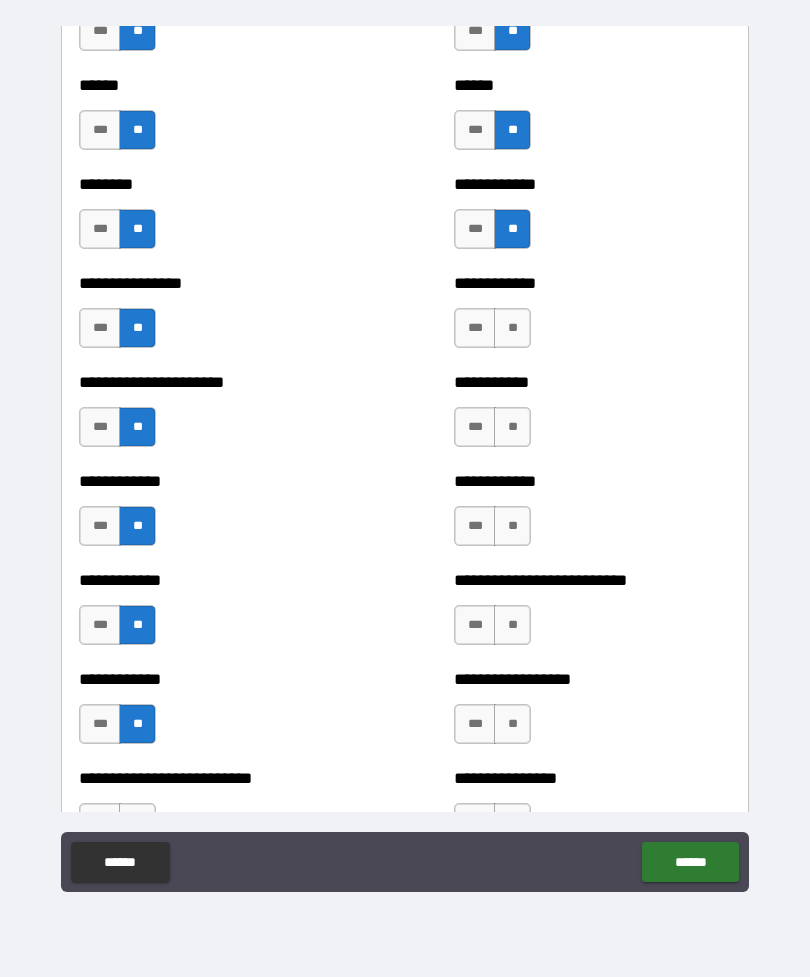click on "**" at bounding box center (512, 328) 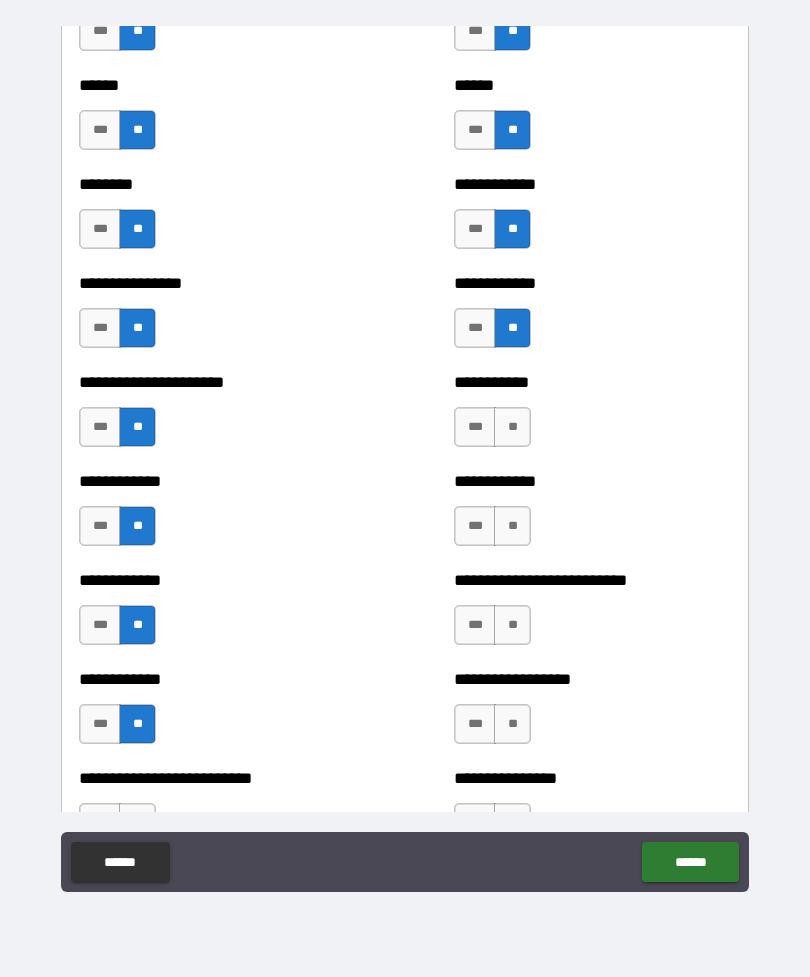 click on "**" at bounding box center (512, 427) 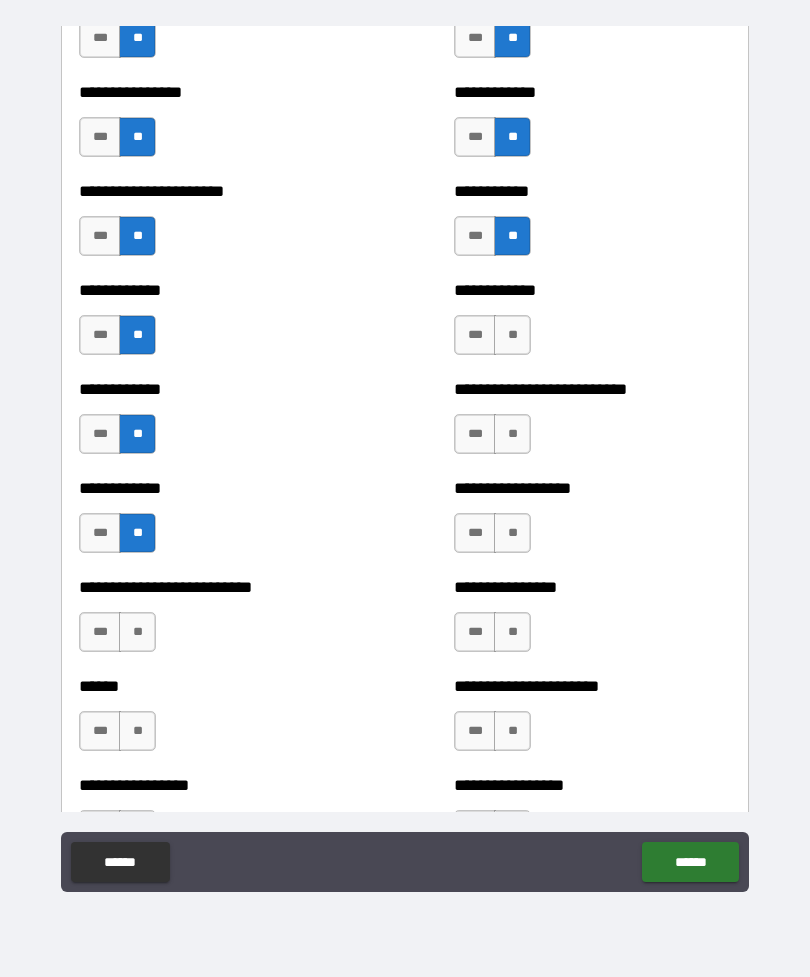 scroll, scrollTop: 4151, scrollLeft: 0, axis: vertical 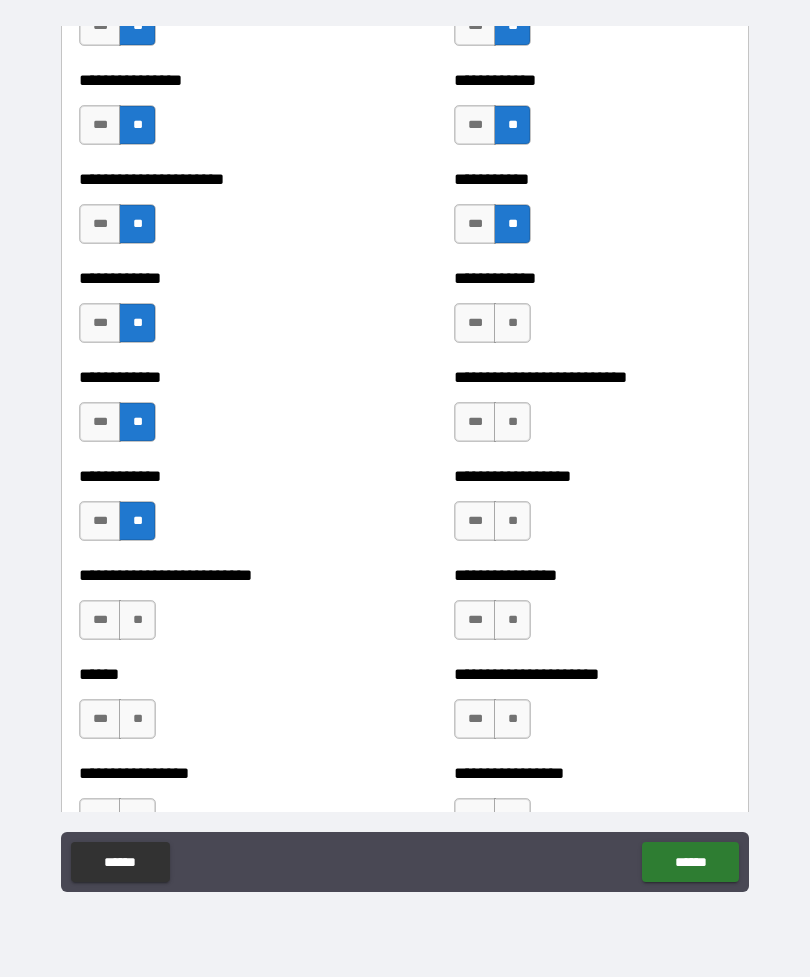 click on "**" at bounding box center [512, 323] 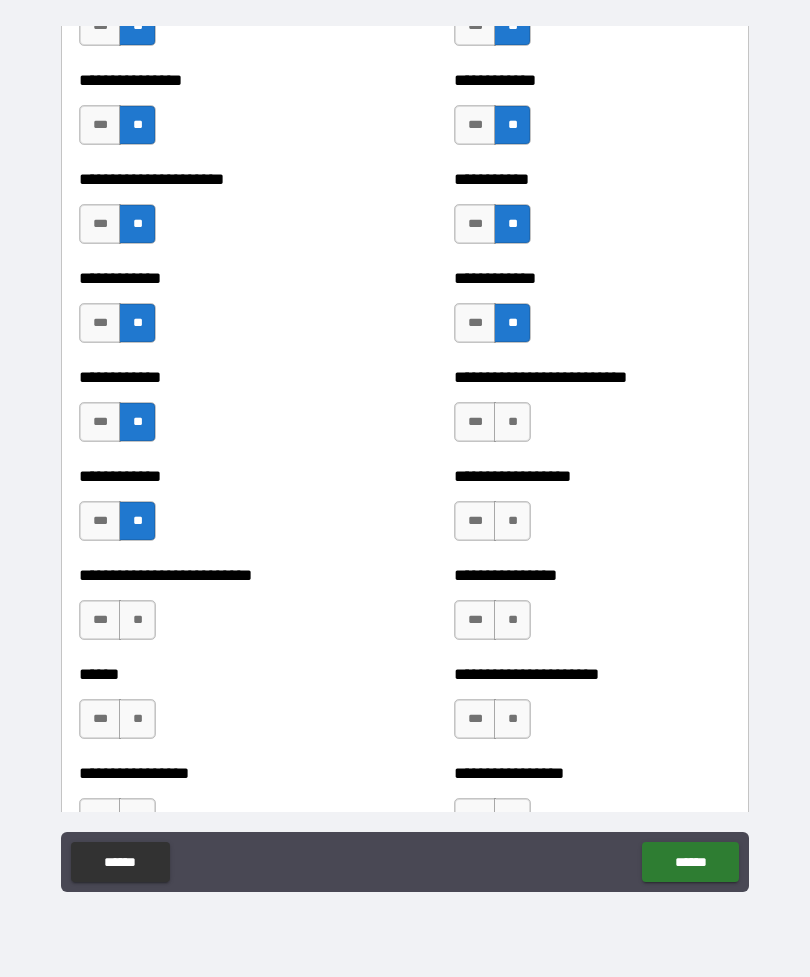 click on "**" at bounding box center [512, 422] 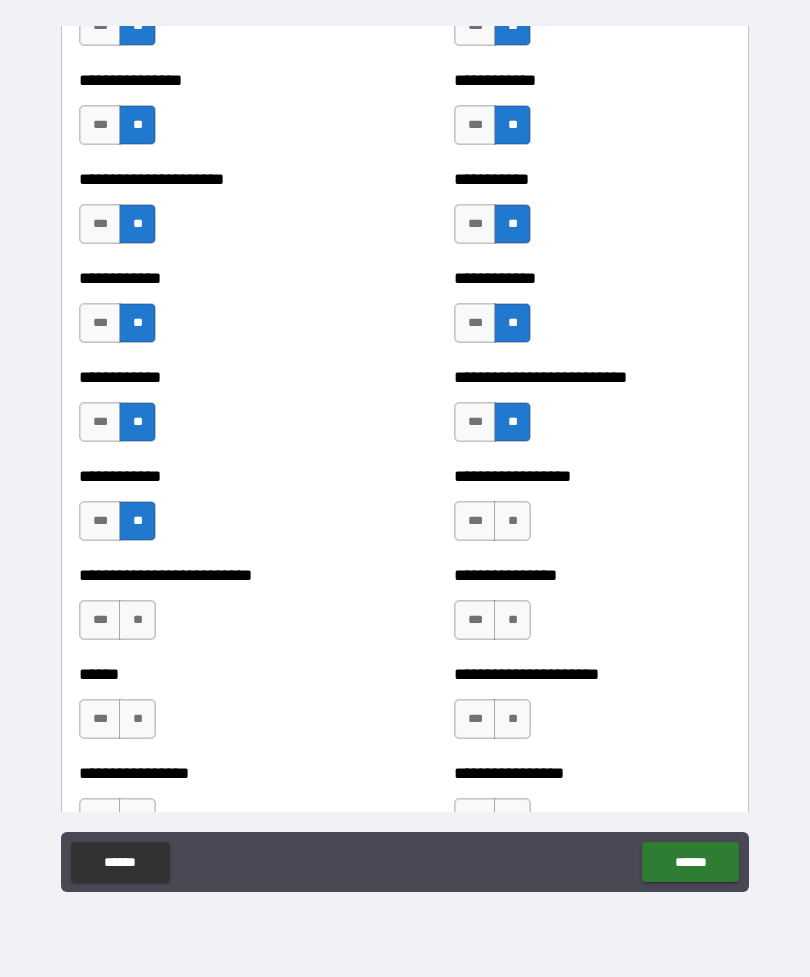 click on "**" at bounding box center (512, 521) 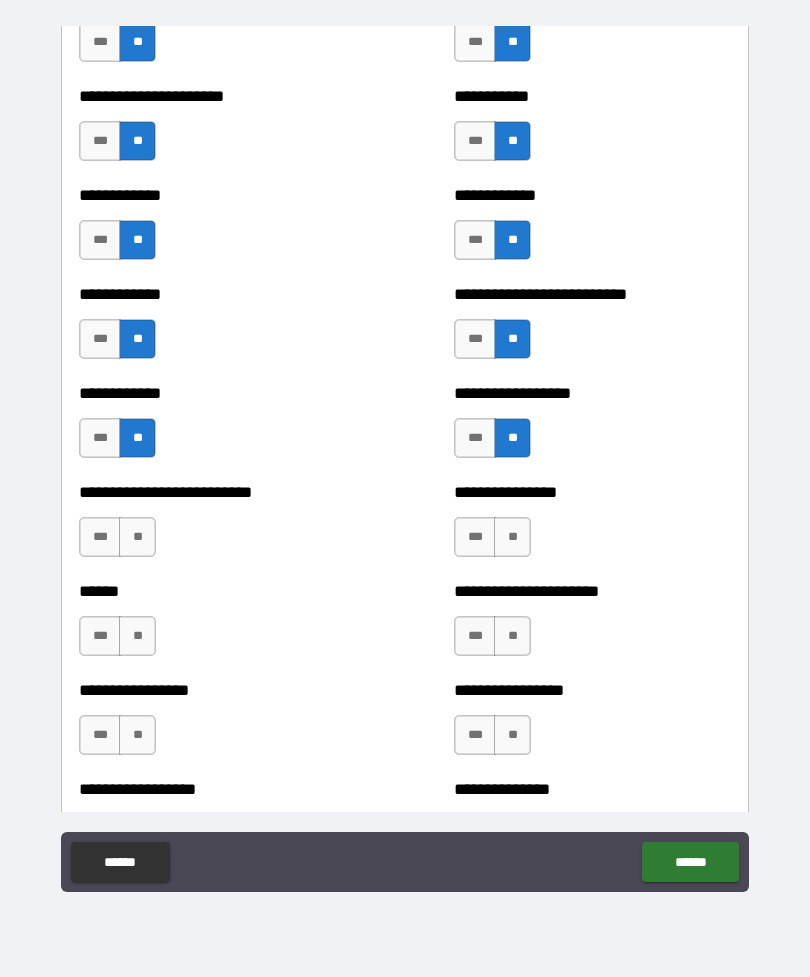 scroll, scrollTop: 4329, scrollLeft: 0, axis: vertical 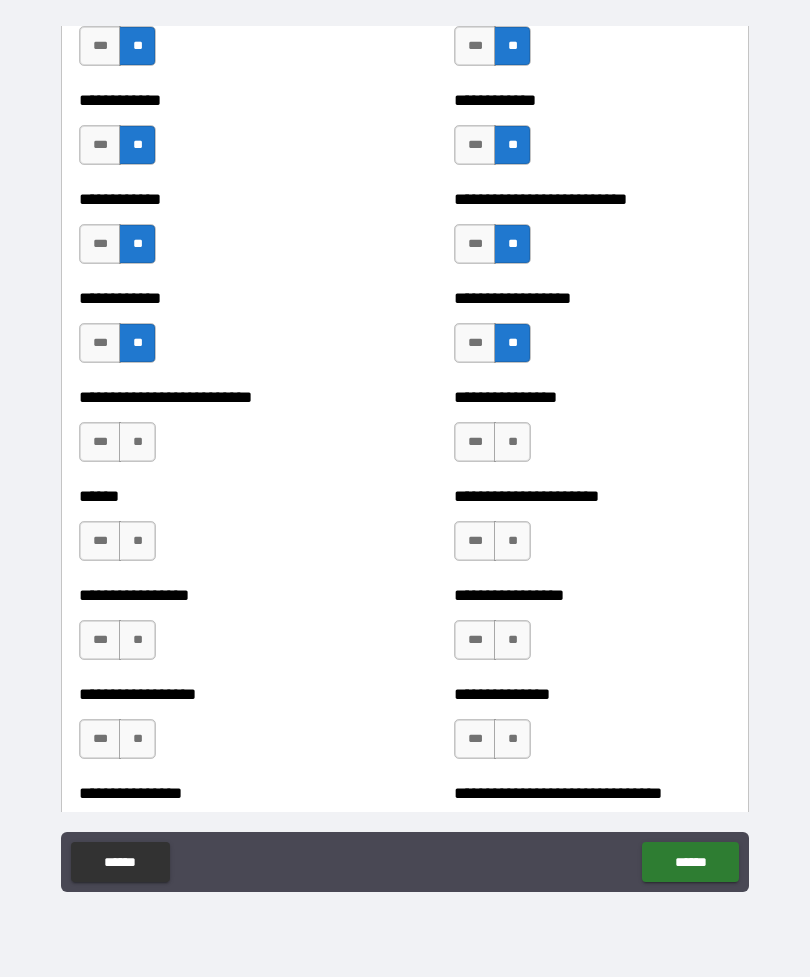 click on "**" at bounding box center [512, 442] 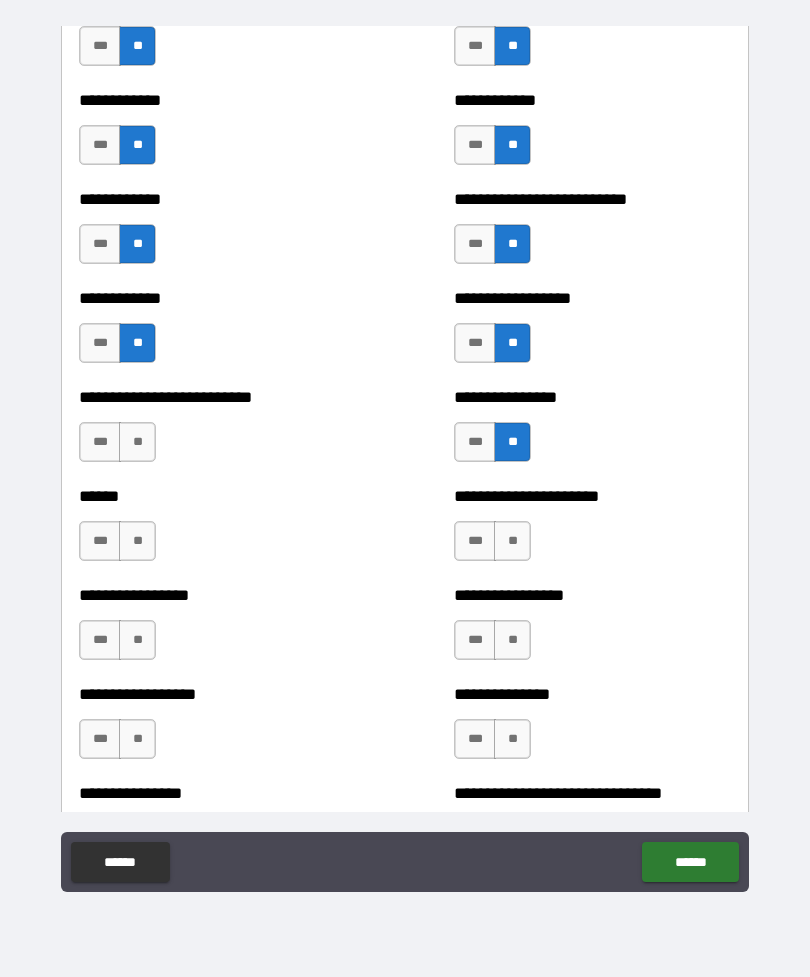 click on "**" at bounding box center (137, 442) 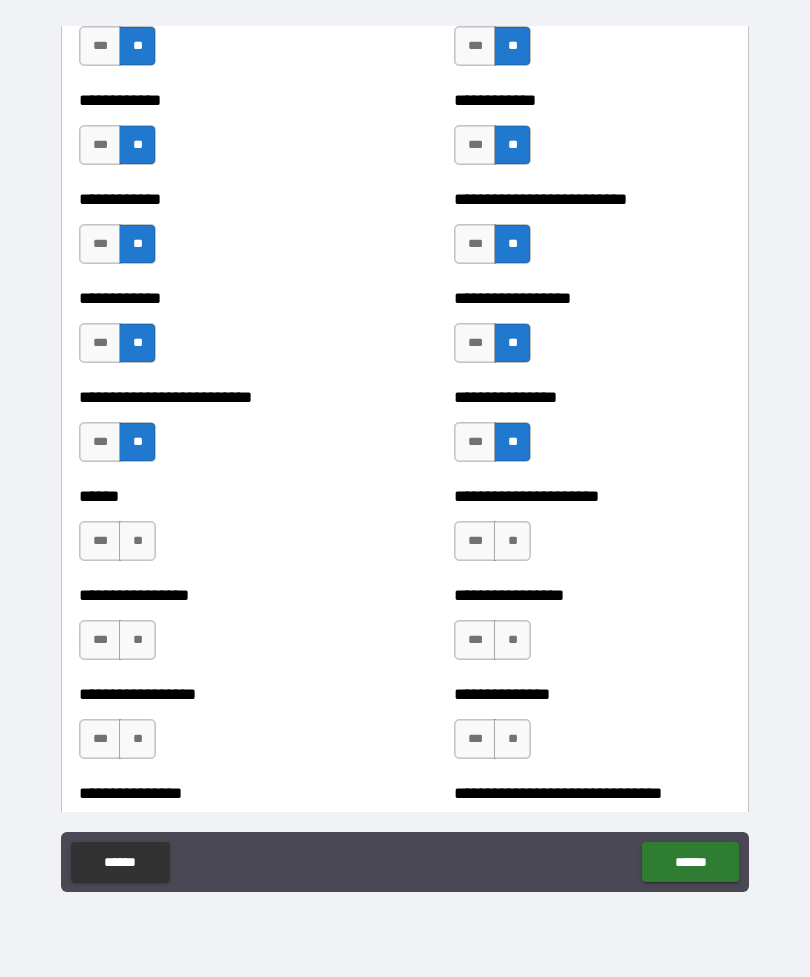 click on "**" at bounding box center (137, 541) 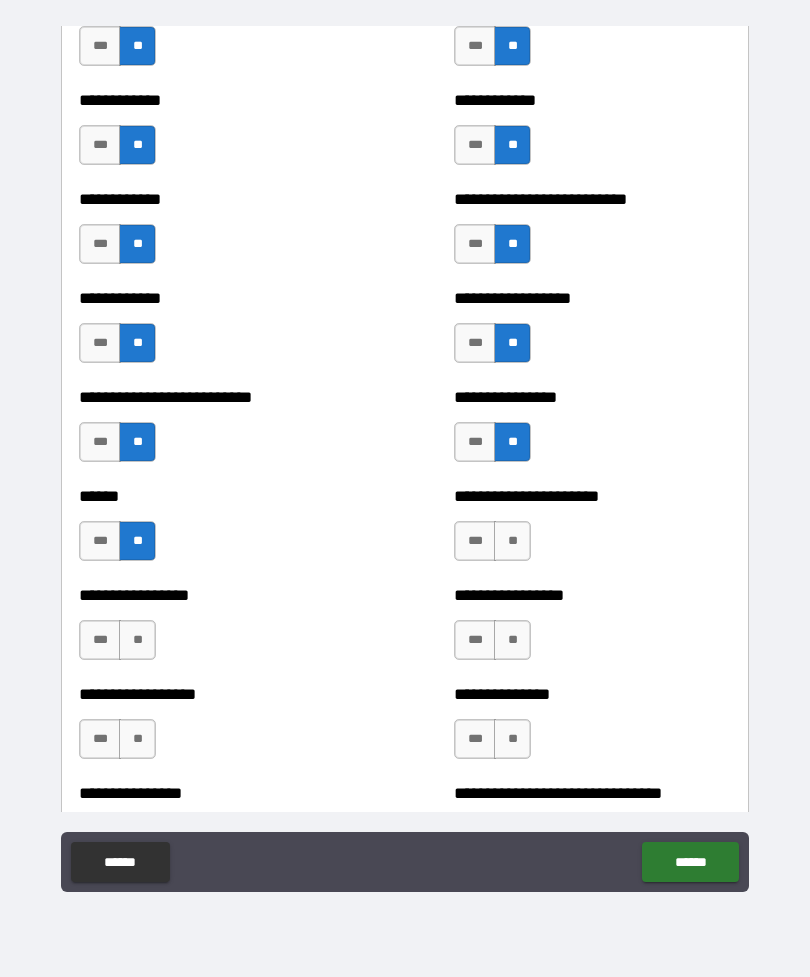 click on "**" at bounding box center [512, 541] 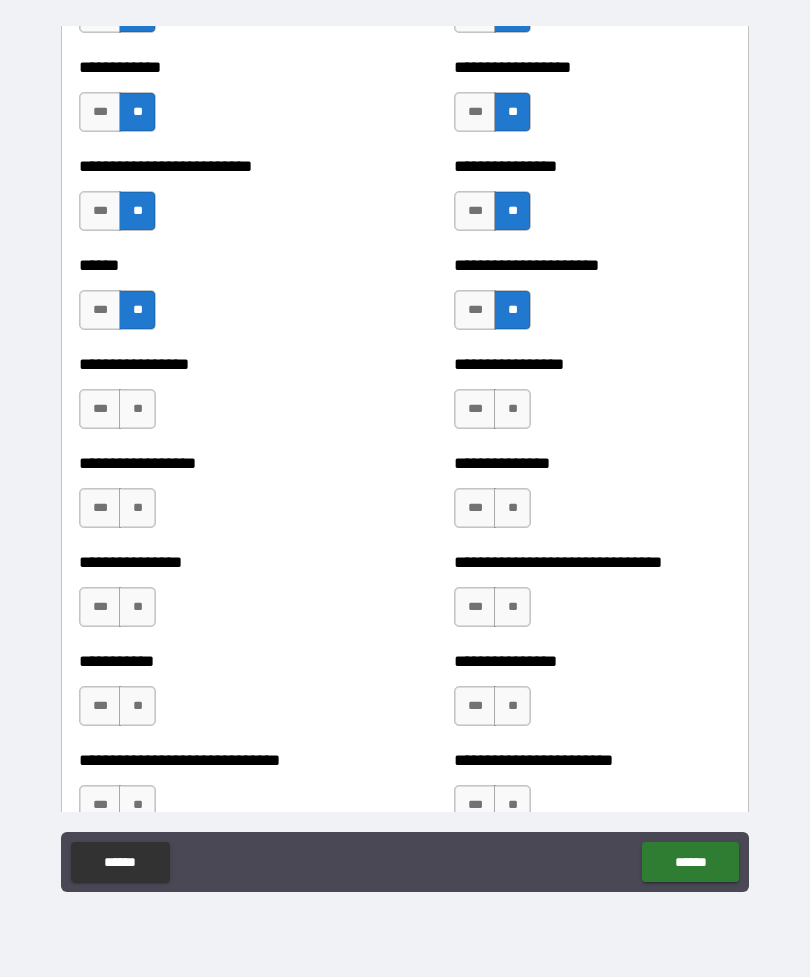 scroll, scrollTop: 4561, scrollLeft: 0, axis: vertical 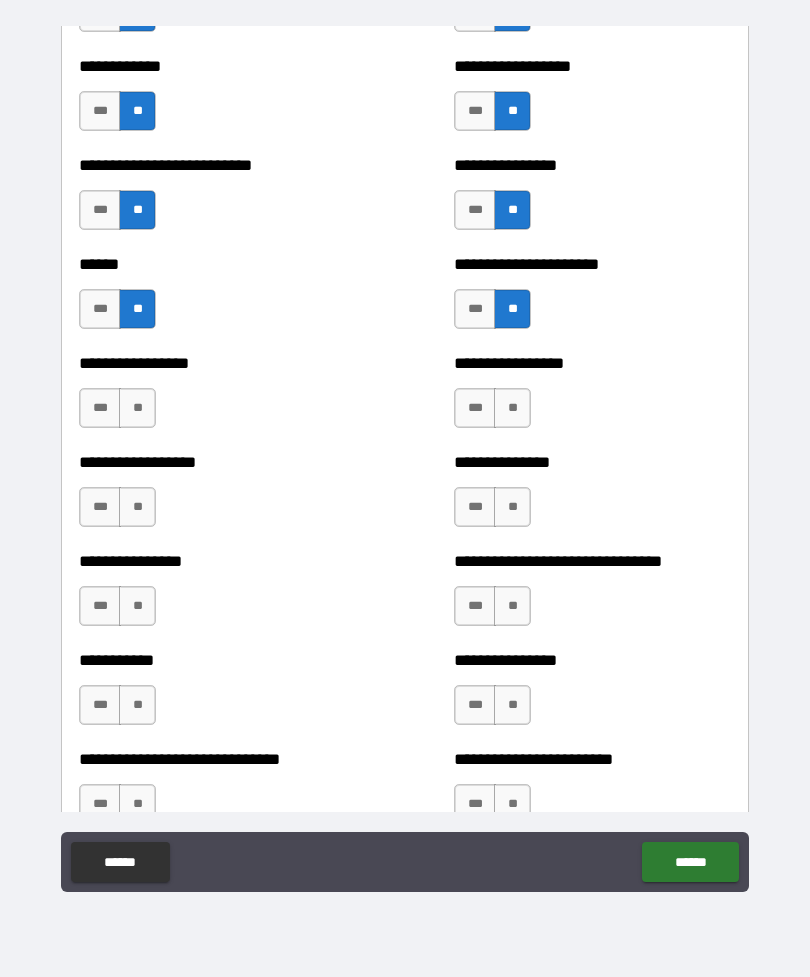 click on "**" at bounding box center [512, 408] 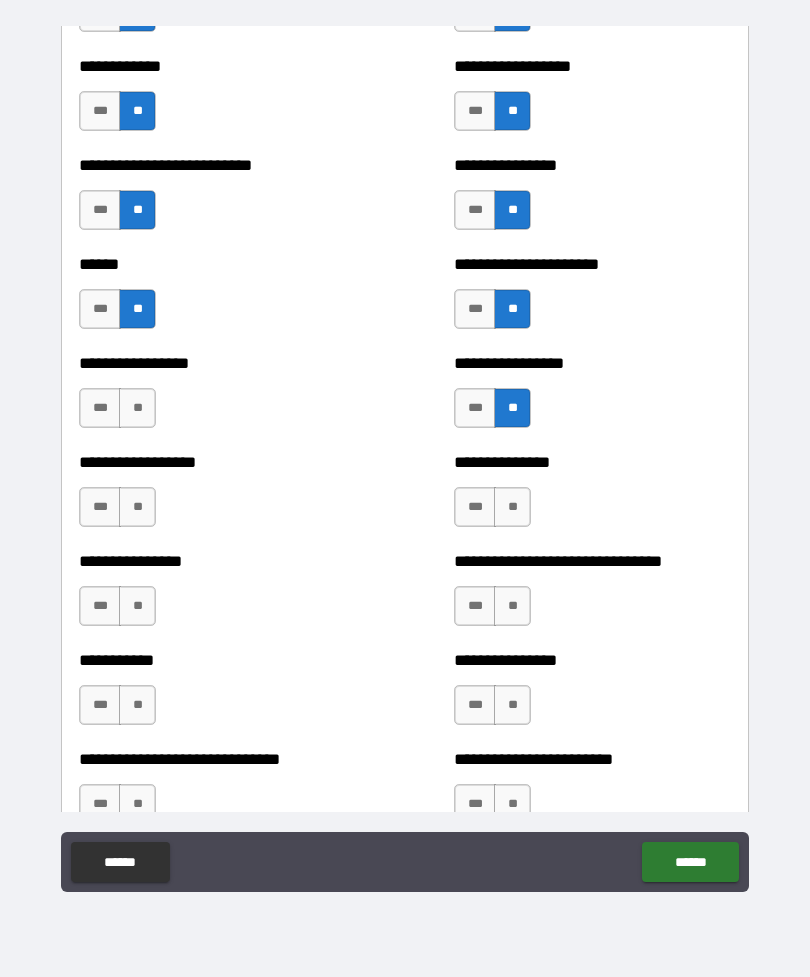 click on "**" at bounding box center [137, 408] 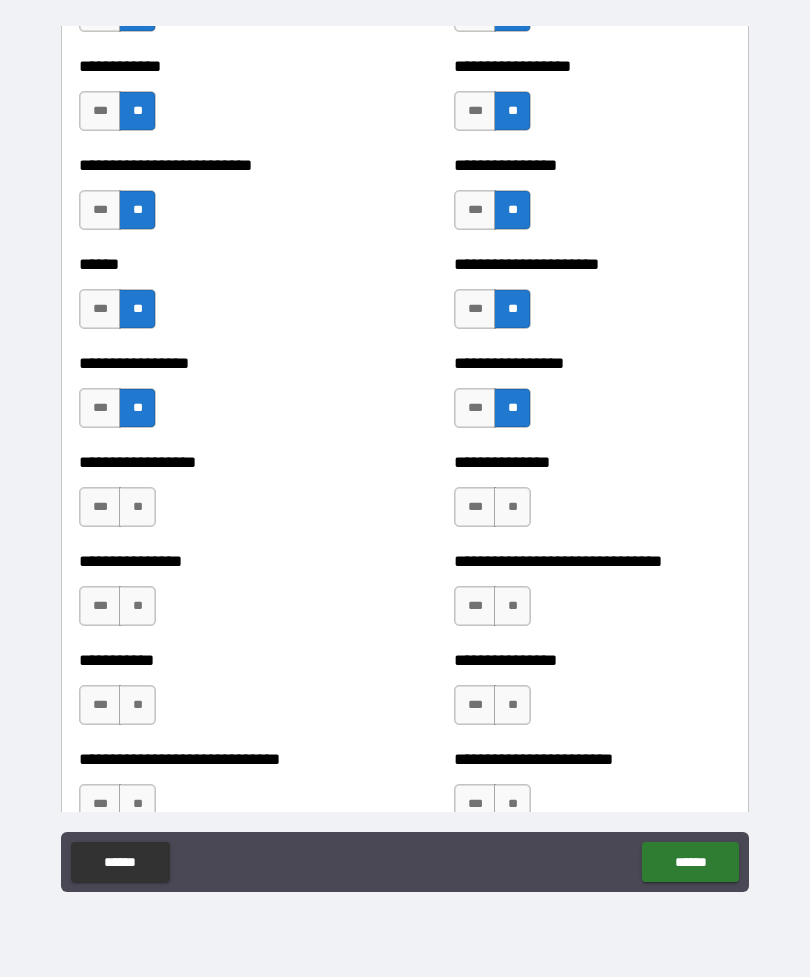 click on "**" at bounding box center (137, 507) 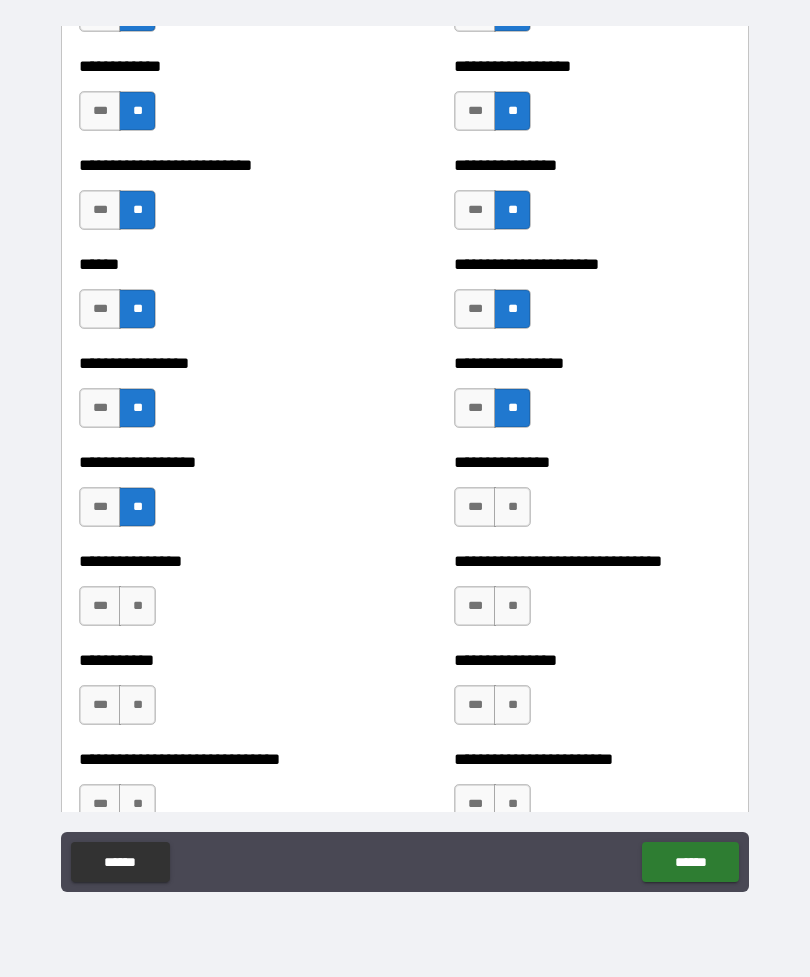 click on "**" at bounding box center [512, 507] 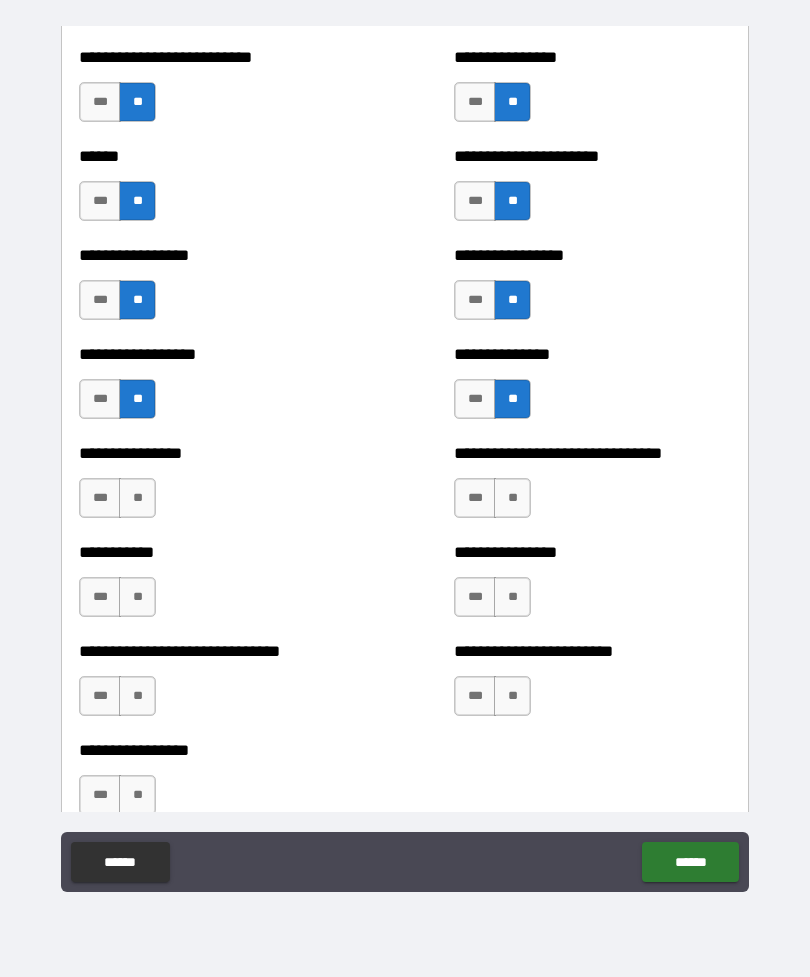 scroll, scrollTop: 4670, scrollLeft: 0, axis: vertical 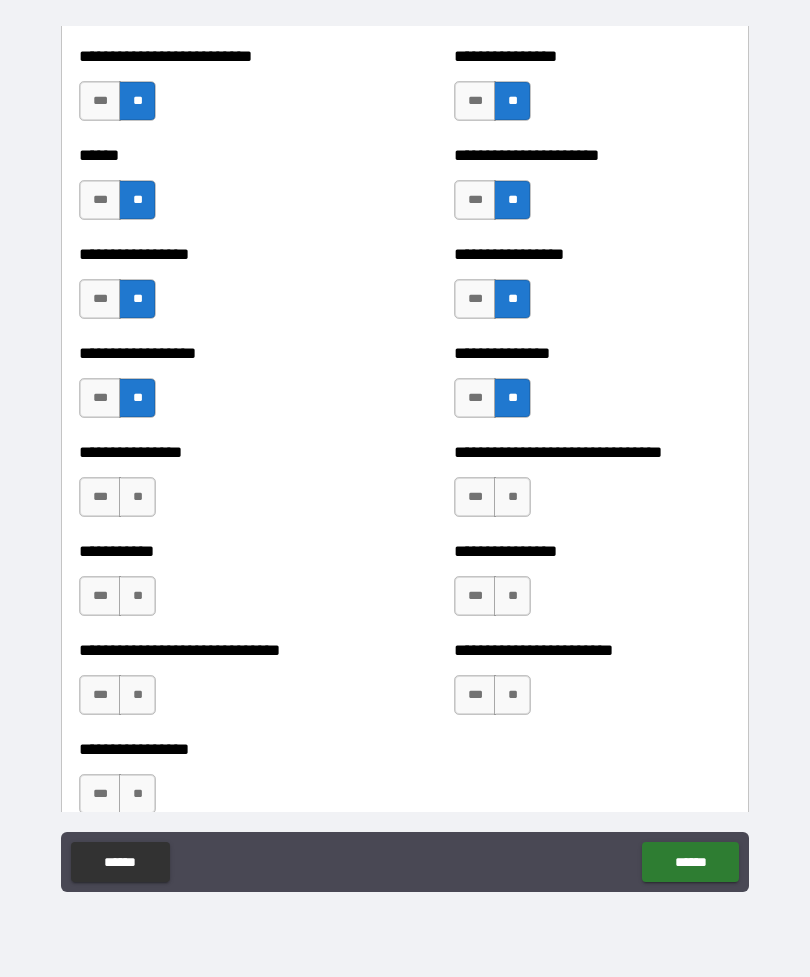click on "**" at bounding box center (512, 497) 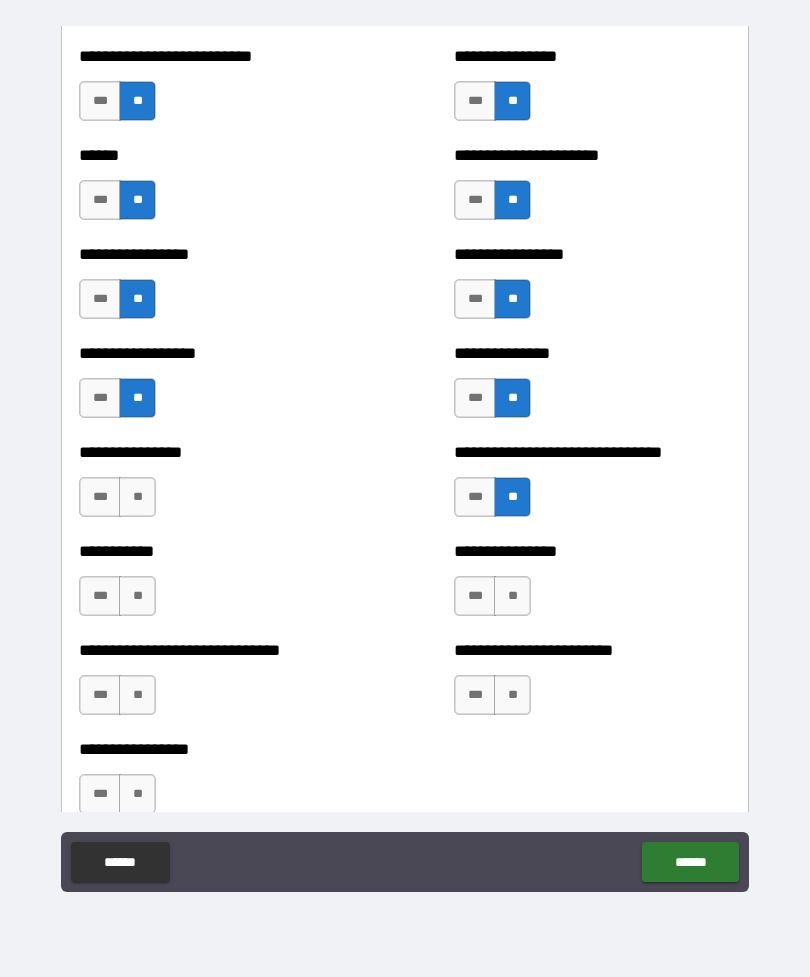 click on "**" at bounding box center [137, 497] 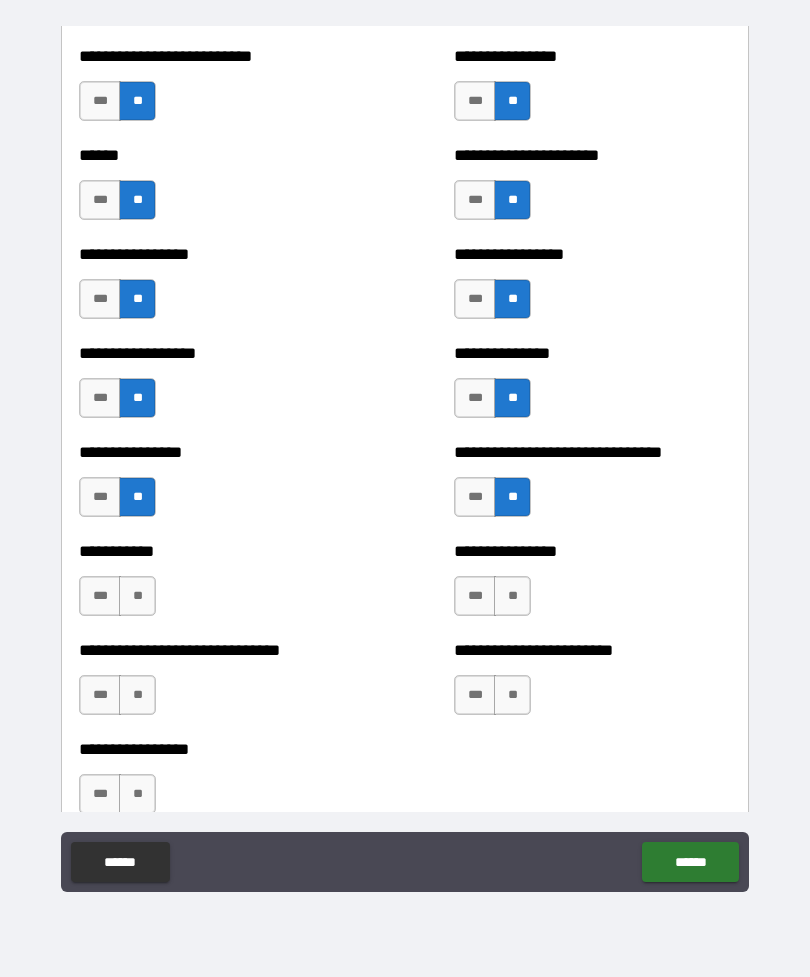 click on "**" at bounding box center [137, 596] 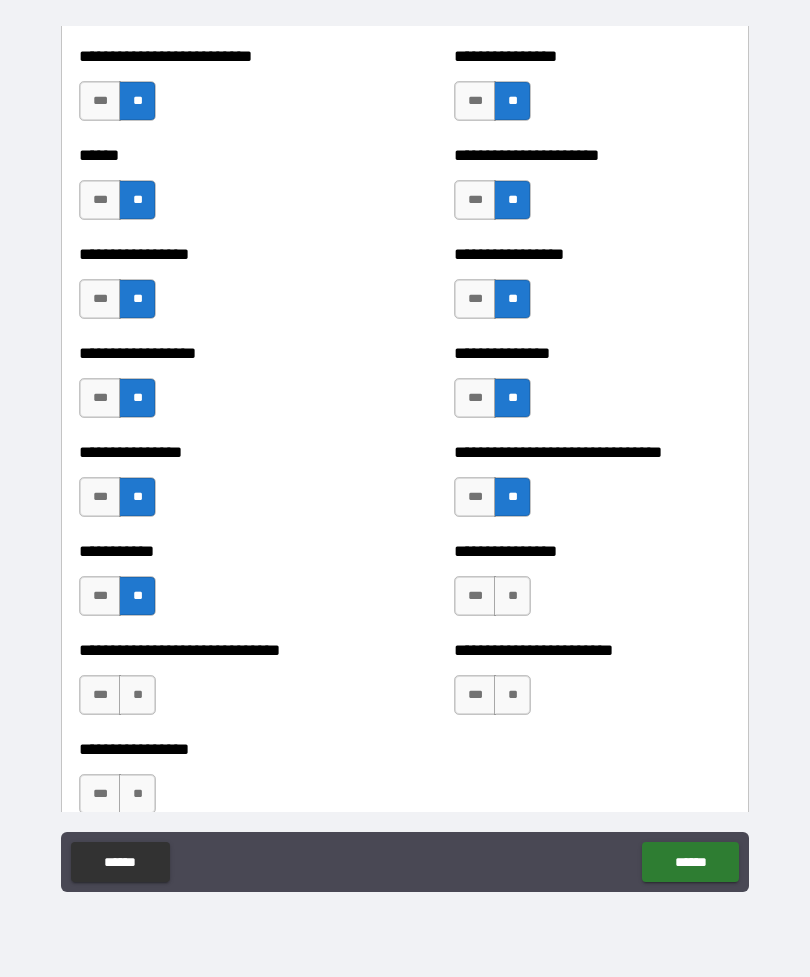 click on "**********" at bounding box center [592, 586] 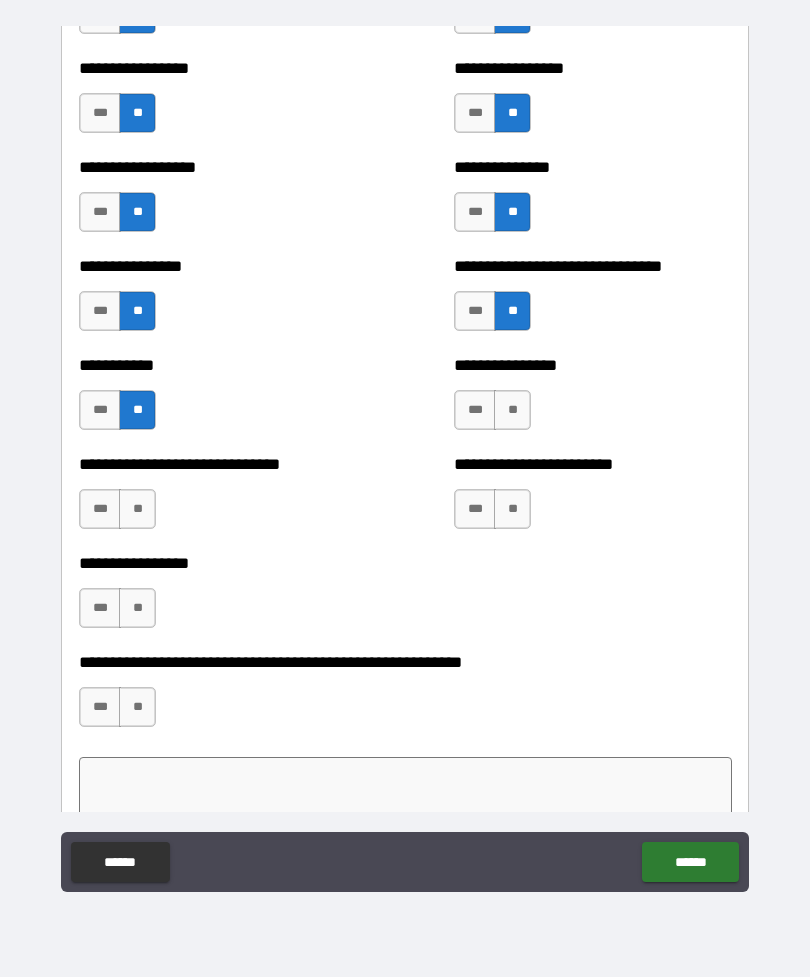 scroll, scrollTop: 4864, scrollLeft: 0, axis: vertical 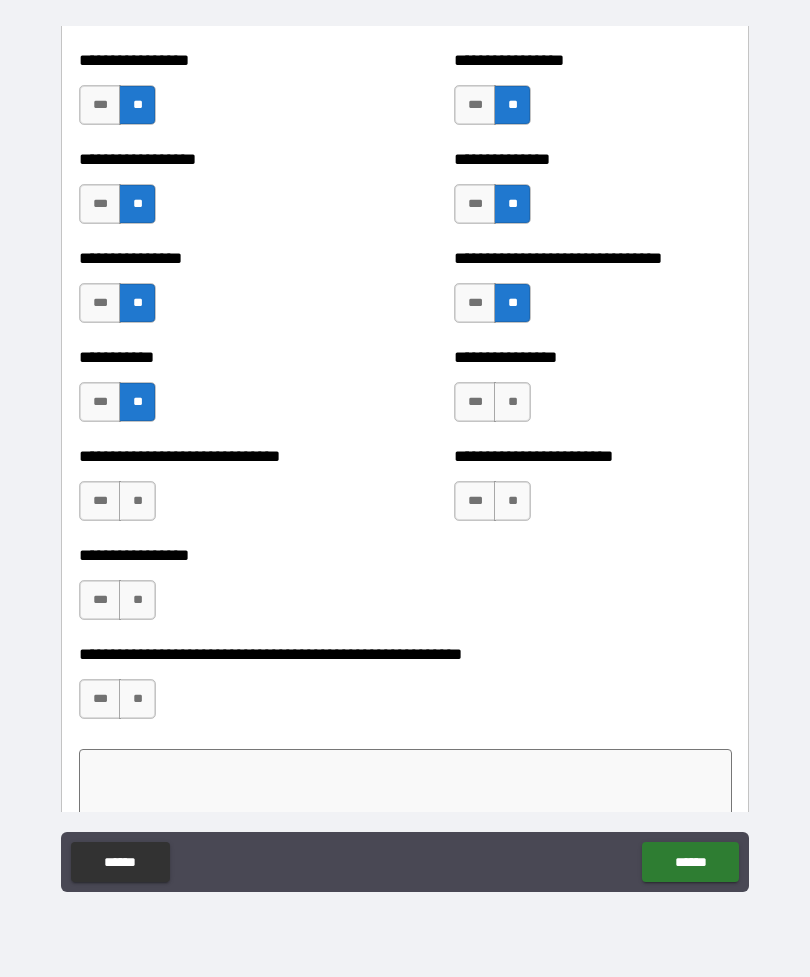 click on "**" at bounding box center [512, 402] 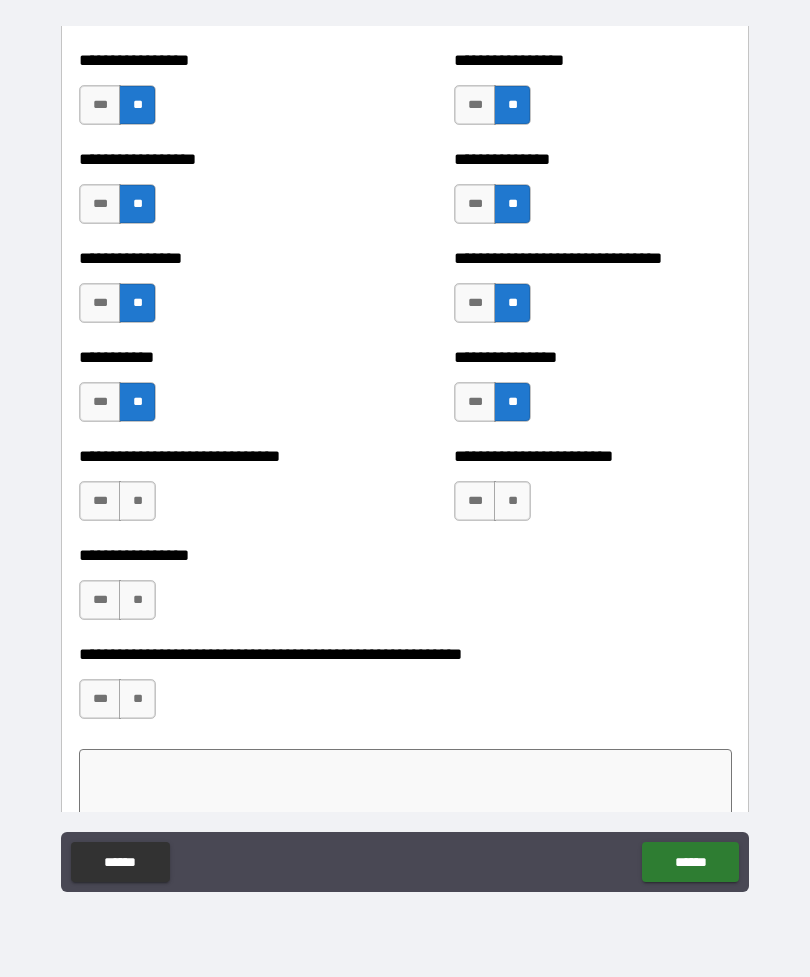 click on "**" at bounding box center [512, 501] 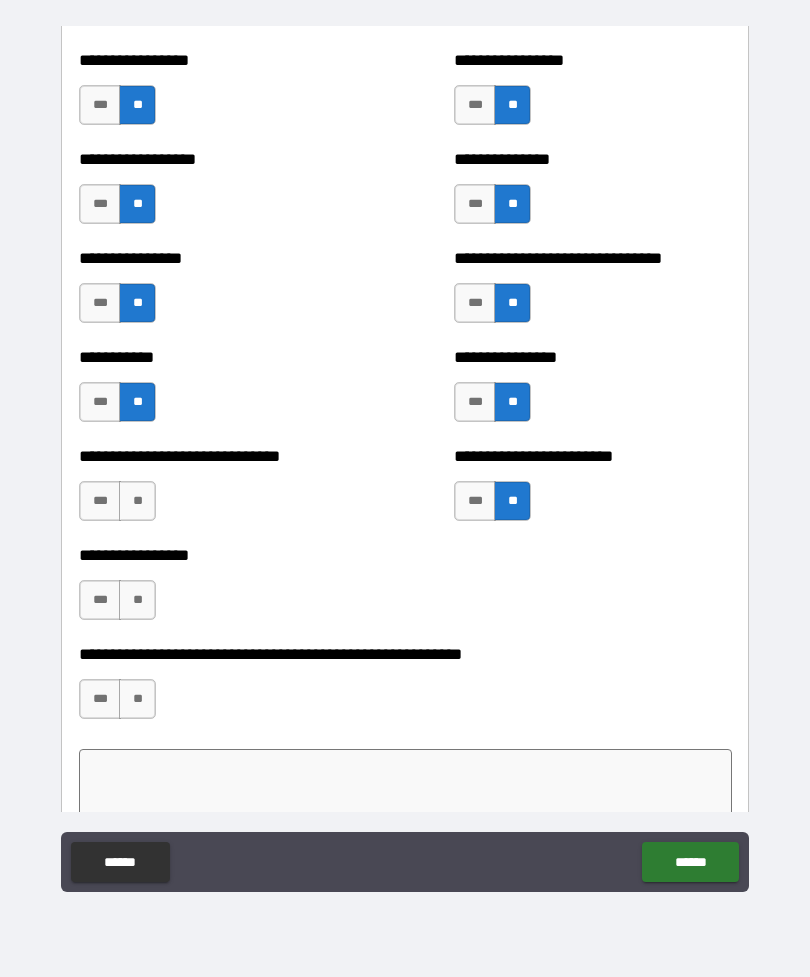 click on "**" at bounding box center [137, 501] 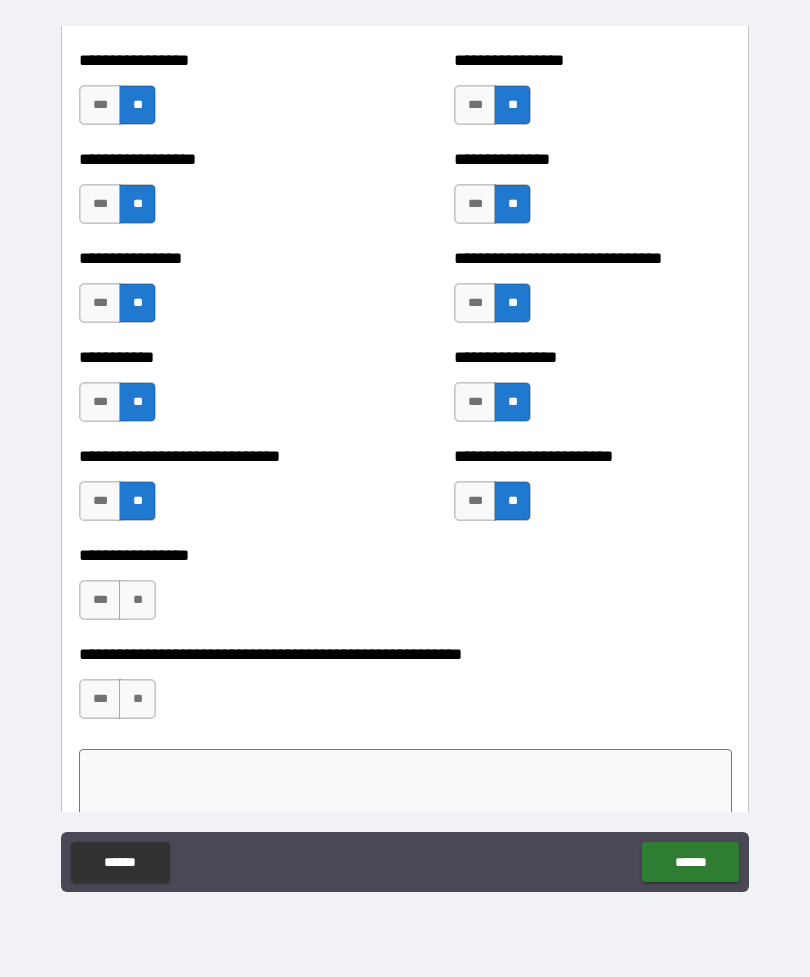 click on "**" at bounding box center (137, 600) 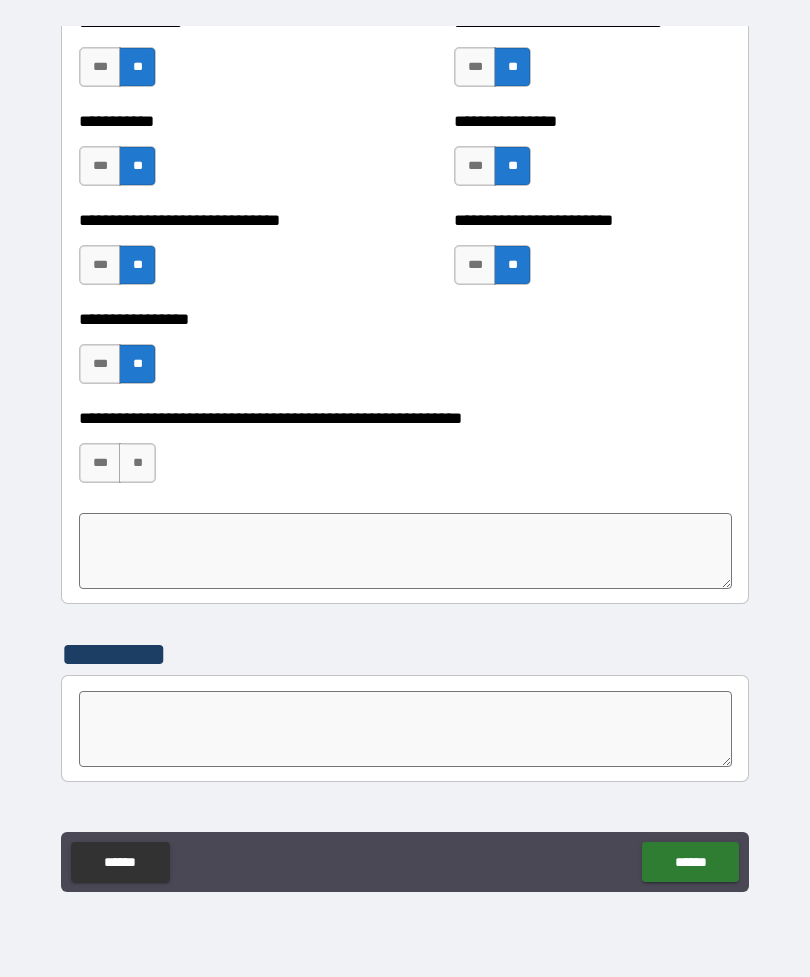 scroll, scrollTop: 5101, scrollLeft: 0, axis: vertical 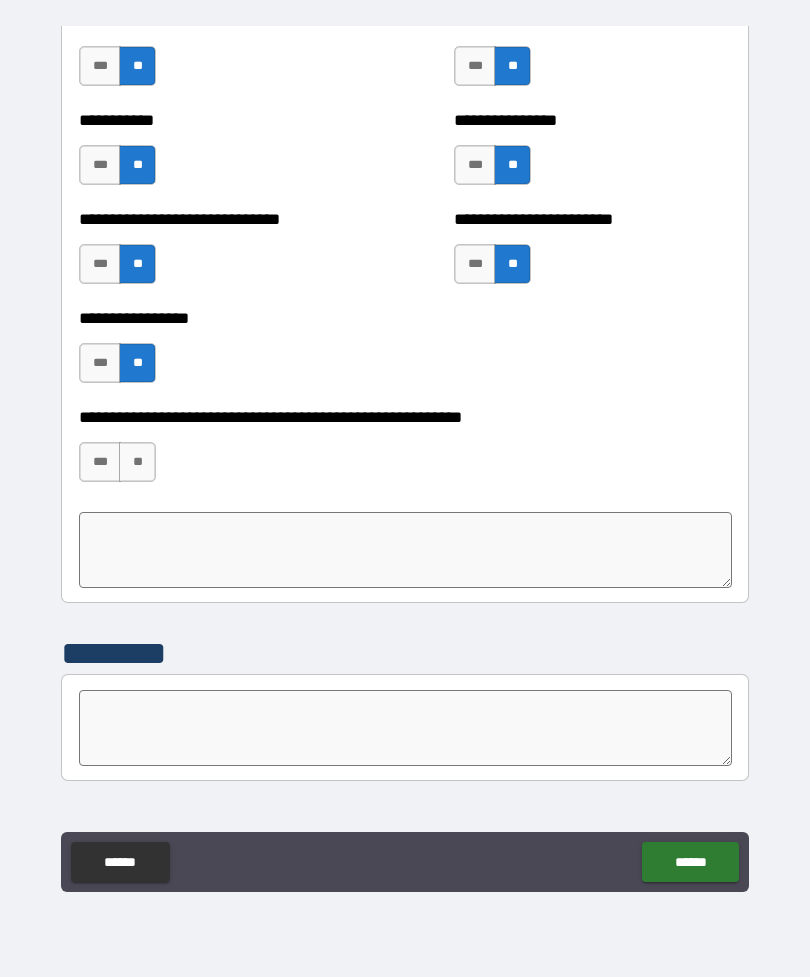 click on "**" at bounding box center [137, 462] 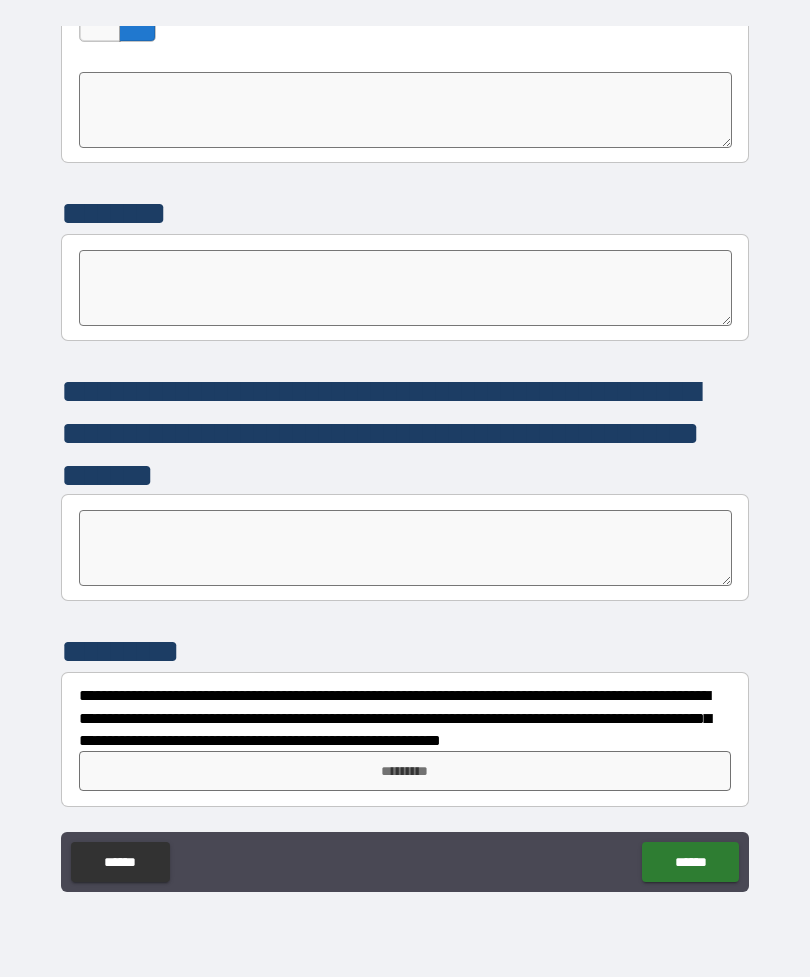 scroll, scrollTop: 5541, scrollLeft: 0, axis: vertical 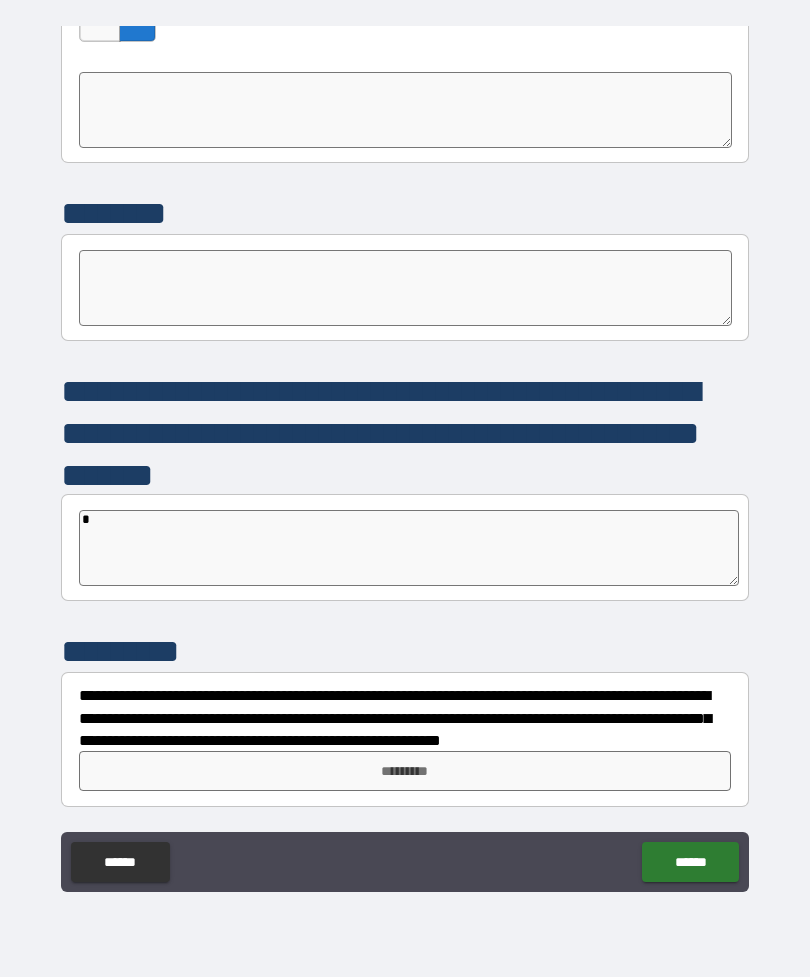 type on "*" 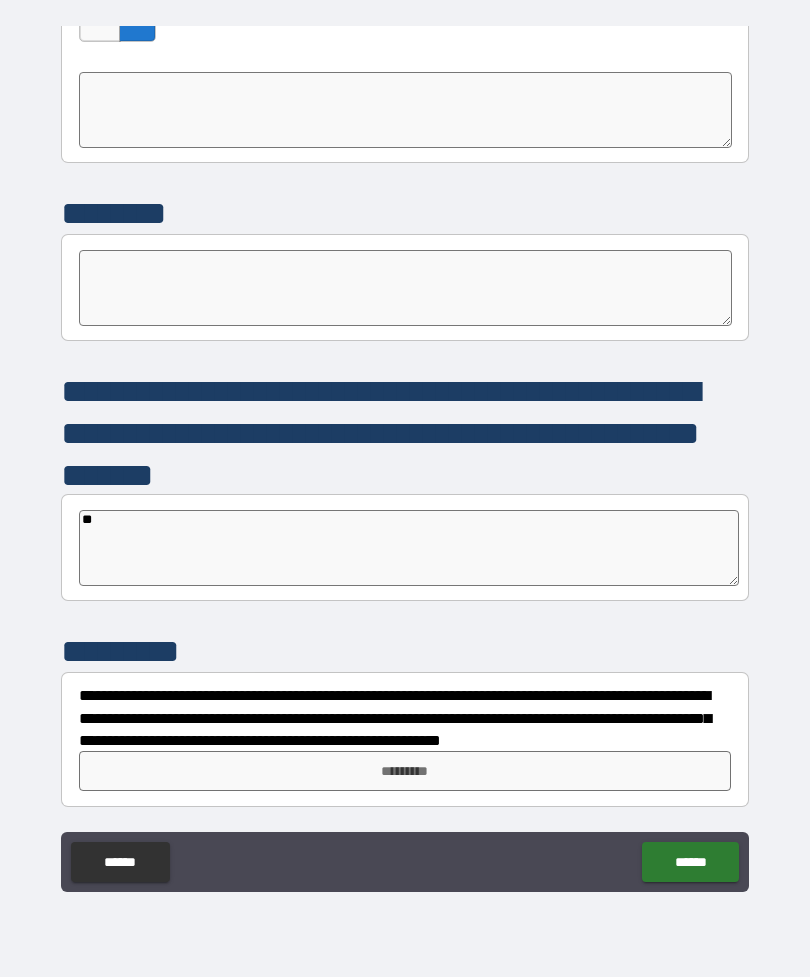 type on "*" 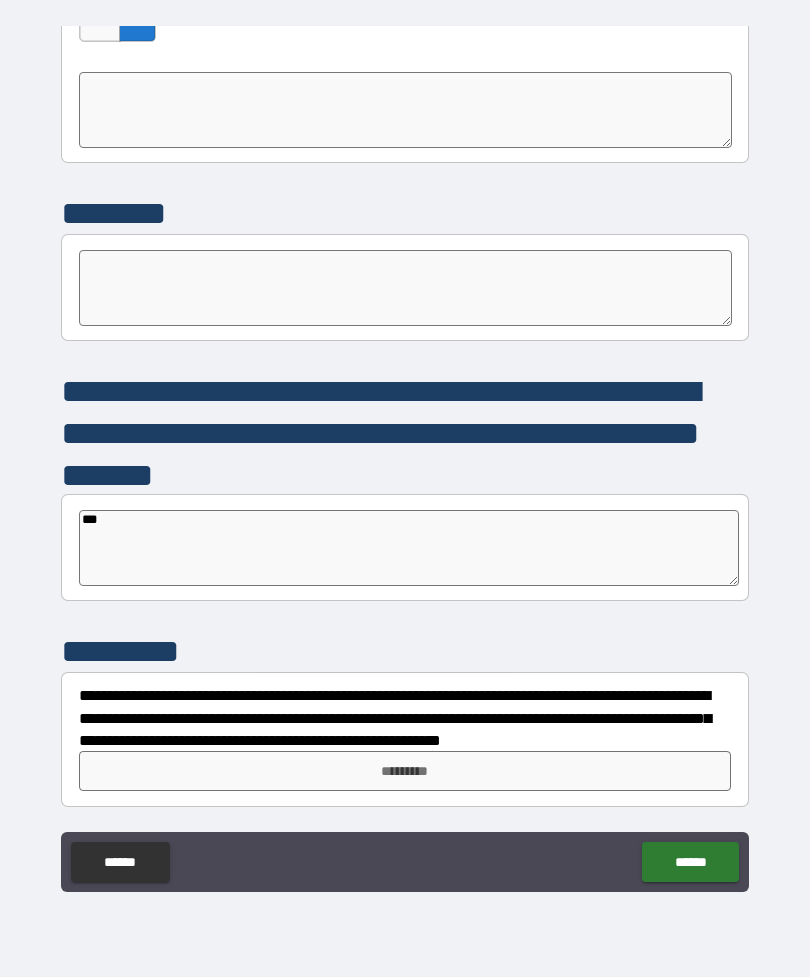 type on "*" 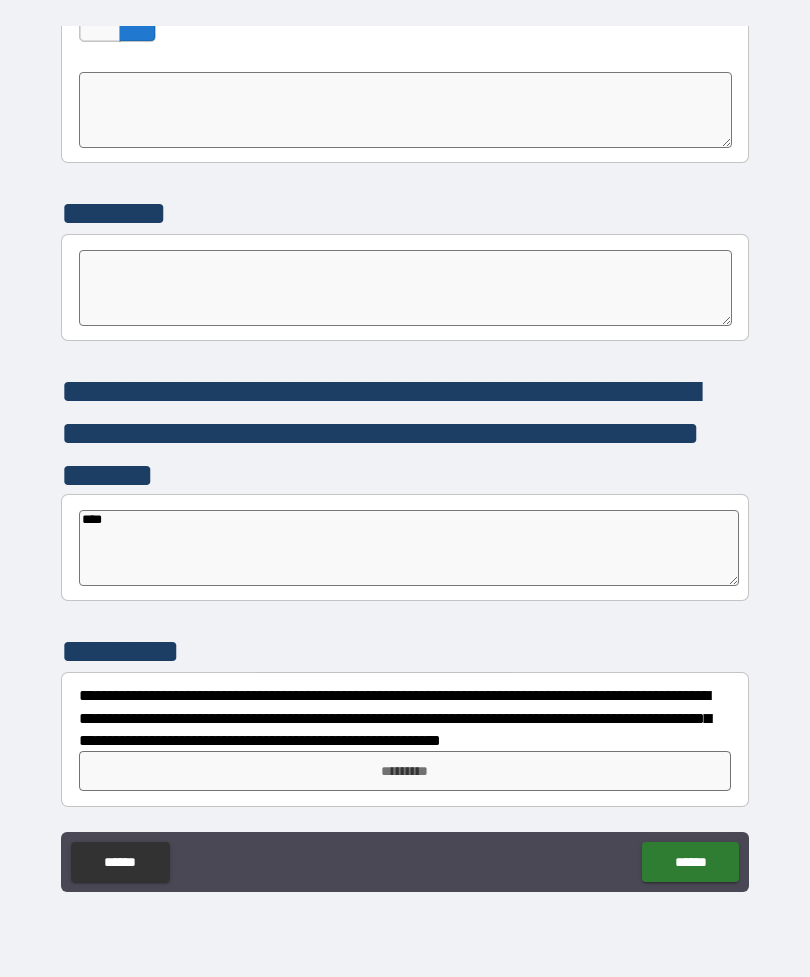 type on "*" 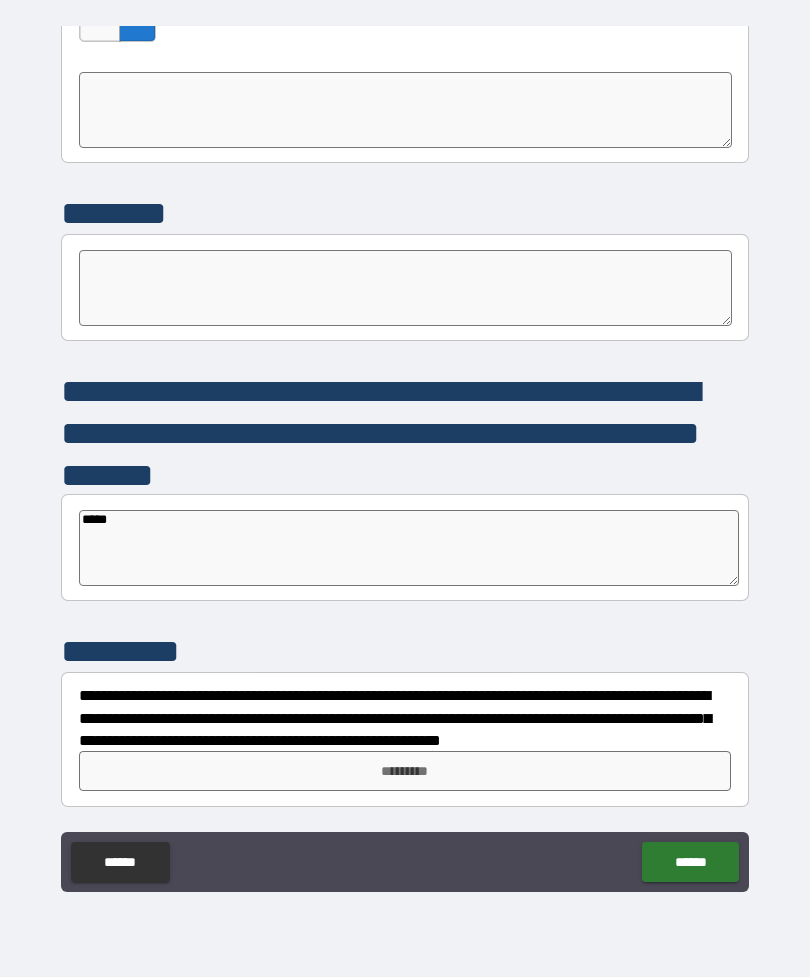 type on "*" 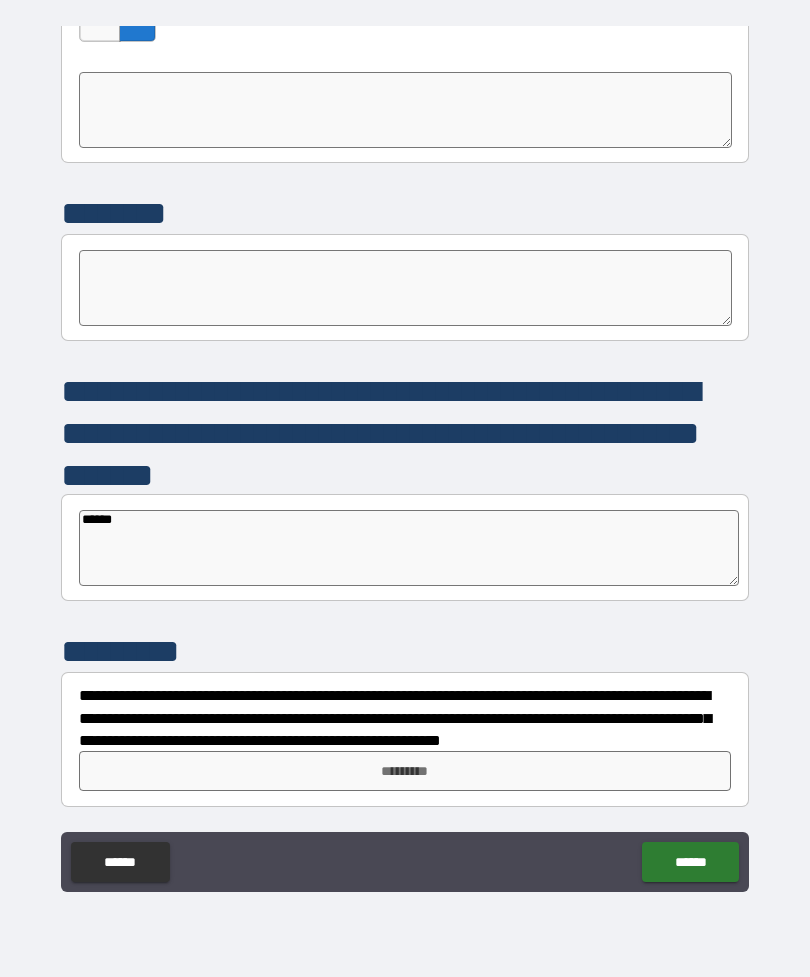 type on "*" 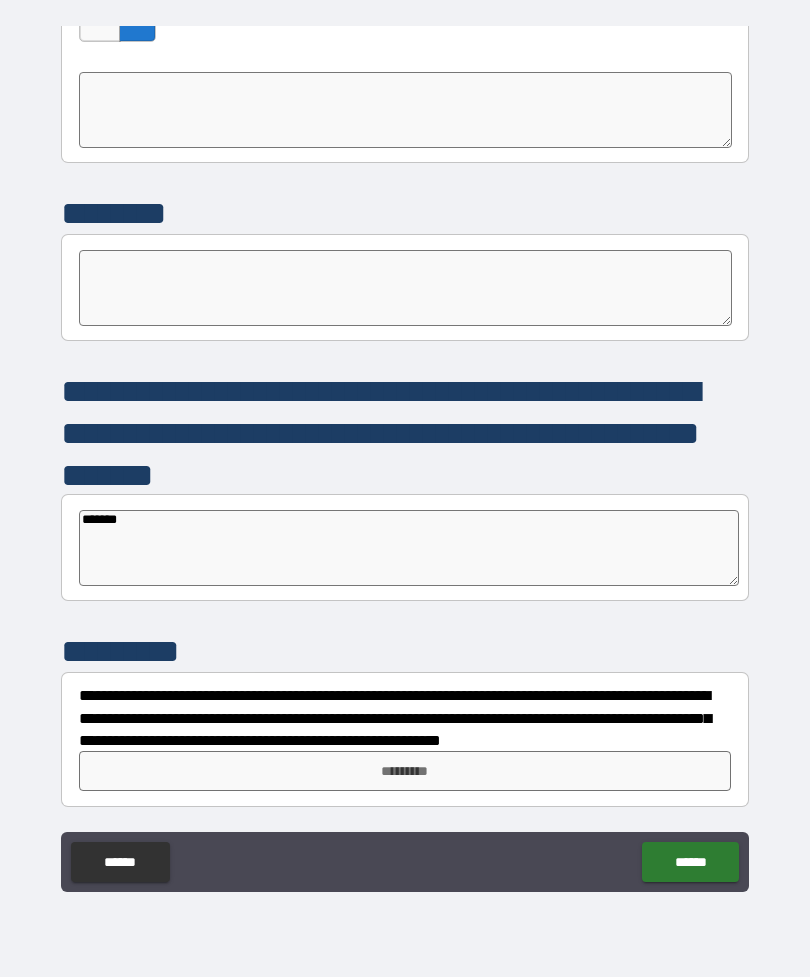 type on "*******" 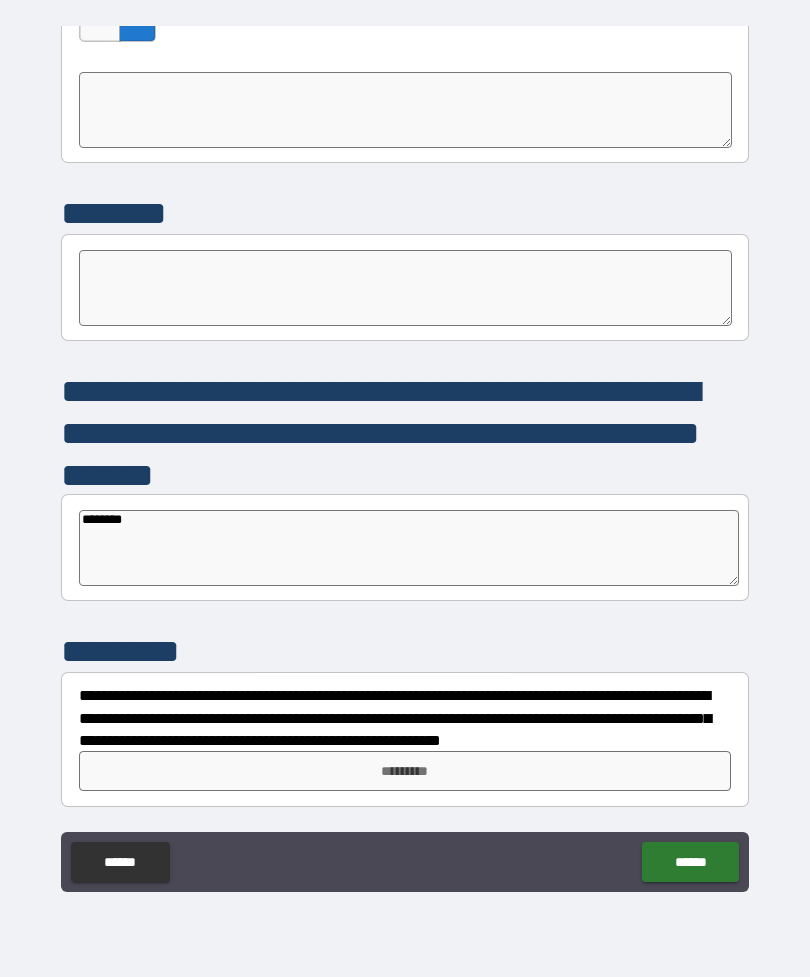 type on "*" 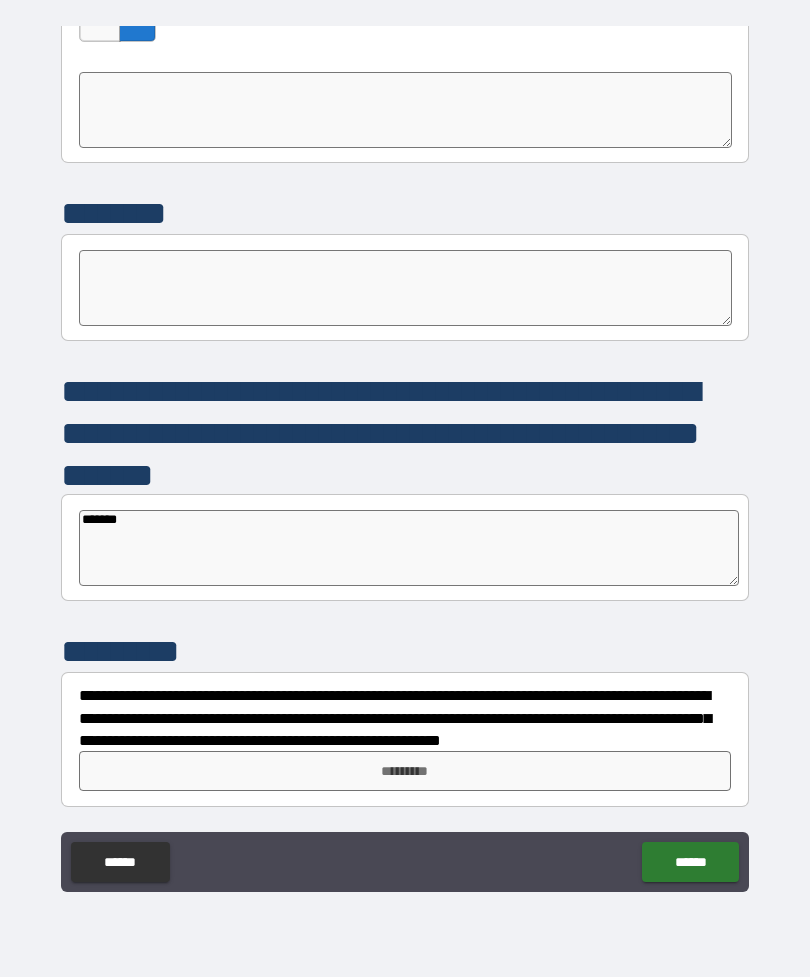 type on "*" 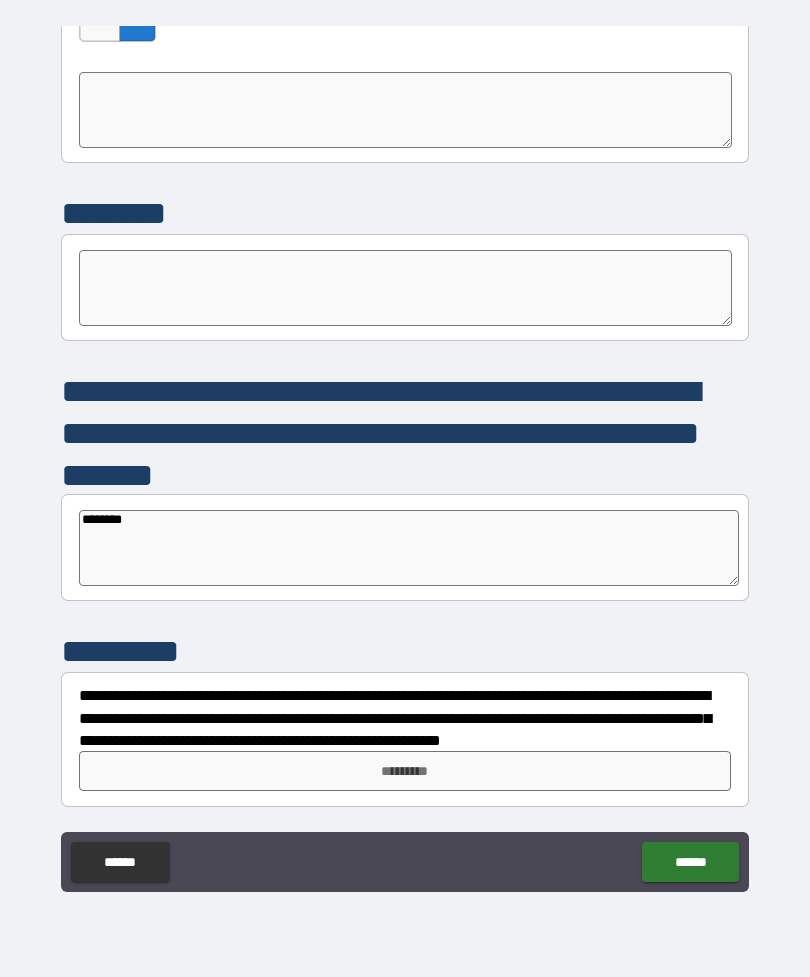 type on "*" 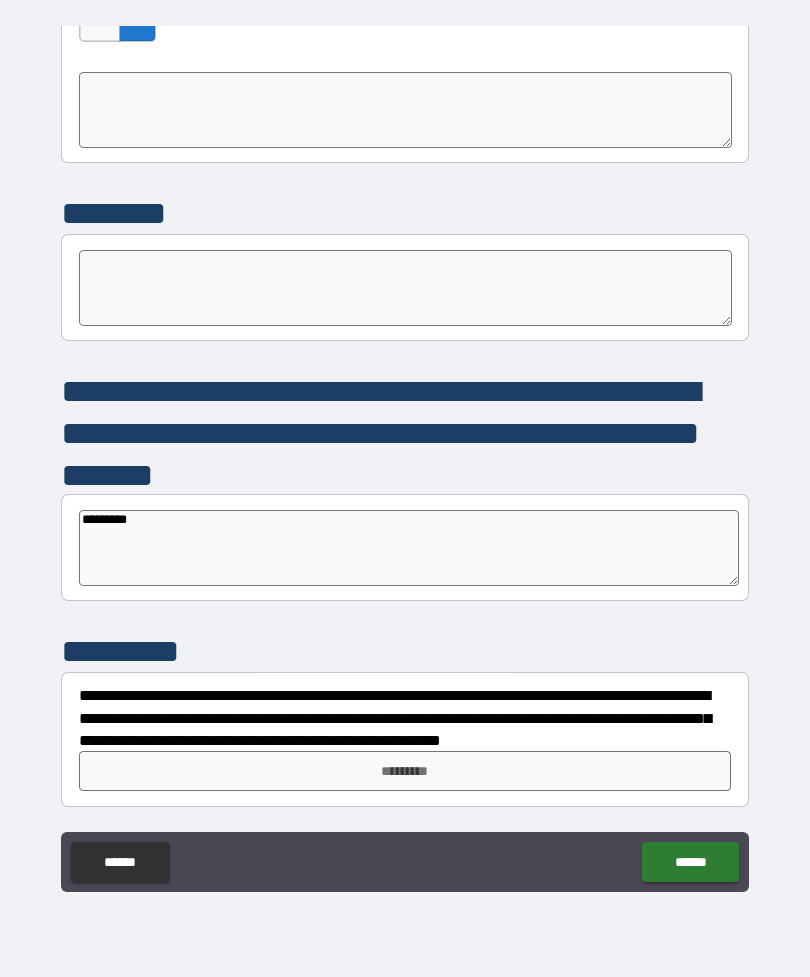 type on "*" 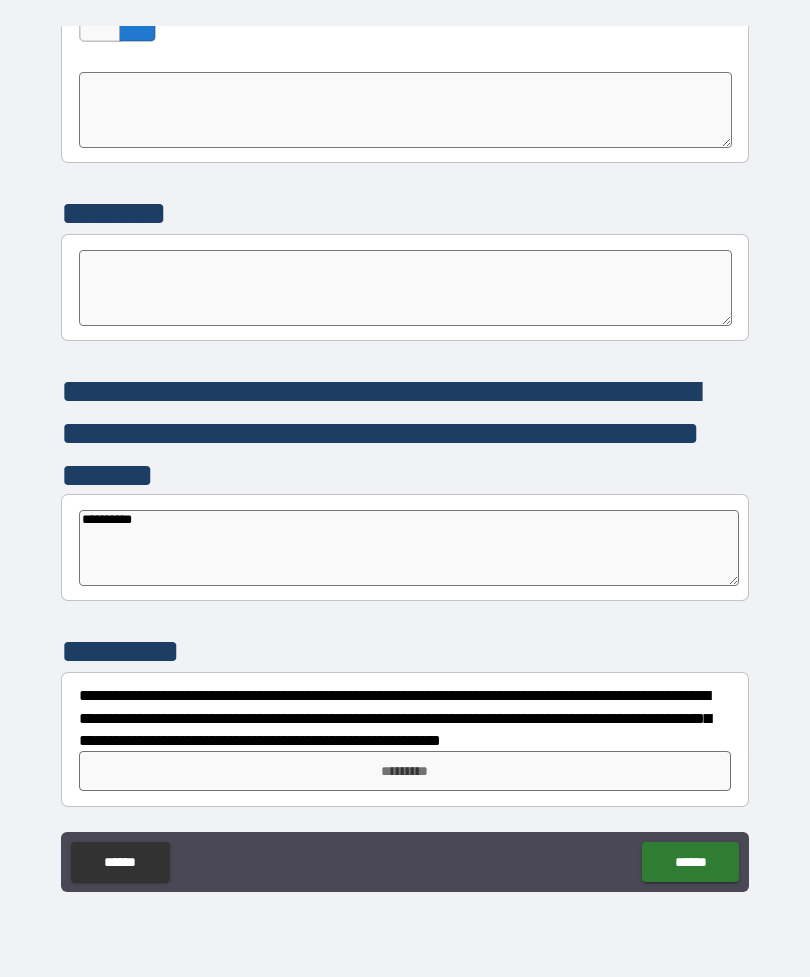type on "*" 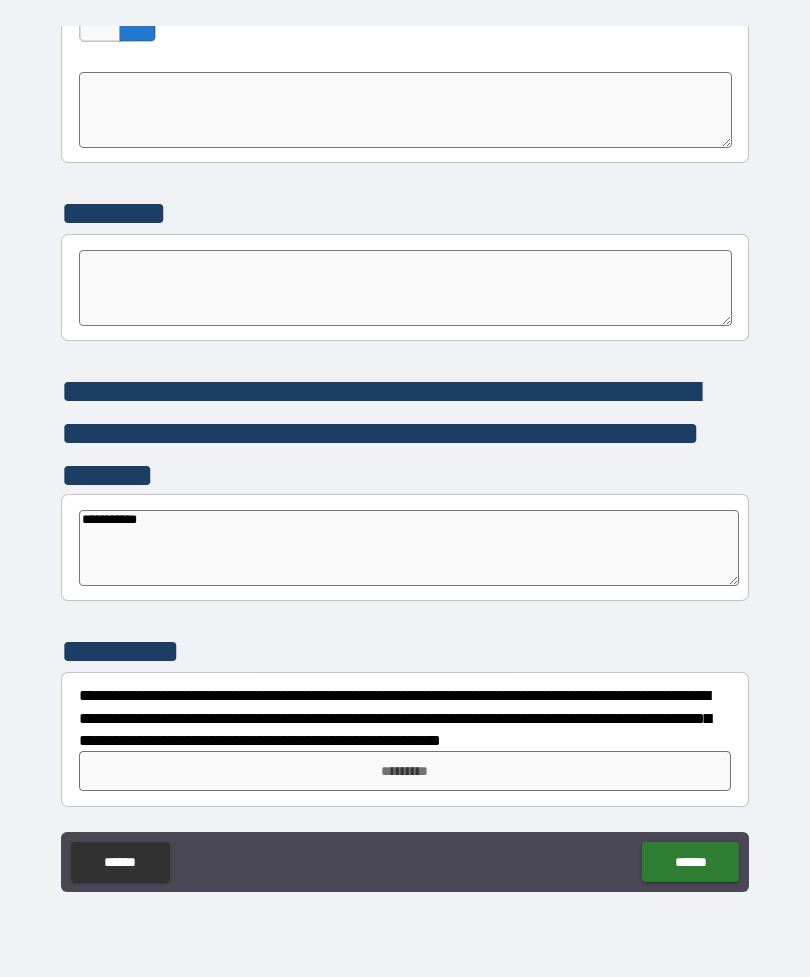 type on "*" 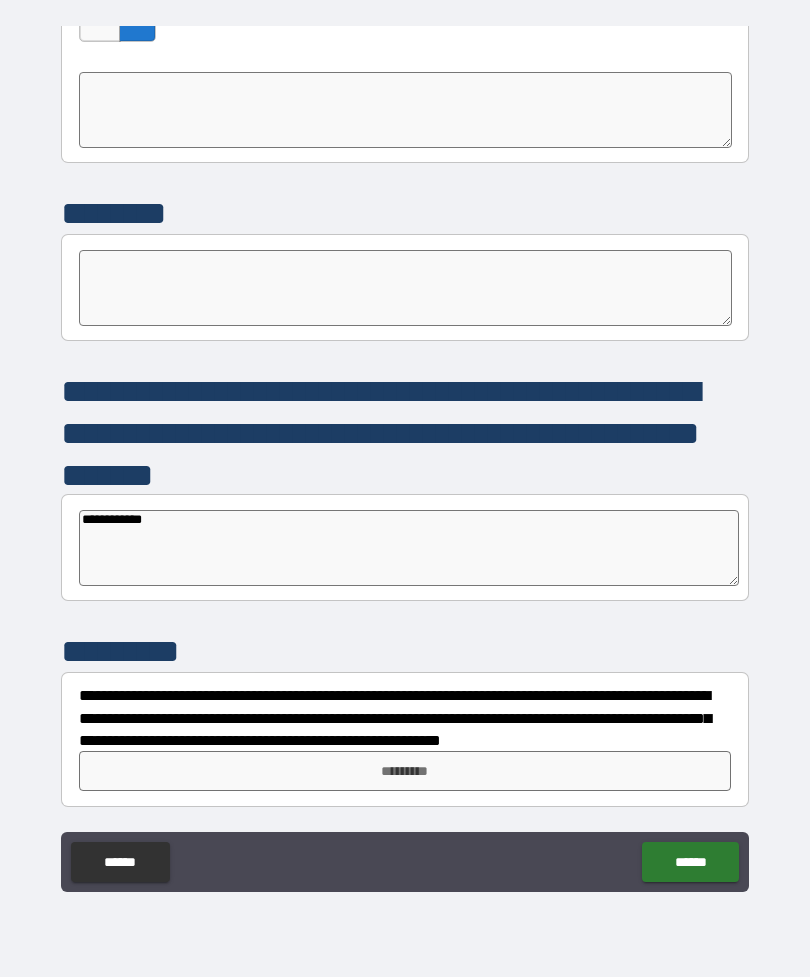 type on "*" 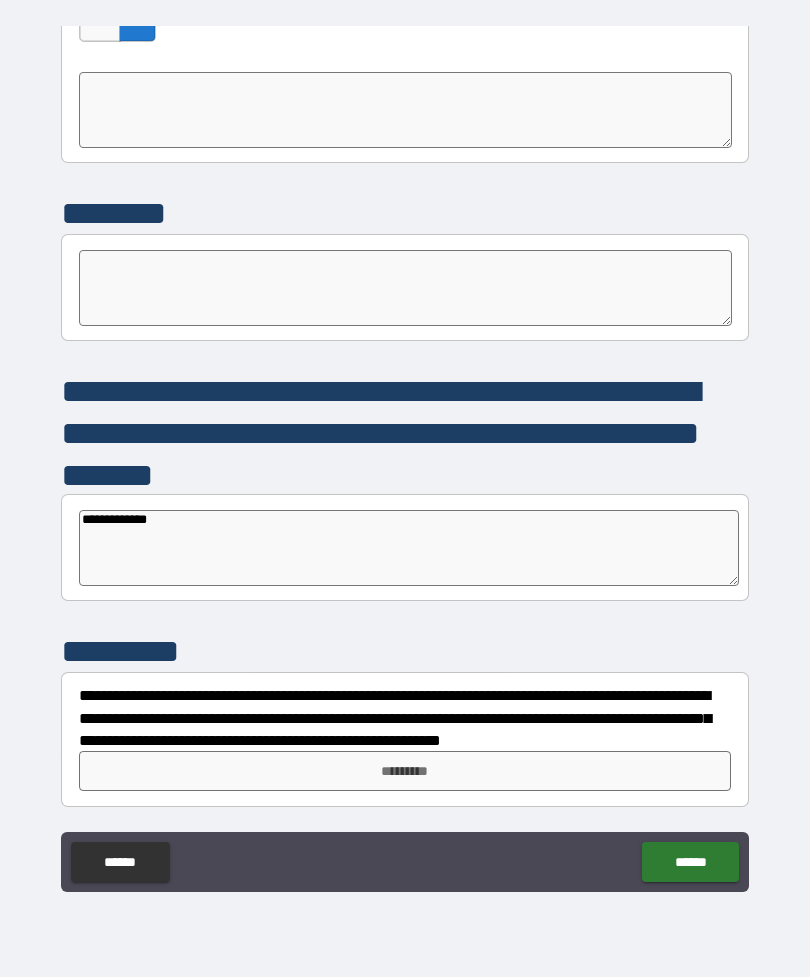 type on "*" 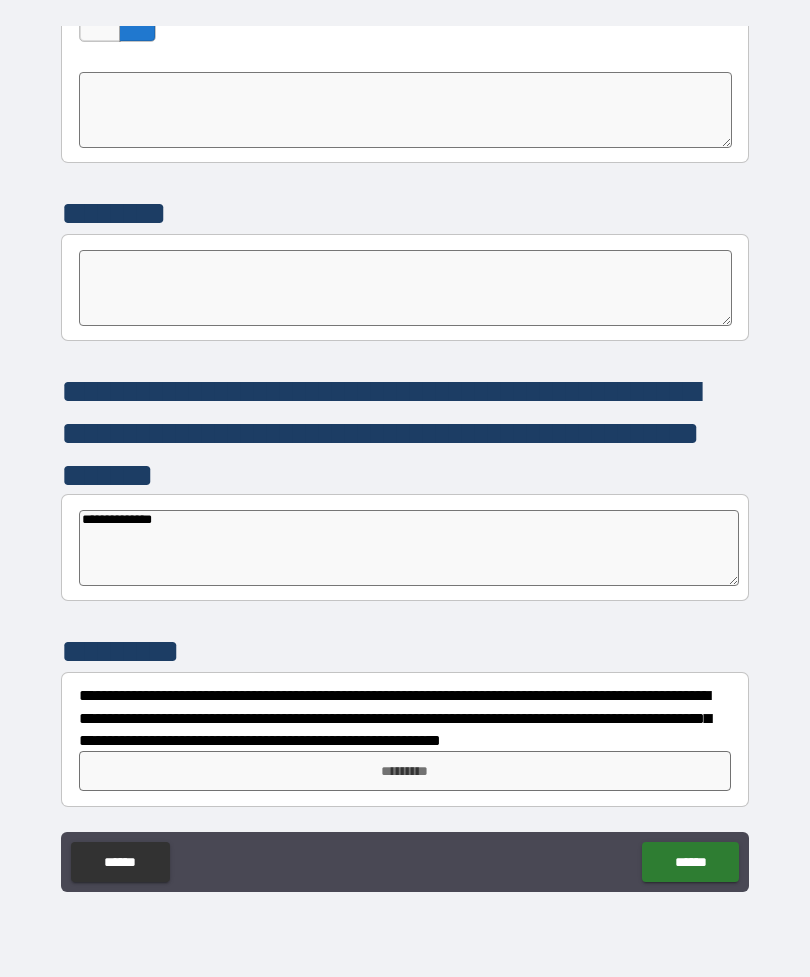 type on "*" 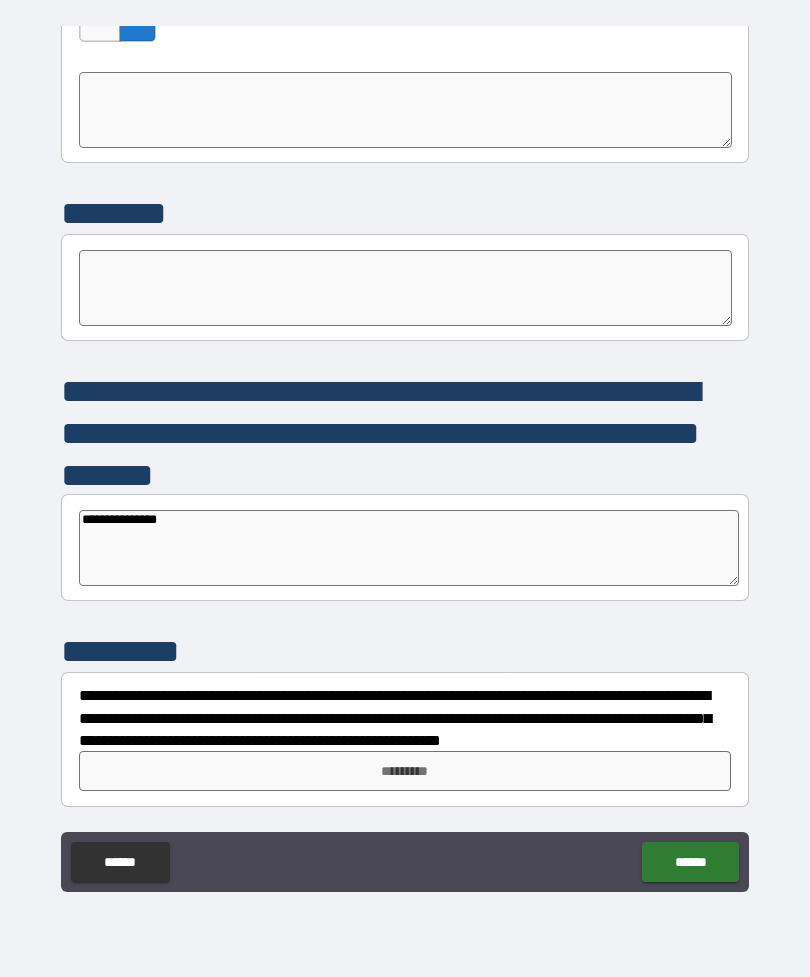 type on "*" 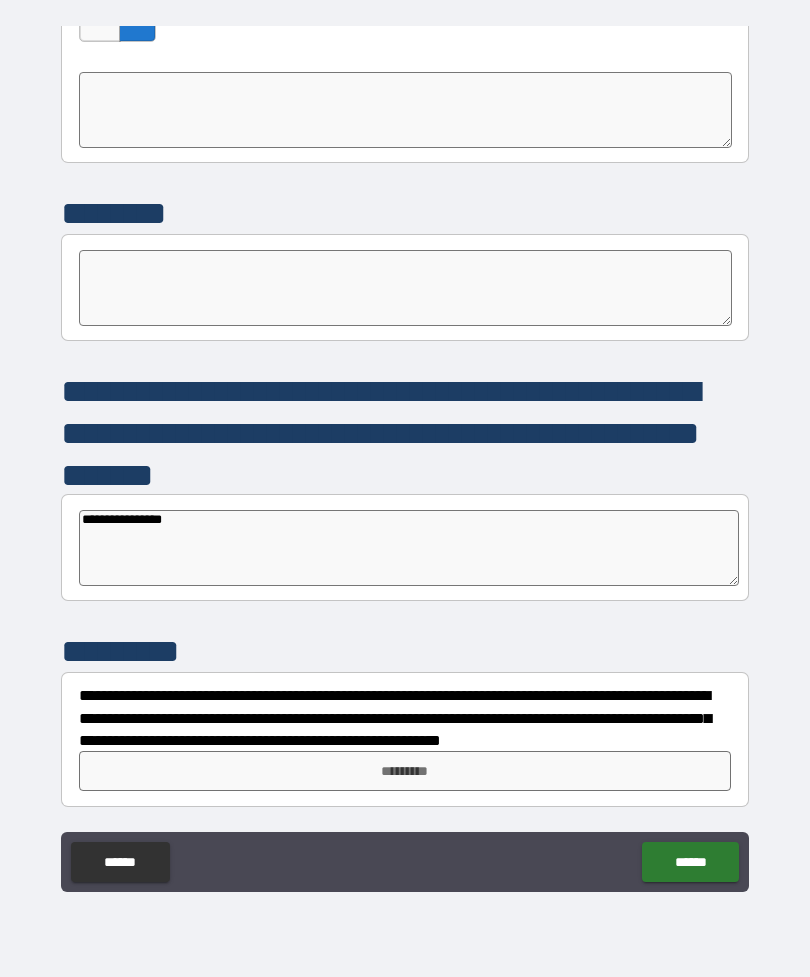 type on "*" 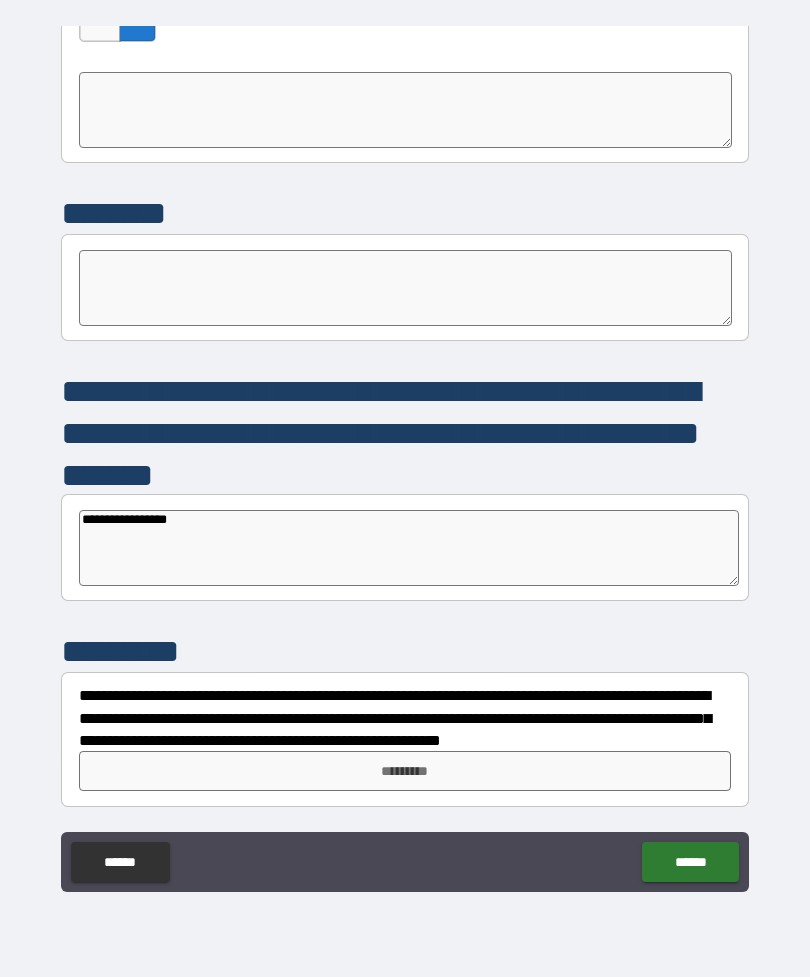 type on "*" 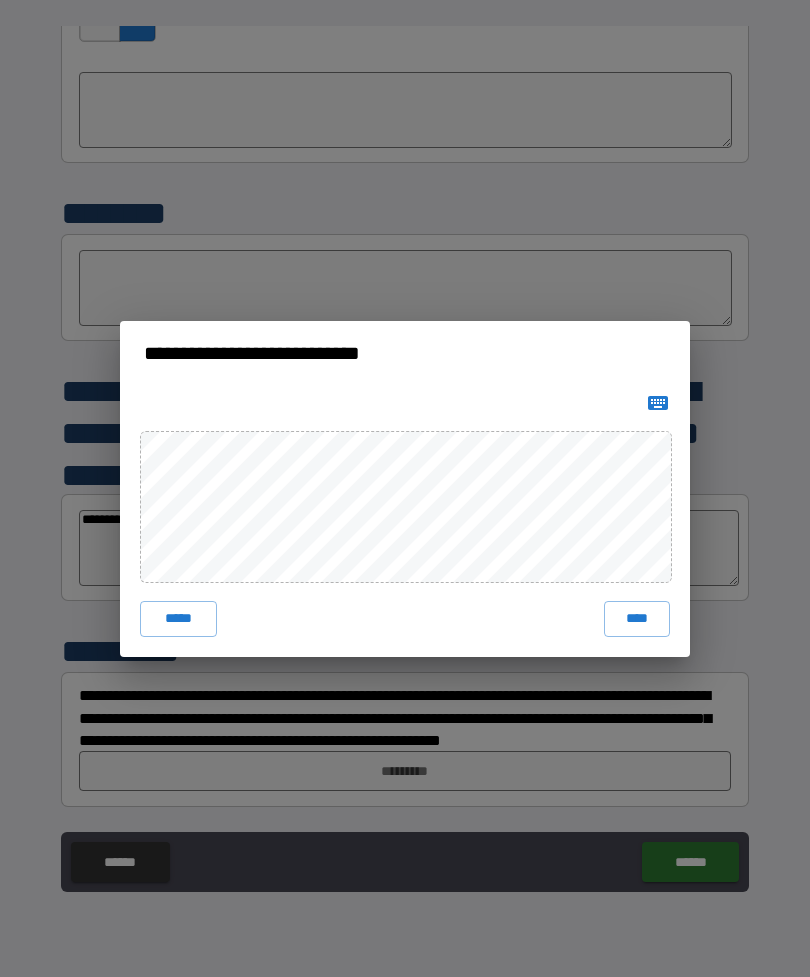 click on "****" at bounding box center (637, 619) 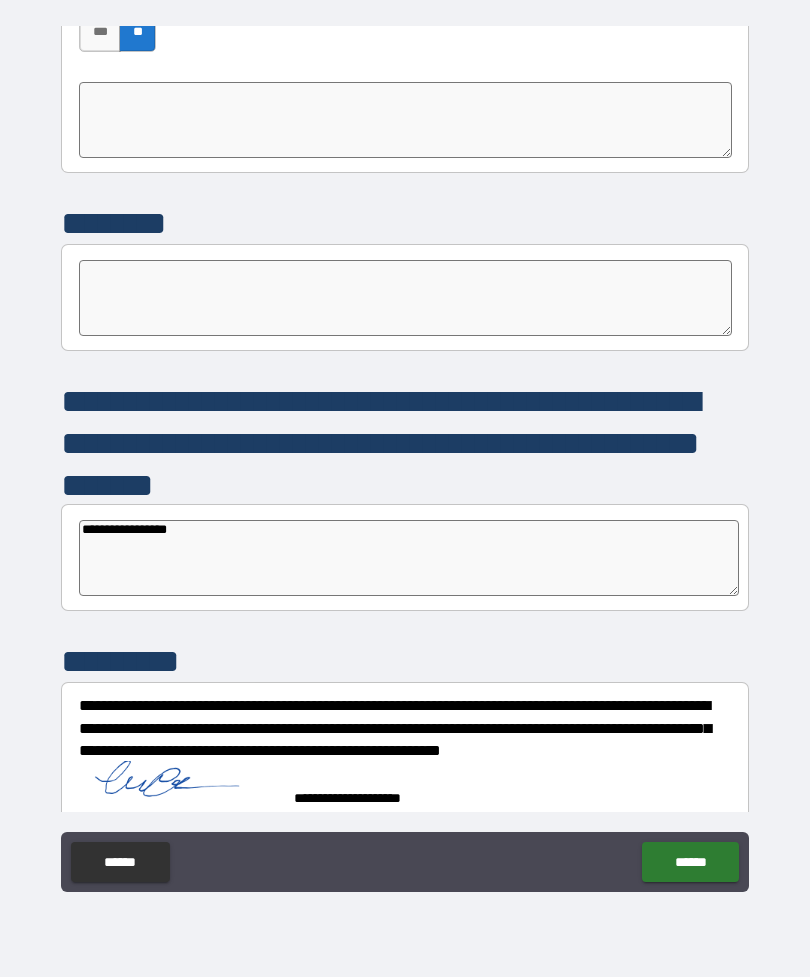 type on "*" 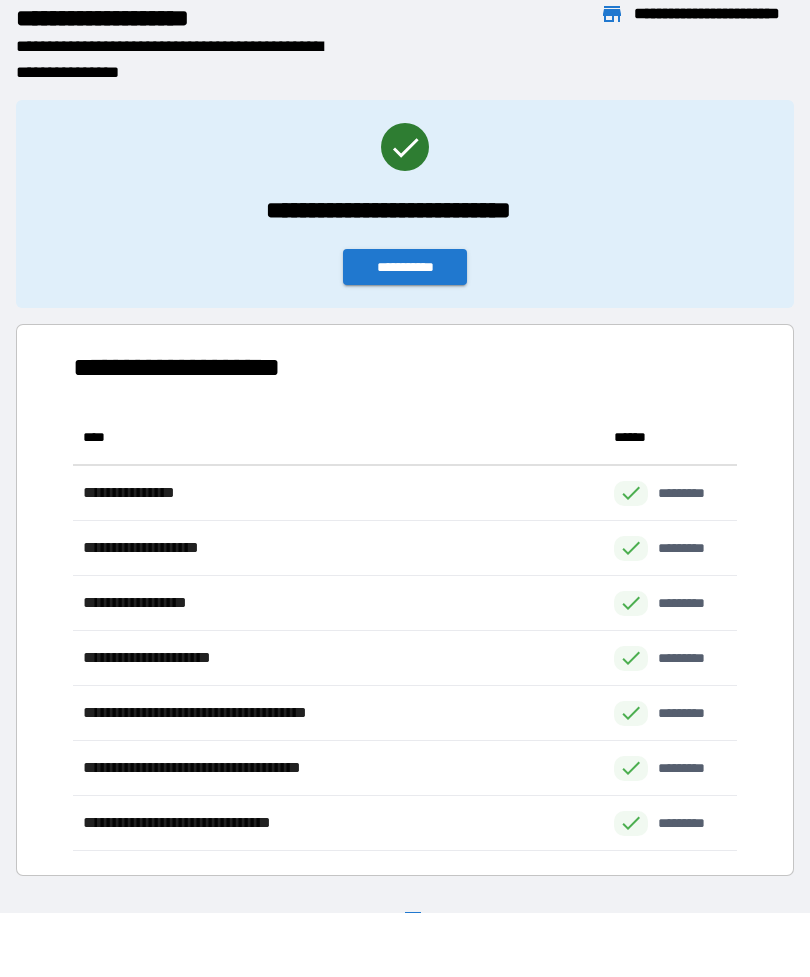 scroll, scrollTop: 1, scrollLeft: 1, axis: both 